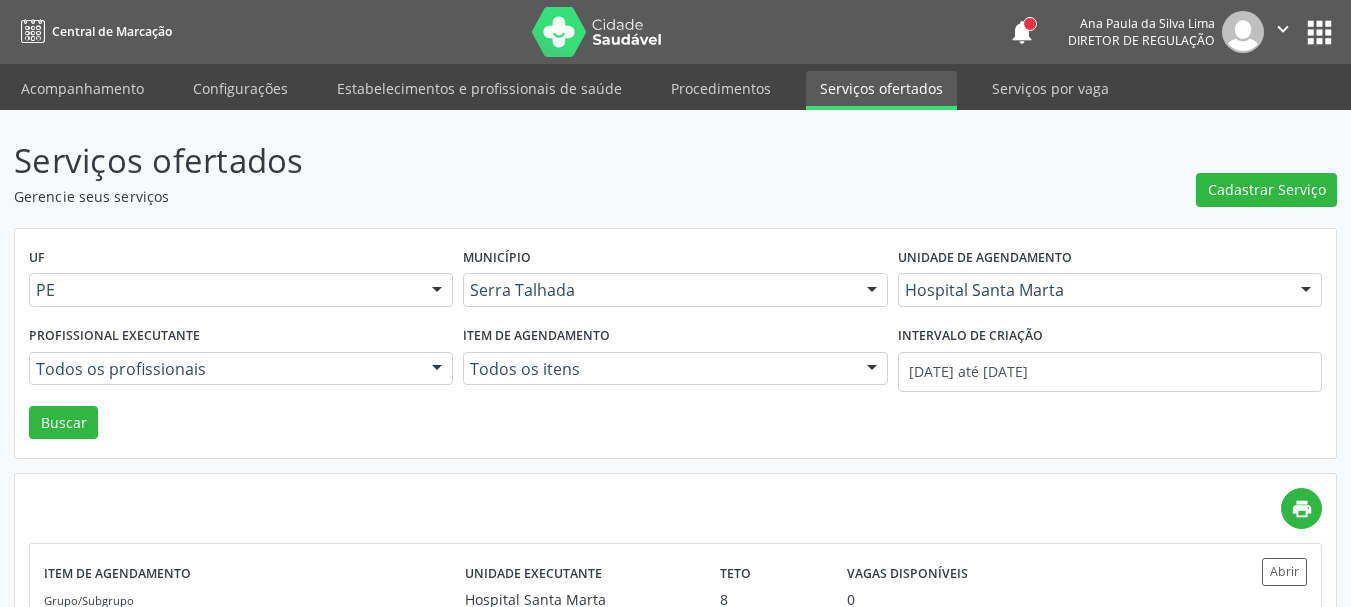scroll, scrollTop: 0, scrollLeft: 0, axis: both 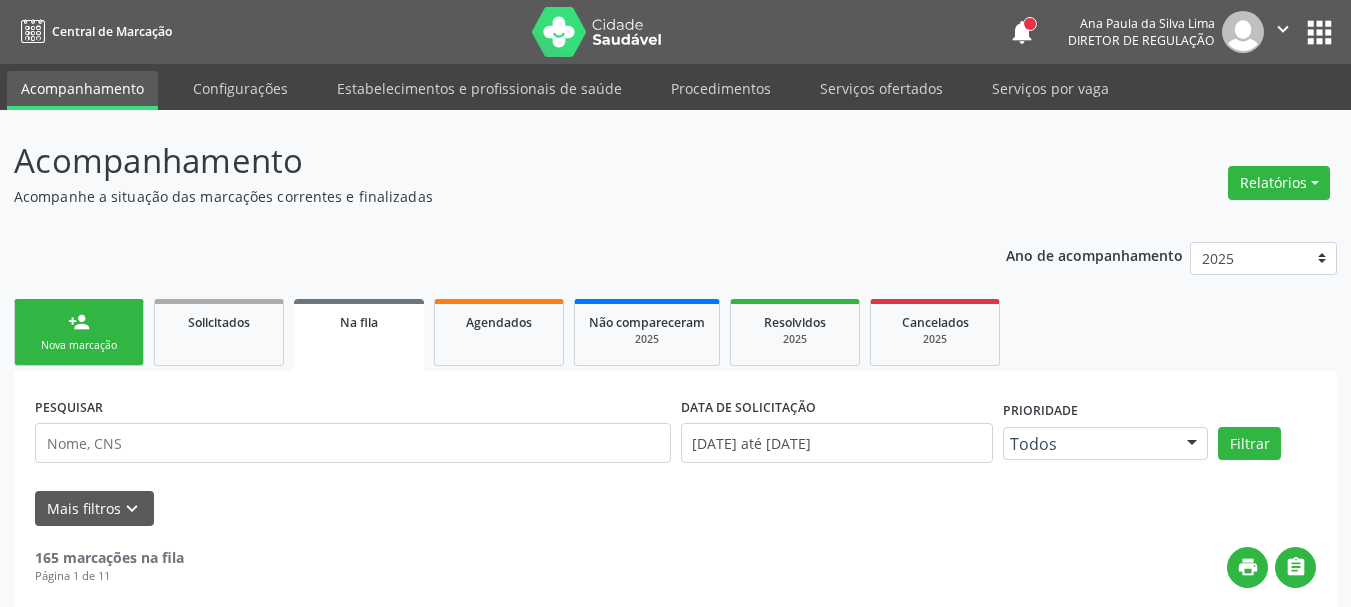 click on "apps" at bounding box center [1319, 32] 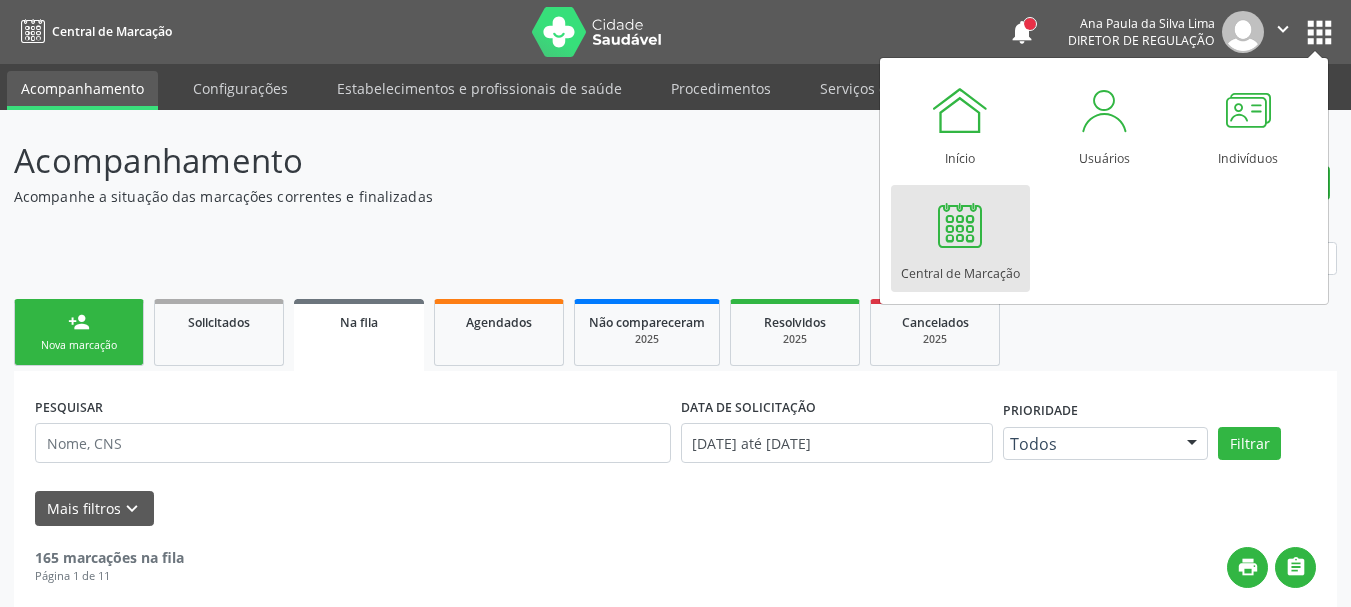 click at bounding box center (960, 225) 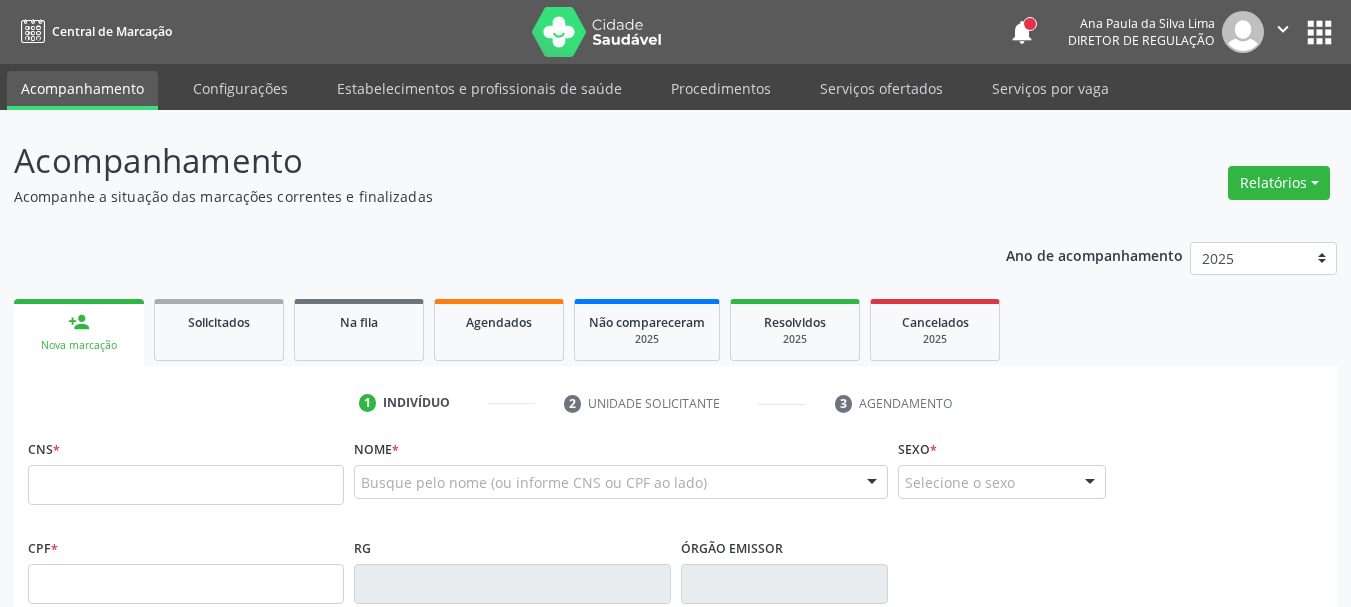 scroll, scrollTop: 0, scrollLeft: 0, axis: both 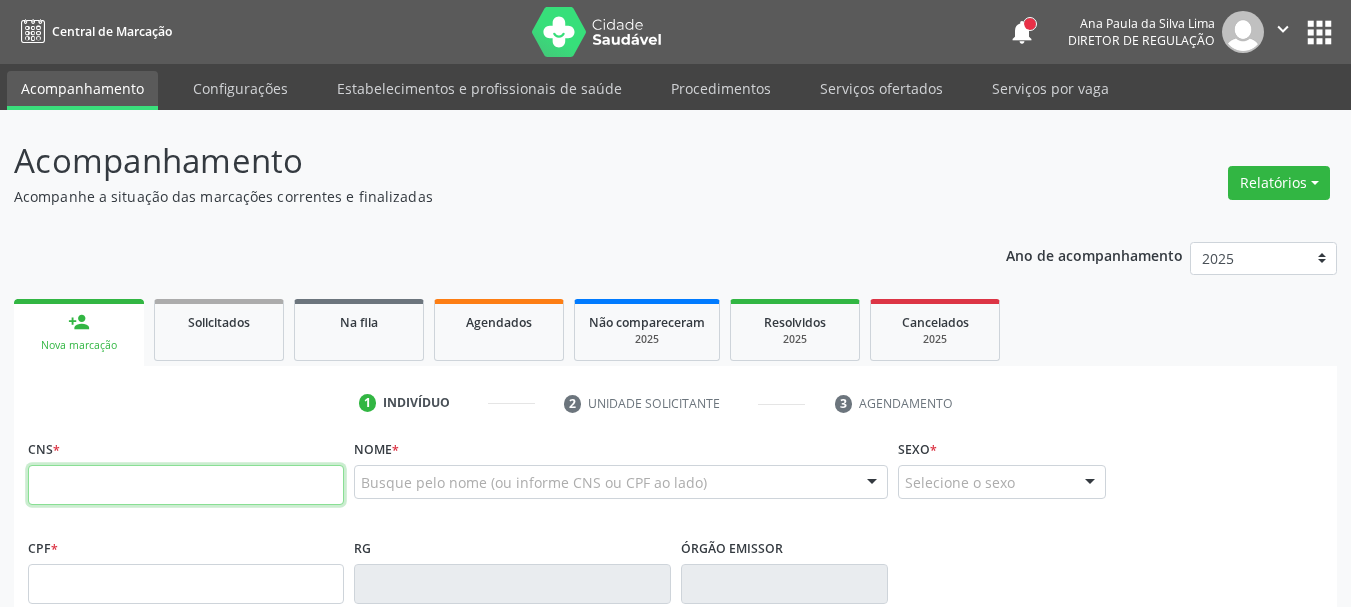 click at bounding box center (186, 485) 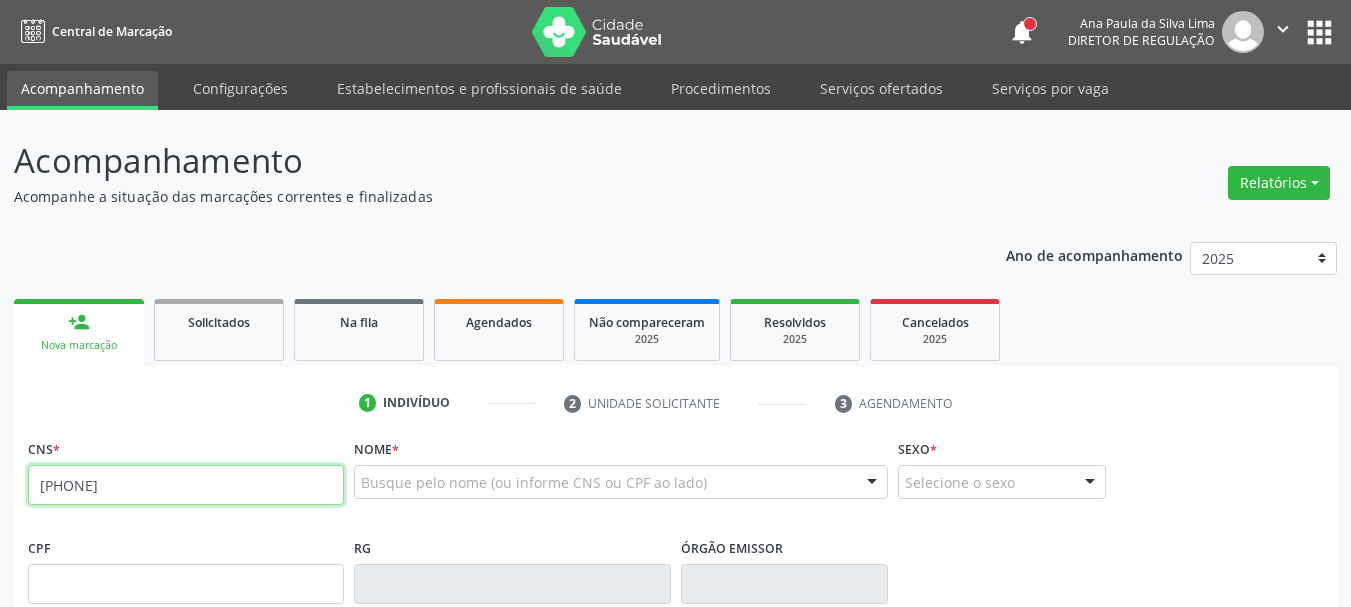 type on "898 0034 1213 5714" 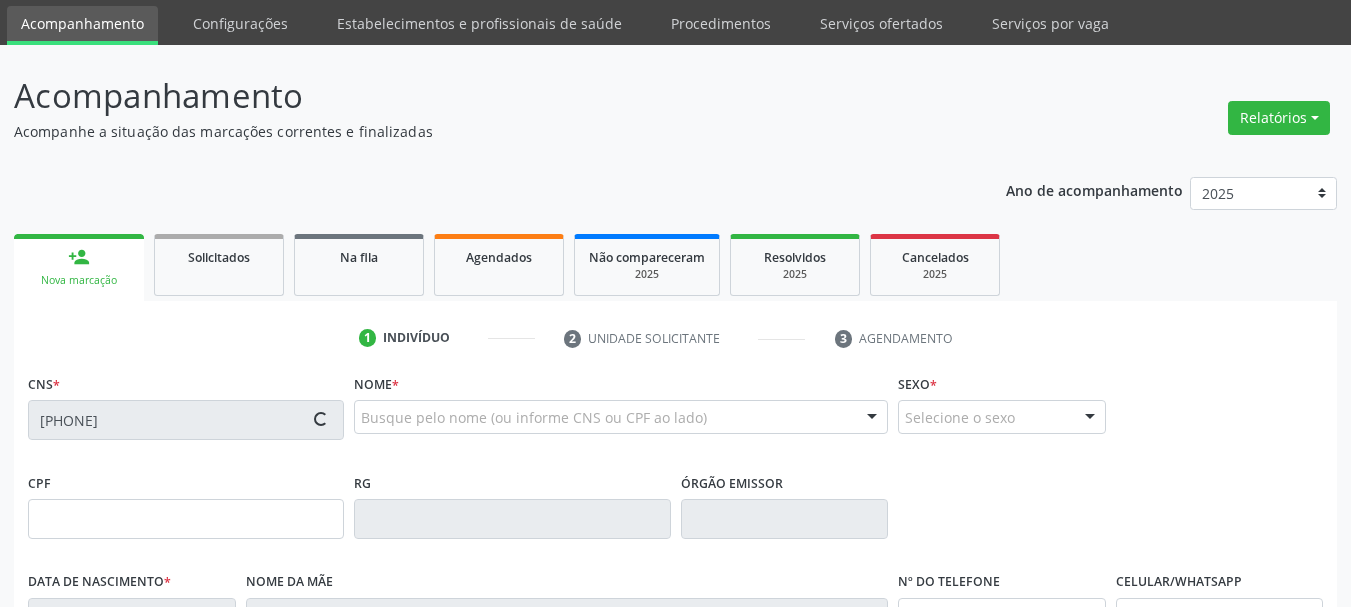 scroll, scrollTop: 100, scrollLeft: 0, axis: vertical 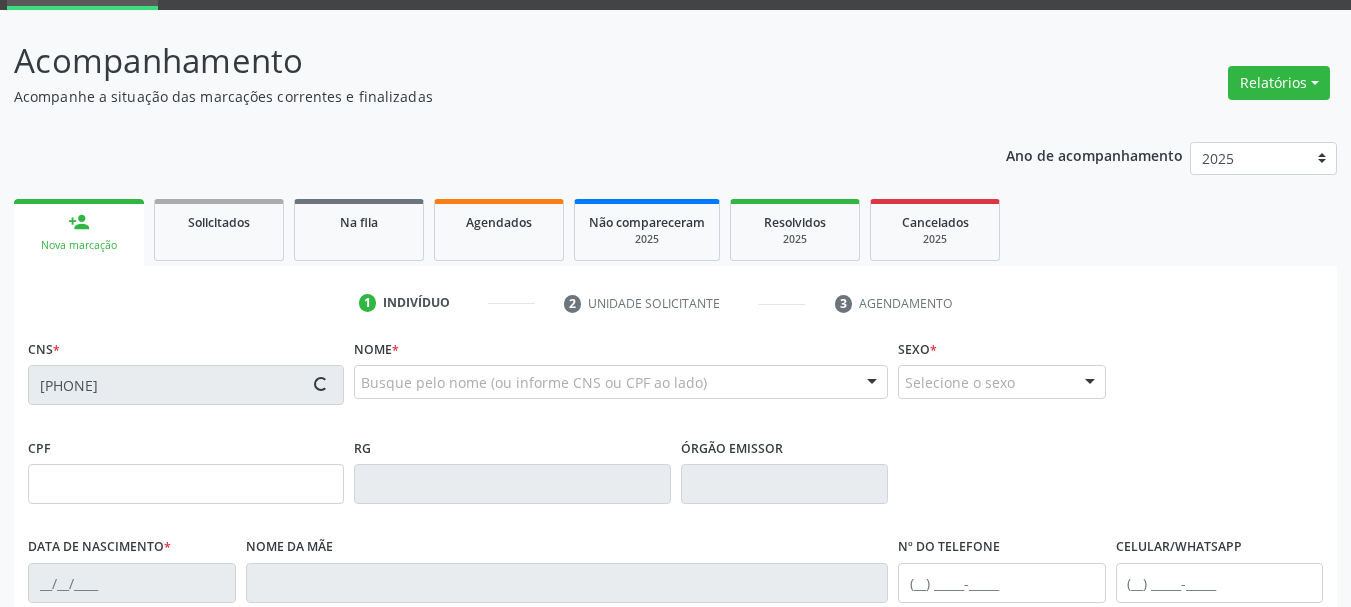 type on "13/12/2000" 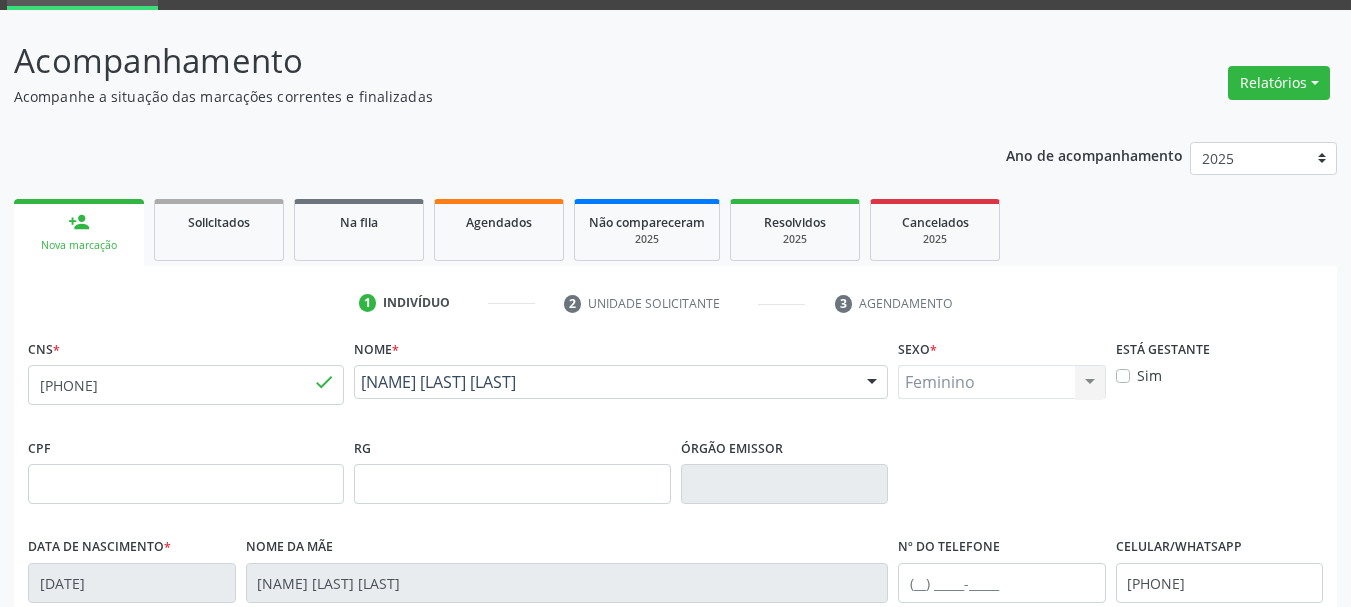 click on "1
Indivíduo
2
Unidade solicitante
3
Agendamento" at bounding box center [675, 303] 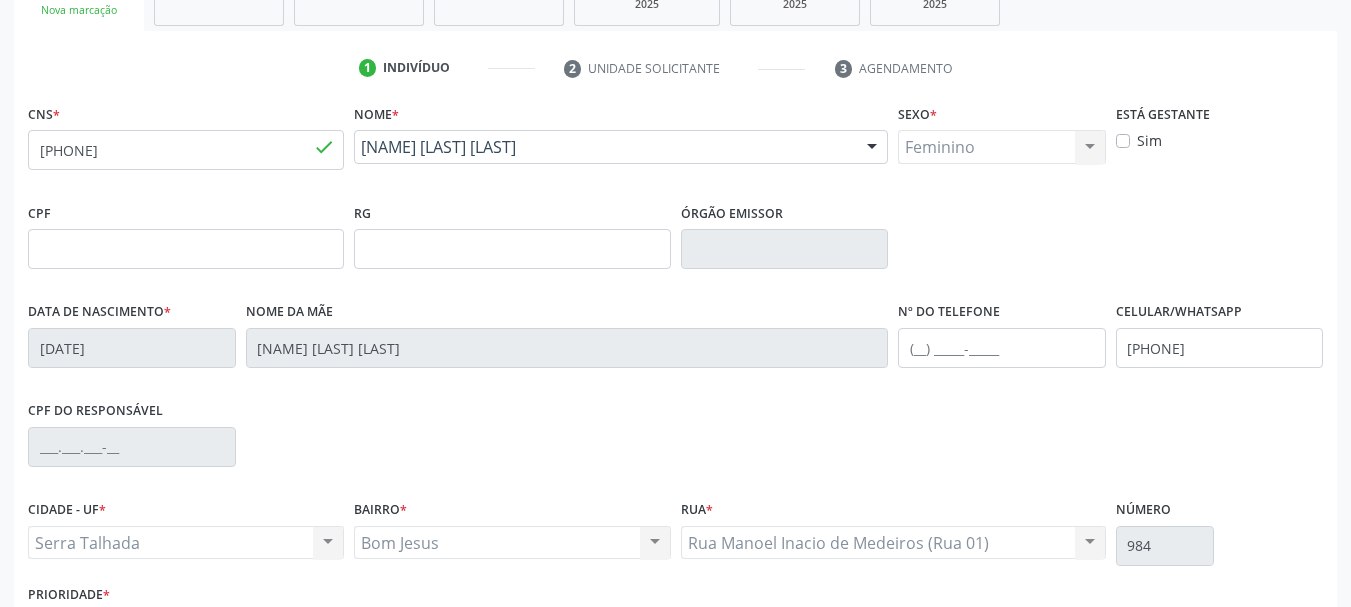 scroll, scrollTop: 400, scrollLeft: 0, axis: vertical 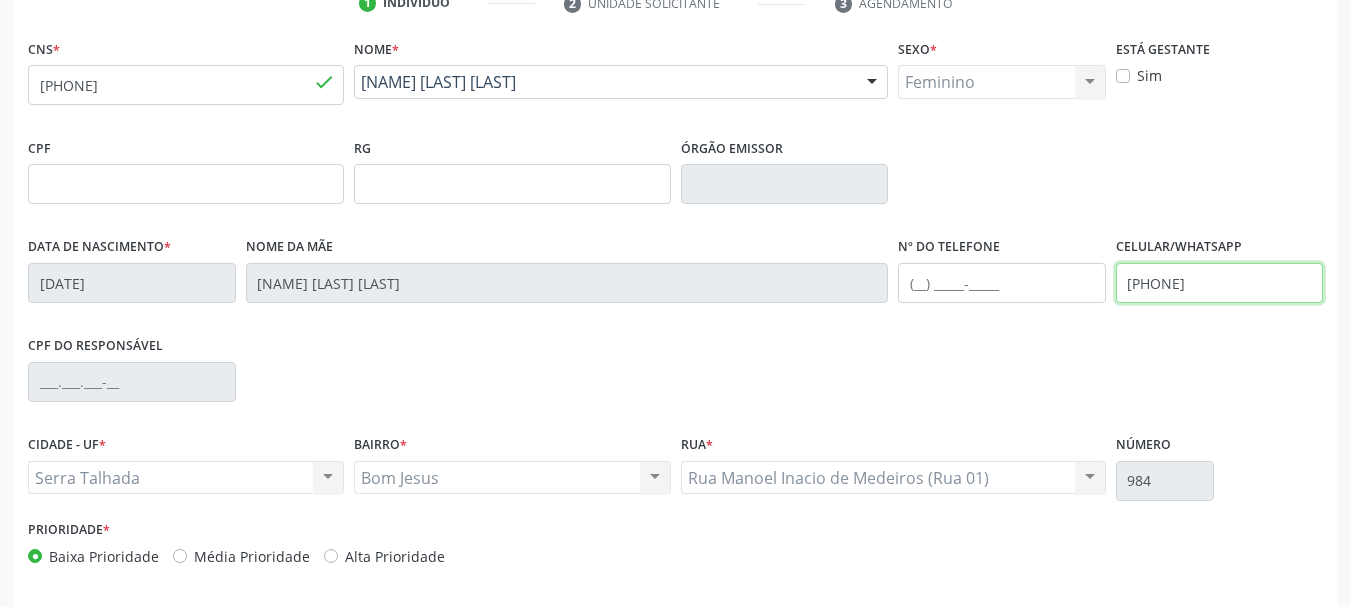 drag, startPoint x: 1262, startPoint y: 276, endPoint x: 1040, endPoint y: 323, distance: 226.92068 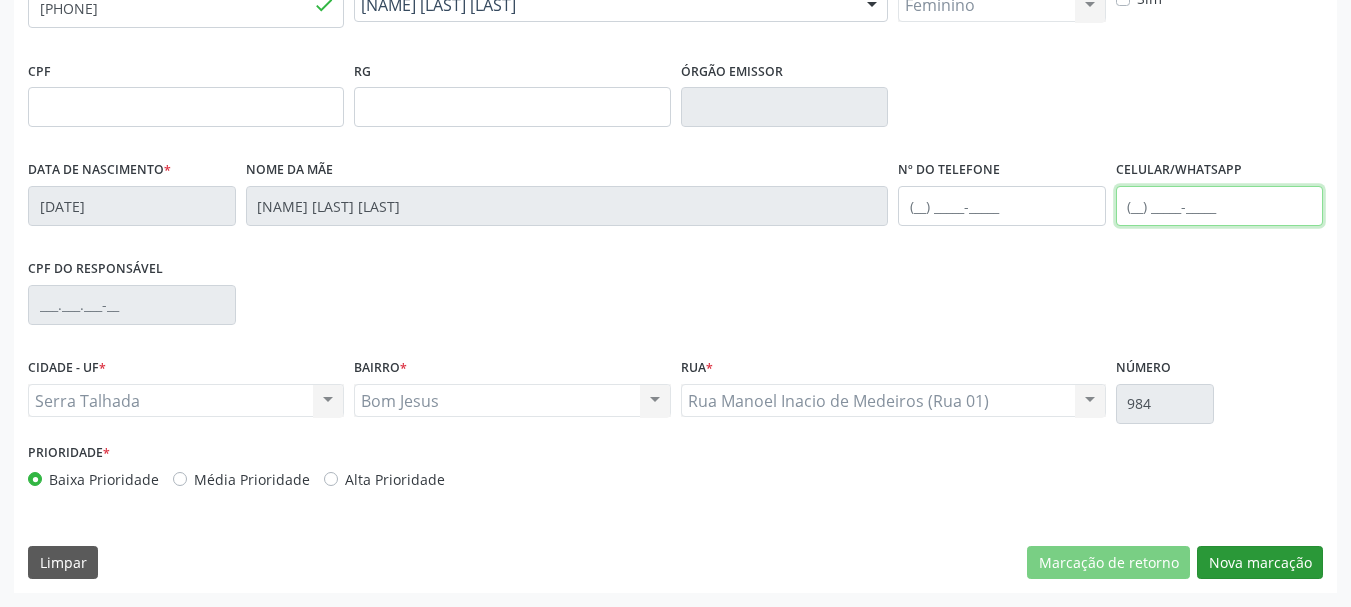 type 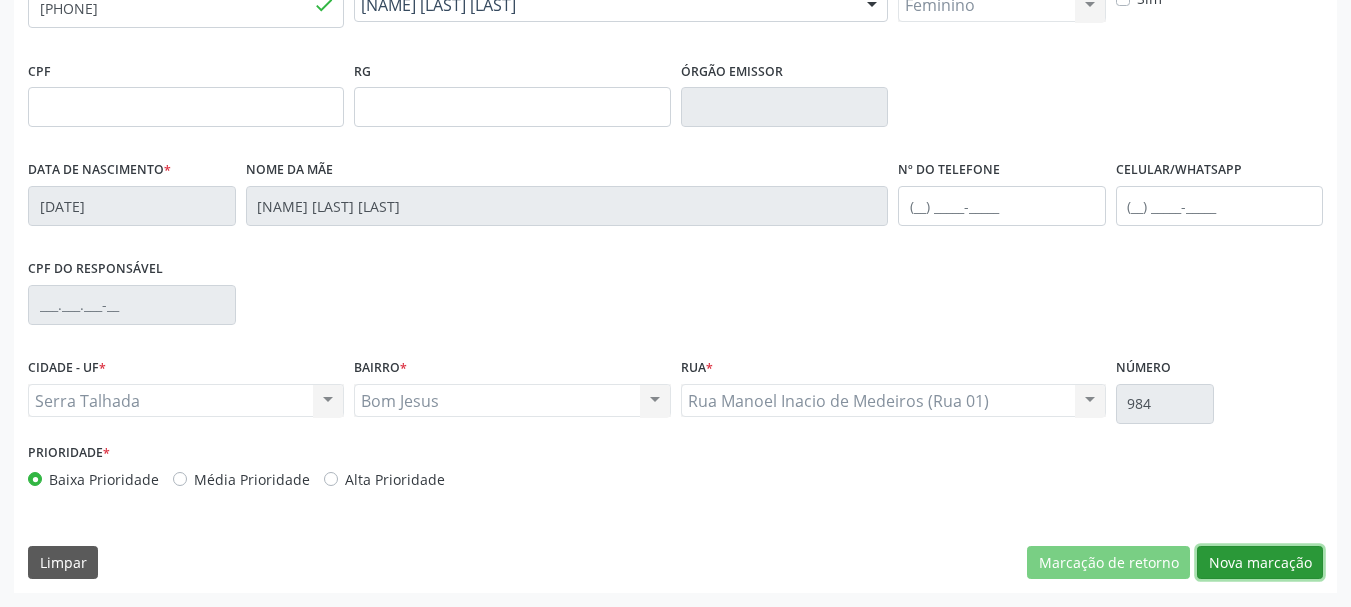 click on "Nova marcação" at bounding box center [1260, 563] 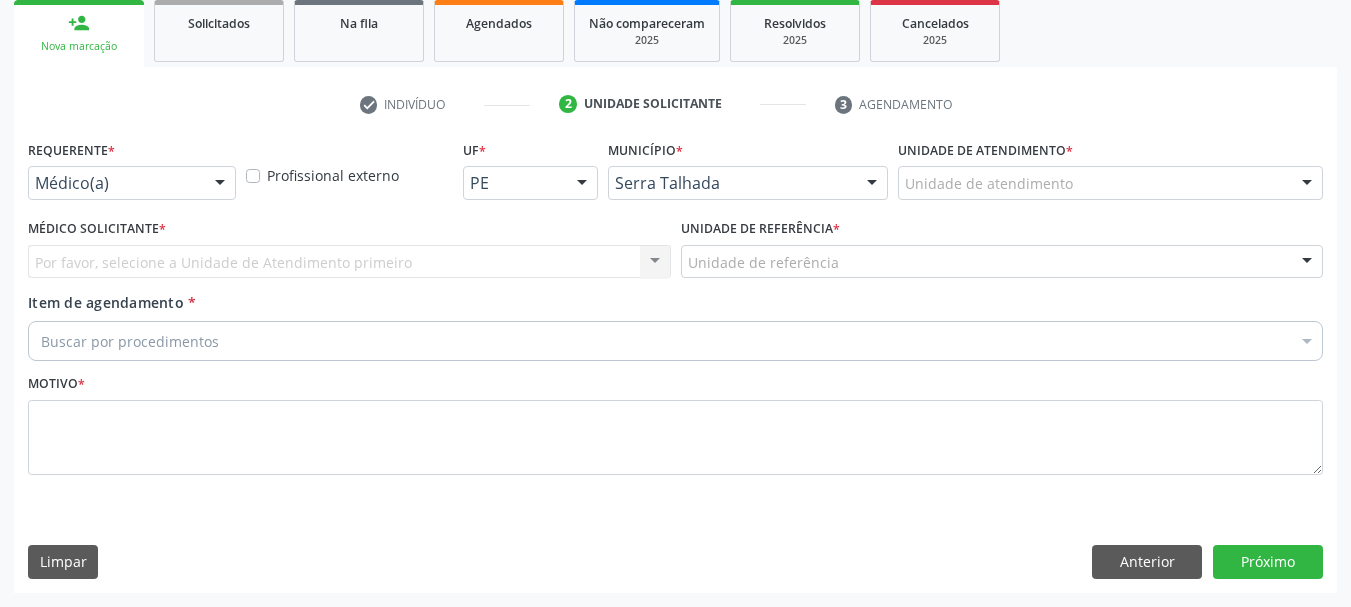 scroll, scrollTop: 299, scrollLeft: 0, axis: vertical 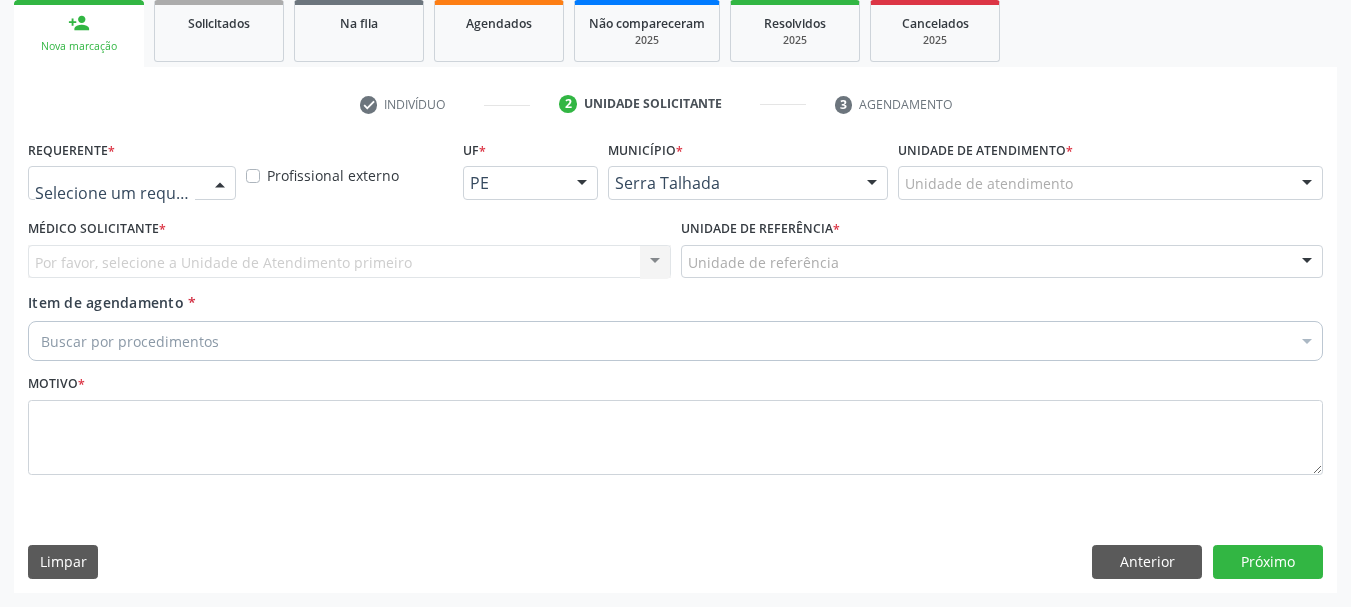 drag, startPoint x: 171, startPoint y: 194, endPoint x: 170, endPoint y: 240, distance: 46.010868 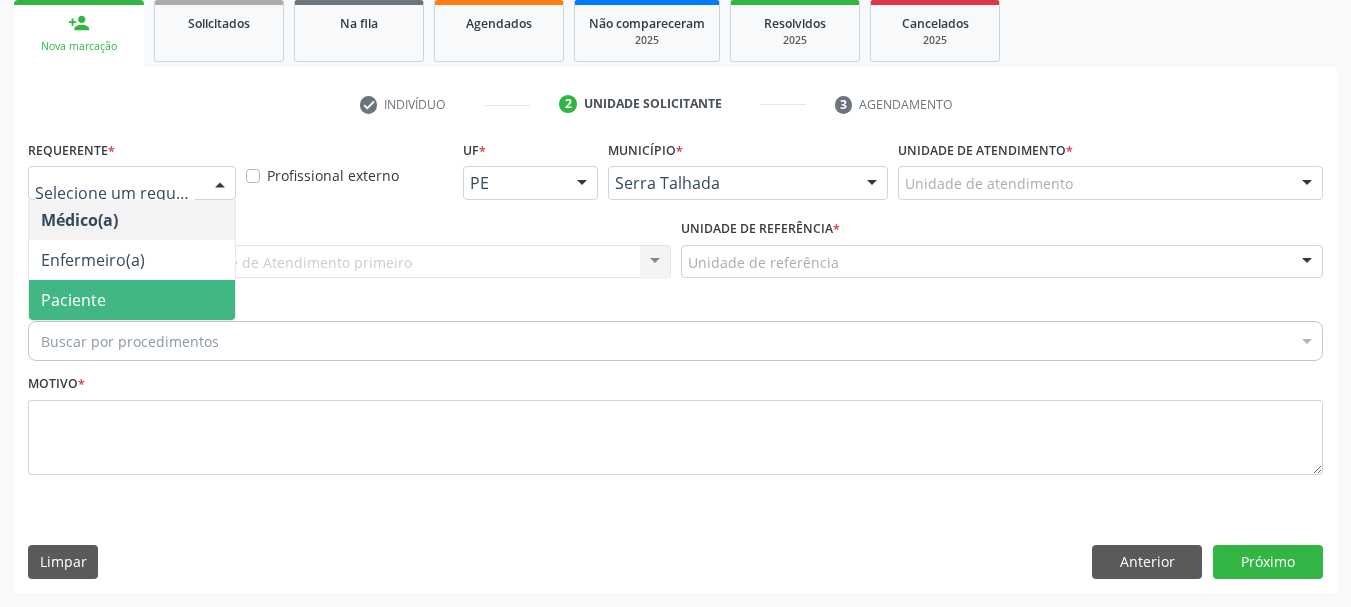 click on "Paciente" at bounding box center [132, 300] 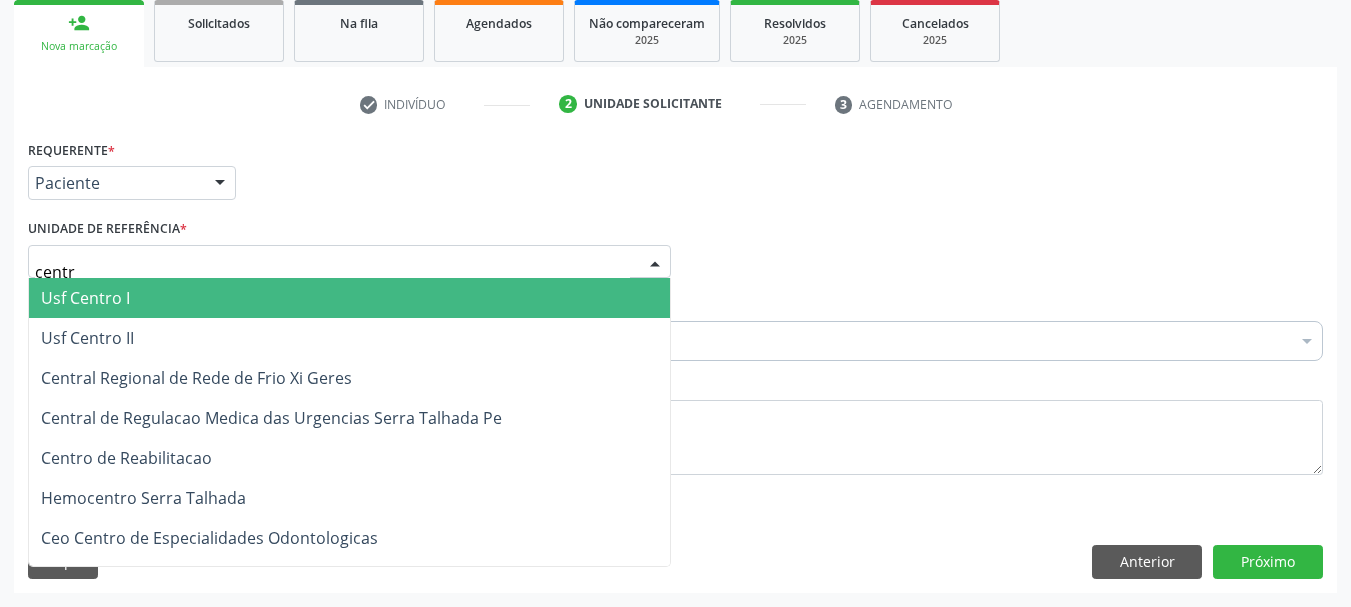 type on "centro" 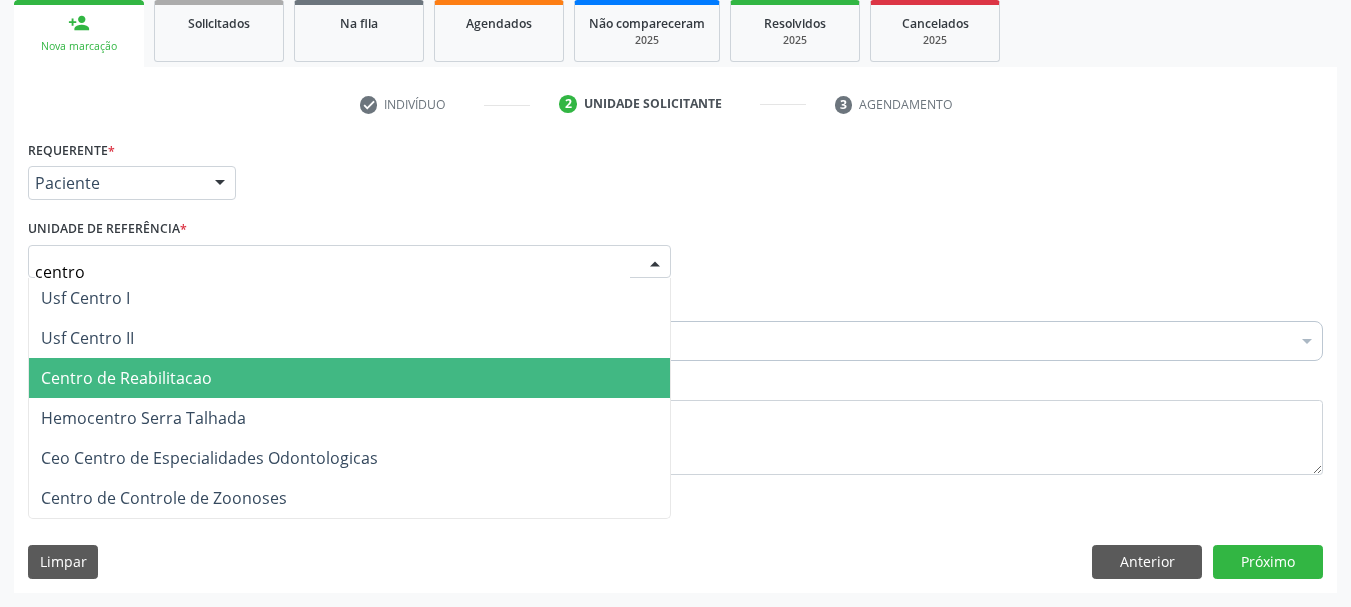 click on "Centro de Reabilitacao" at bounding box center (126, 378) 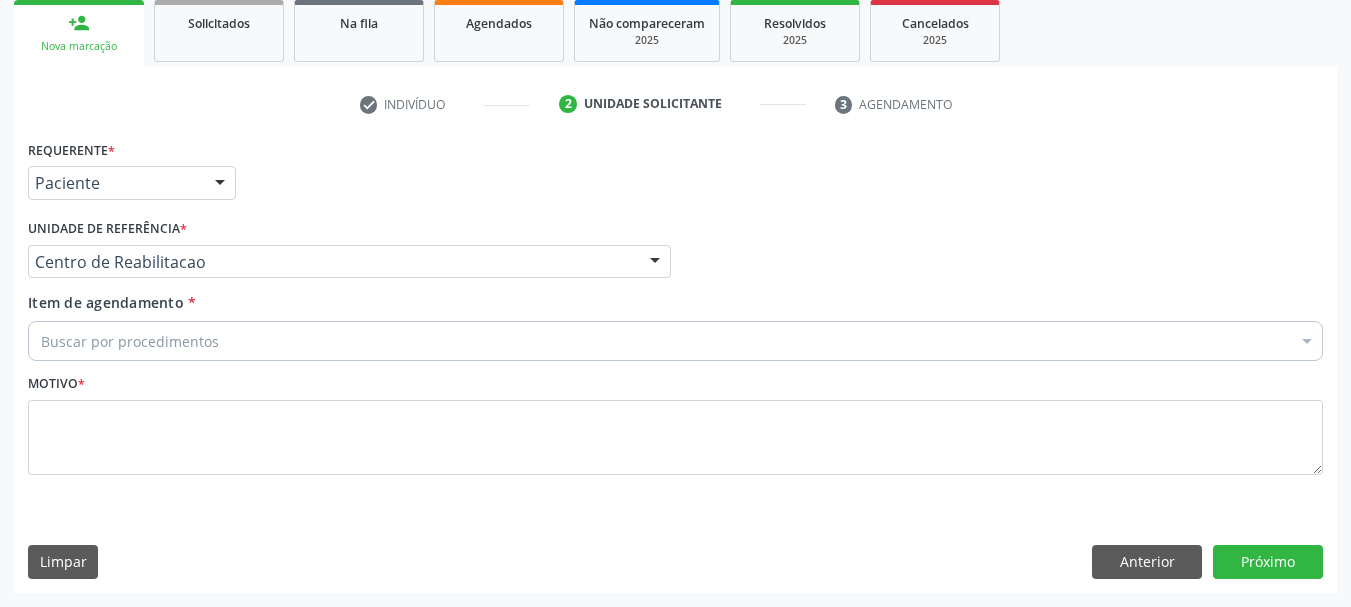 drag, startPoint x: 156, startPoint y: 337, endPoint x: 147, endPoint y: 342, distance: 10.29563 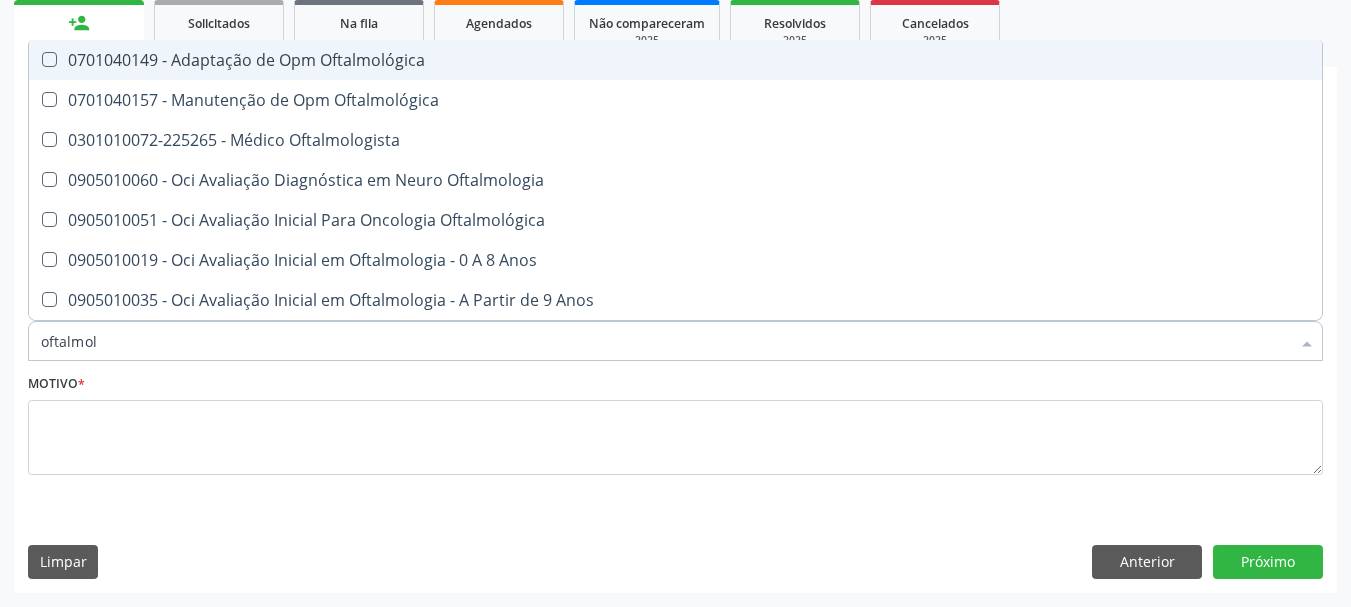 type on "oftalmolo" 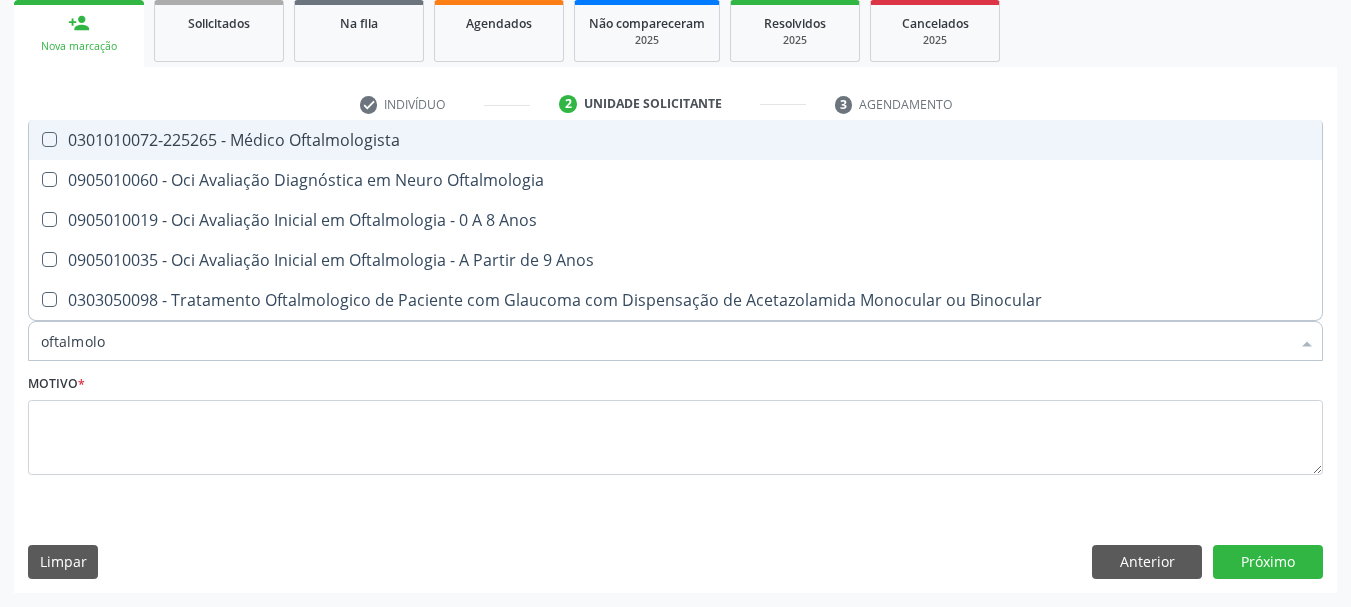 click on "0301010072-225265 - Médico Oftalmologista" at bounding box center (675, 140) 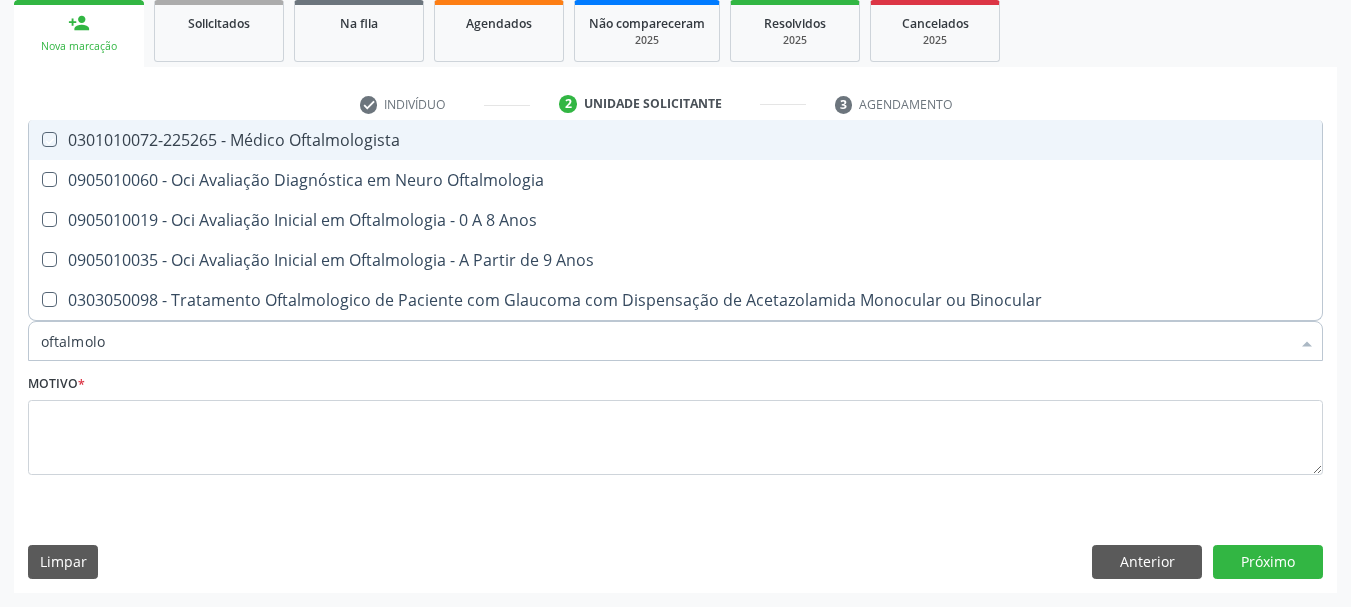 checkbox on "true" 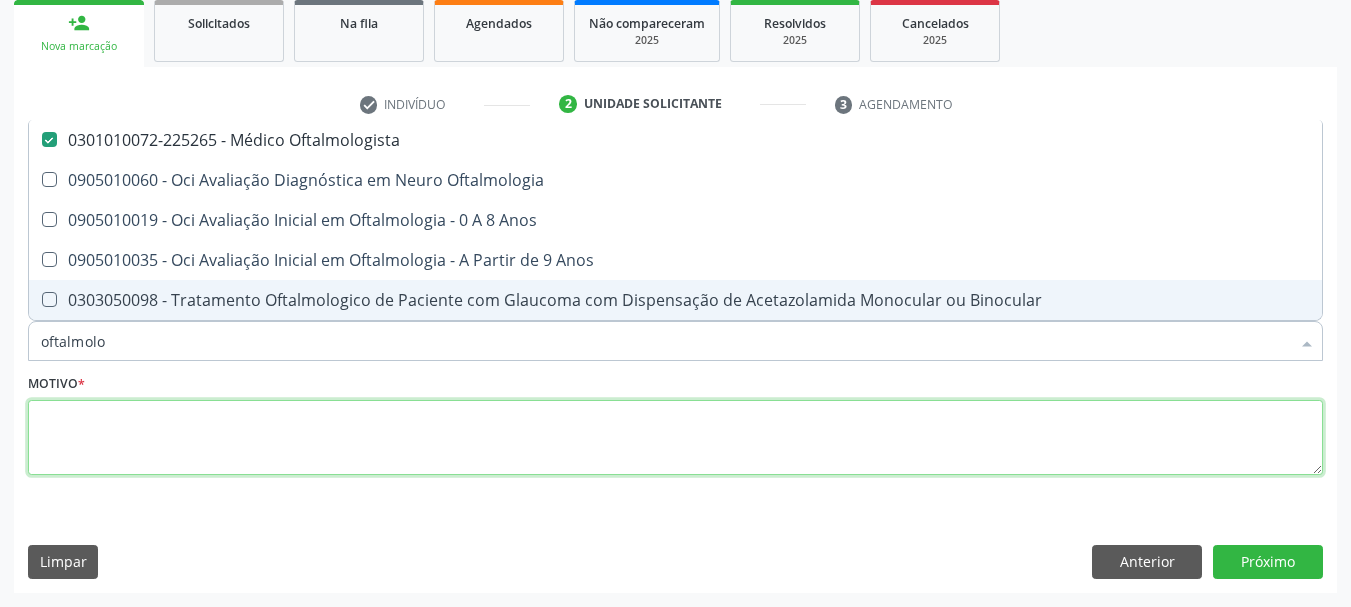 click at bounding box center (675, 438) 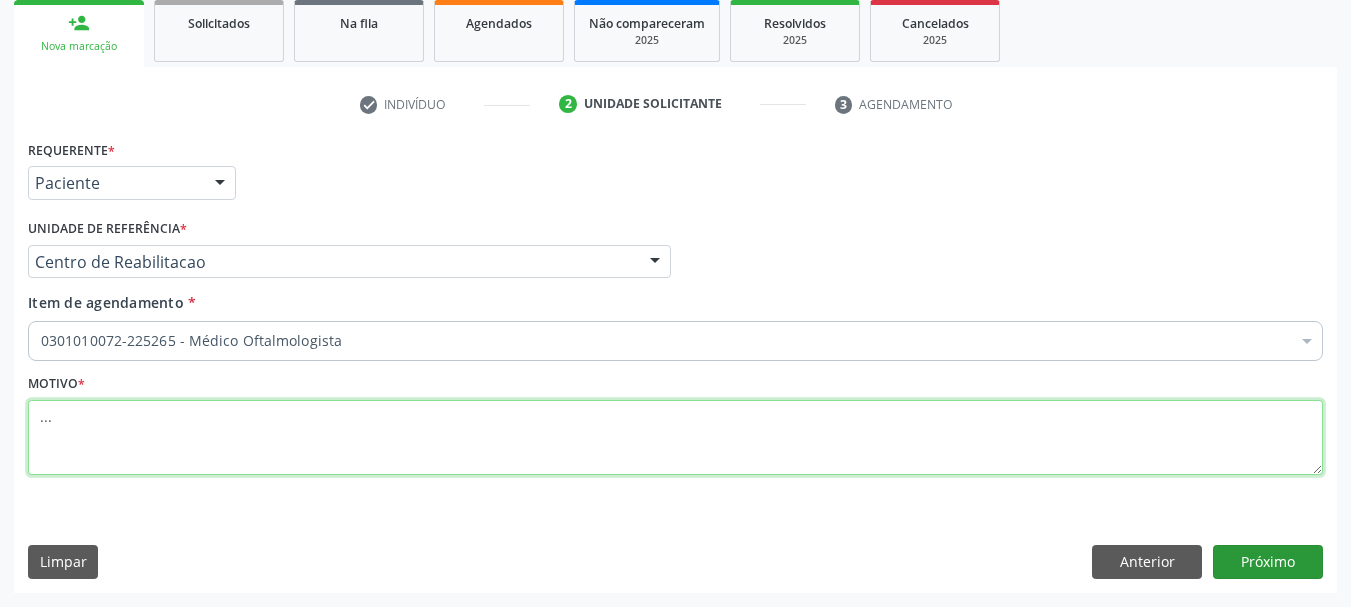 type on "..." 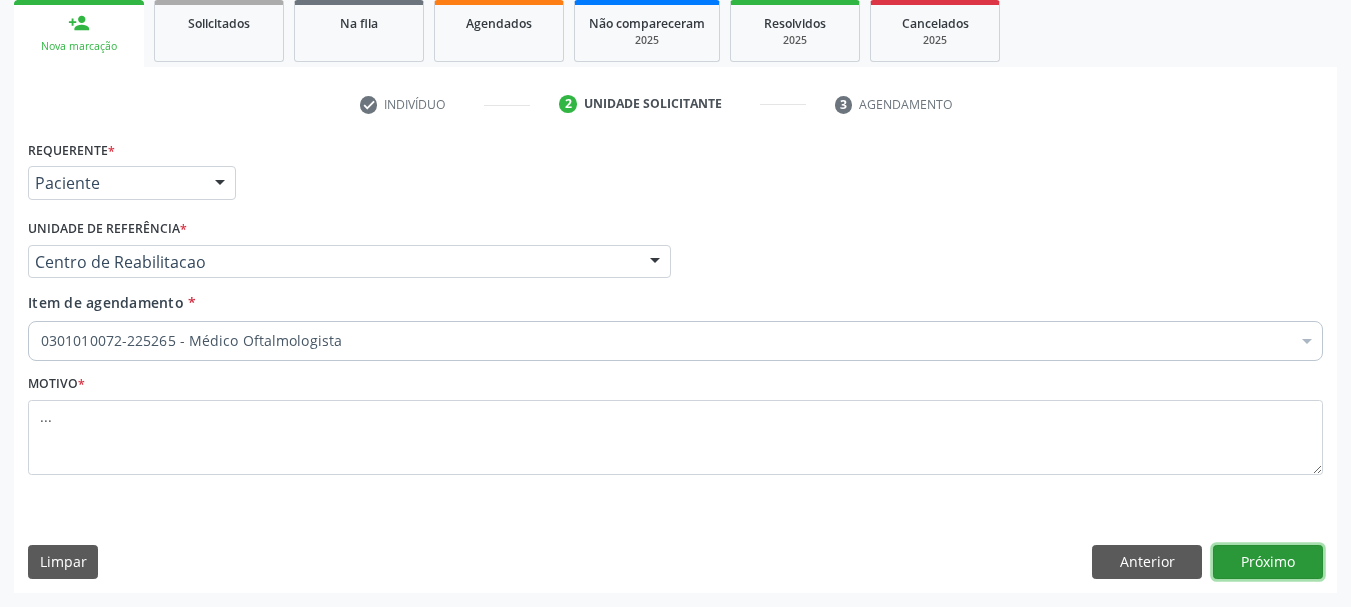 click on "Próximo" at bounding box center [1268, 562] 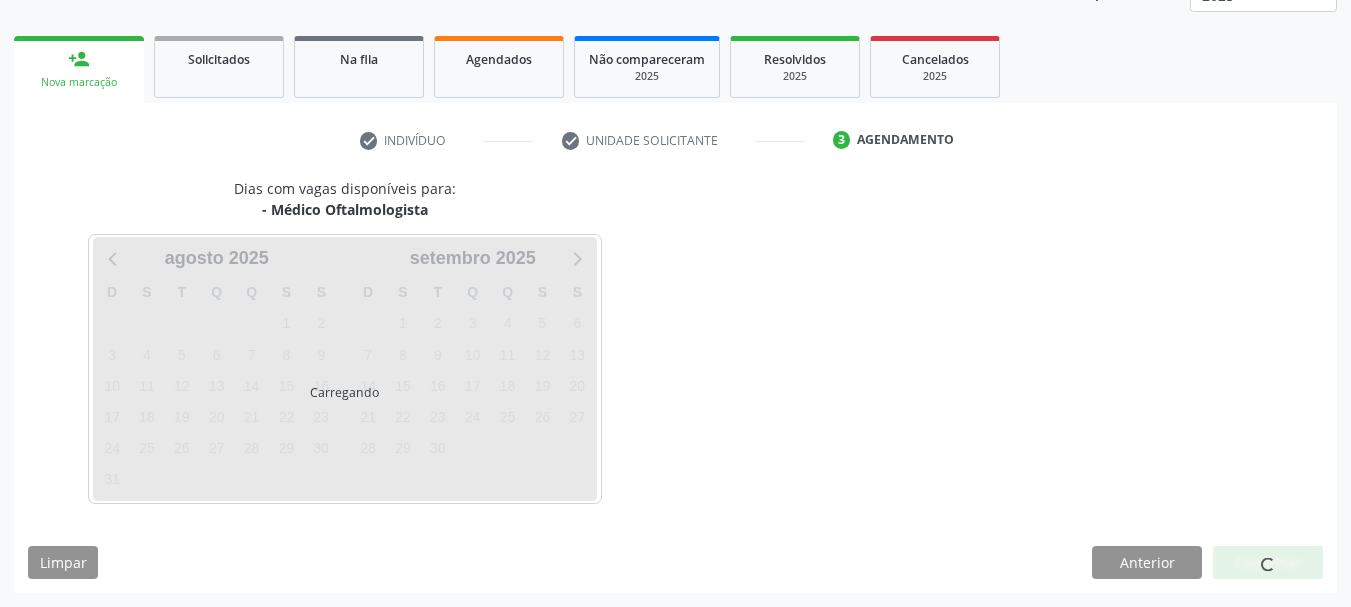 scroll, scrollTop: 263, scrollLeft: 0, axis: vertical 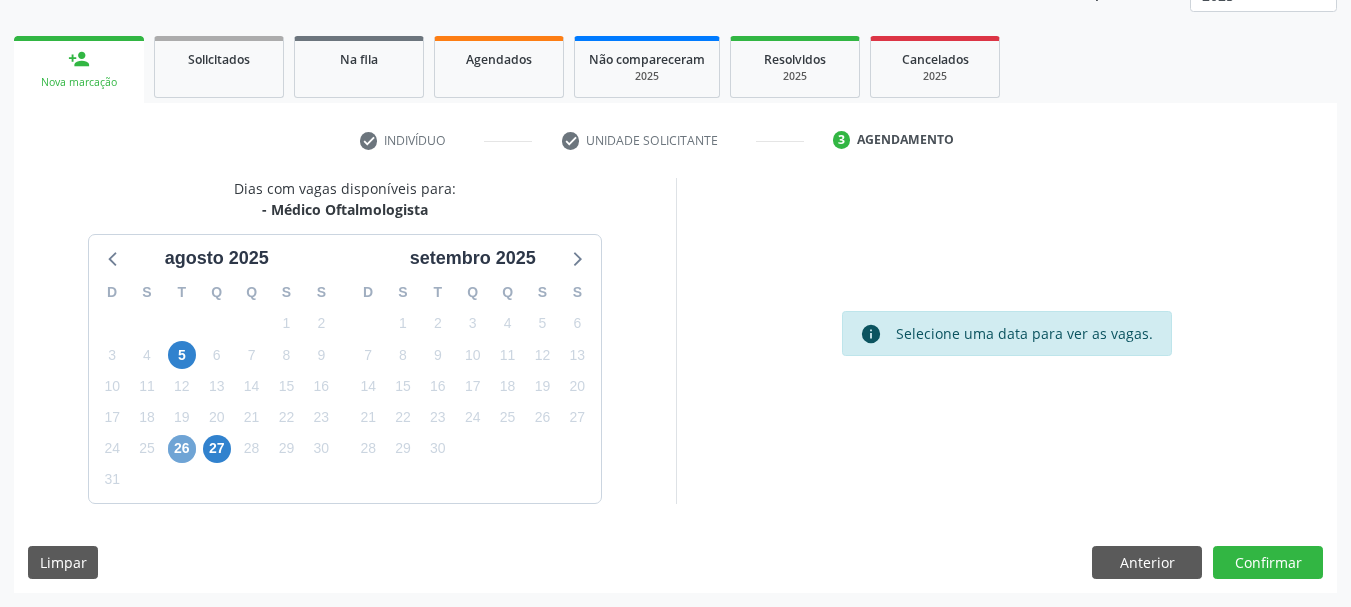 drag, startPoint x: 185, startPoint y: 440, endPoint x: 195, endPoint y: 439, distance: 10.049875 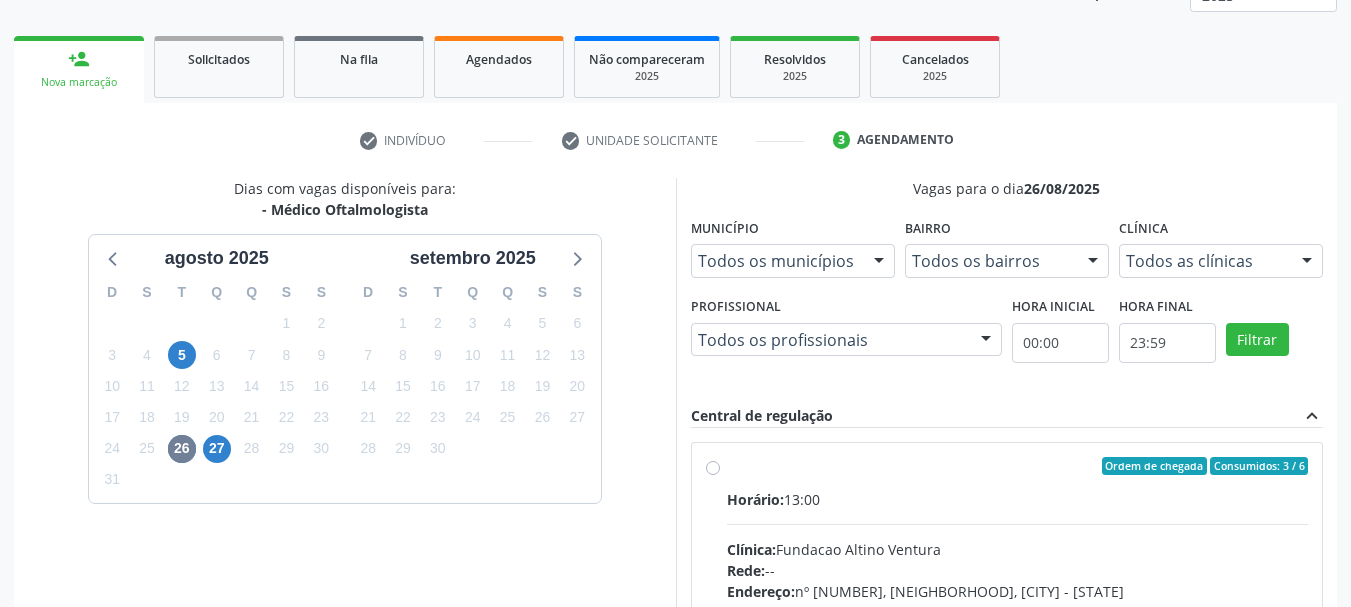 click on "Ordem de chegada
Consumidos: 3 / 6
Horário:   13:00
Clínica:  Fundacao Altino Ventura
Rede:
--
Endereço:   nº 335, Nossa Senhora da Con, Serra Talhada - PE
Telefone:   --
Profissional:
Bruna Vieira Oliveira Carvalho Ventura
Informações adicionais sobre o atendimento
Idade de atendimento:
de 0 a 120 anos
Gênero(s) atendido(s):
Masculino e Feminino
Informações adicionais:
--" at bounding box center (1018, 610) 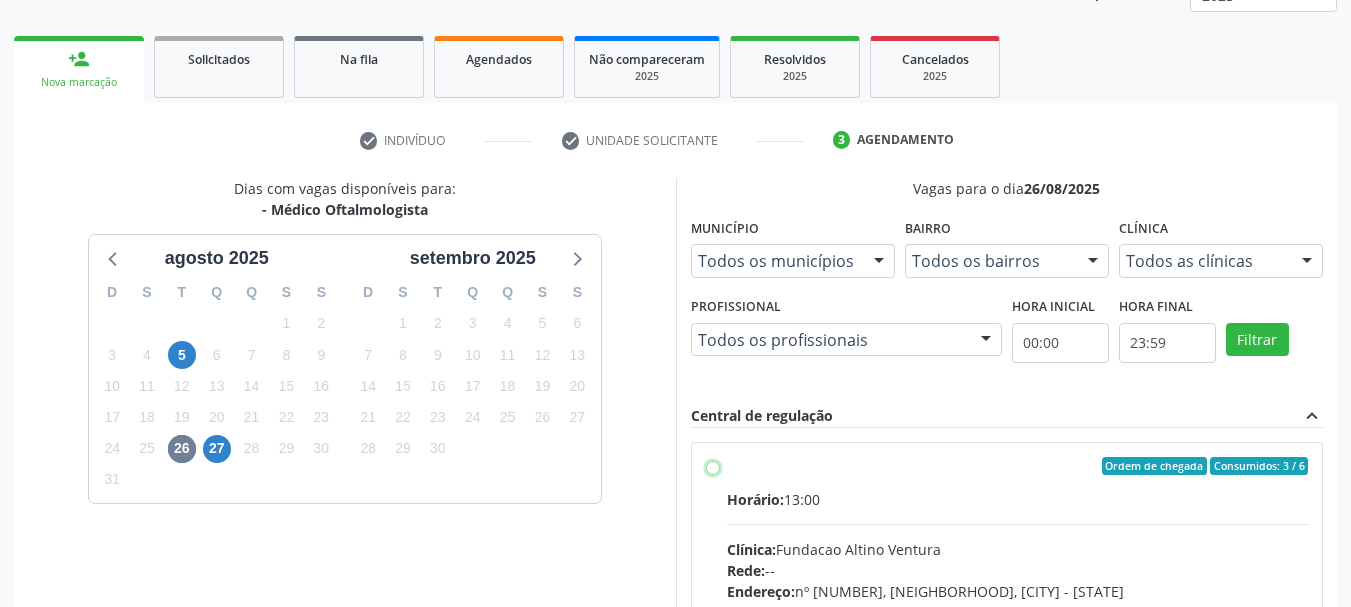 click on "Ordem de chegada
Consumidos: 3 / 6
Horário:   13:00
Clínica:  Fundacao Altino Ventura
Rede:
--
Endereço:   nº 335, Nossa Senhora da Con, Serra Talhada - PE
Telefone:   --
Profissional:
Bruna Vieira Oliveira Carvalho Ventura
Informações adicionais sobre o atendimento
Idade de atendimento:
de 0 a 120 anos
Gênero(s) atendido(s):
Masculino e Feminino
Informações adicionais:
--" at bounding box center (713, 466) 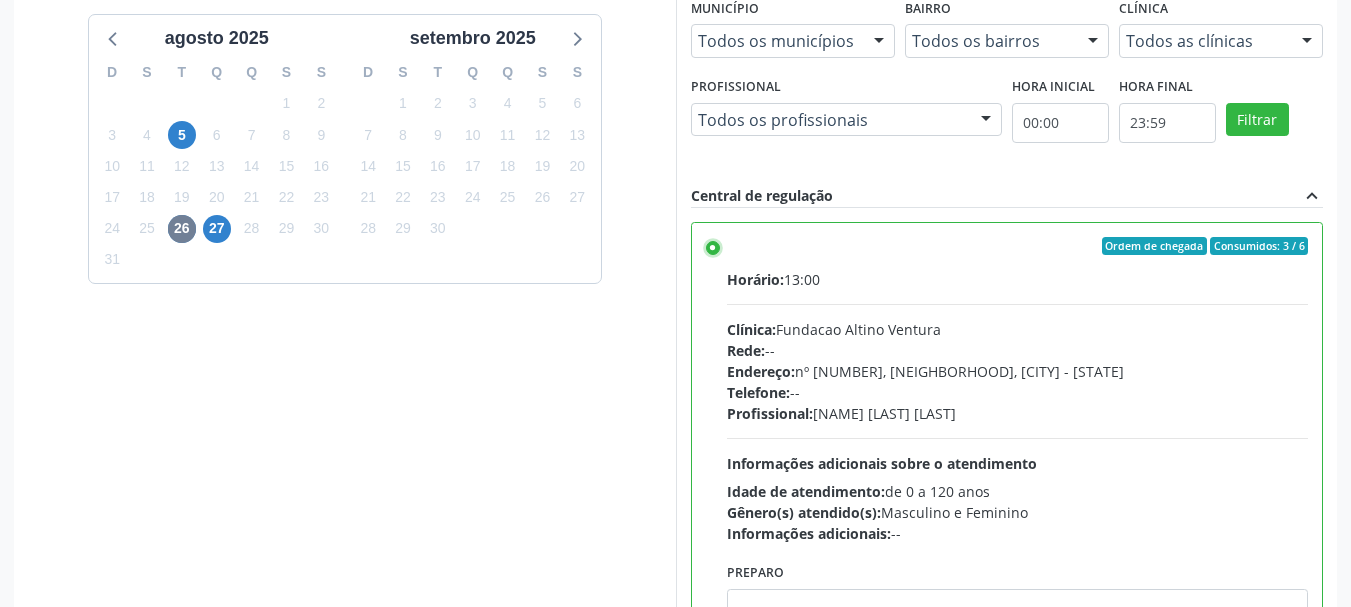 scroll, scrollTop: 588, scrollLeft: 0, axis: vertical 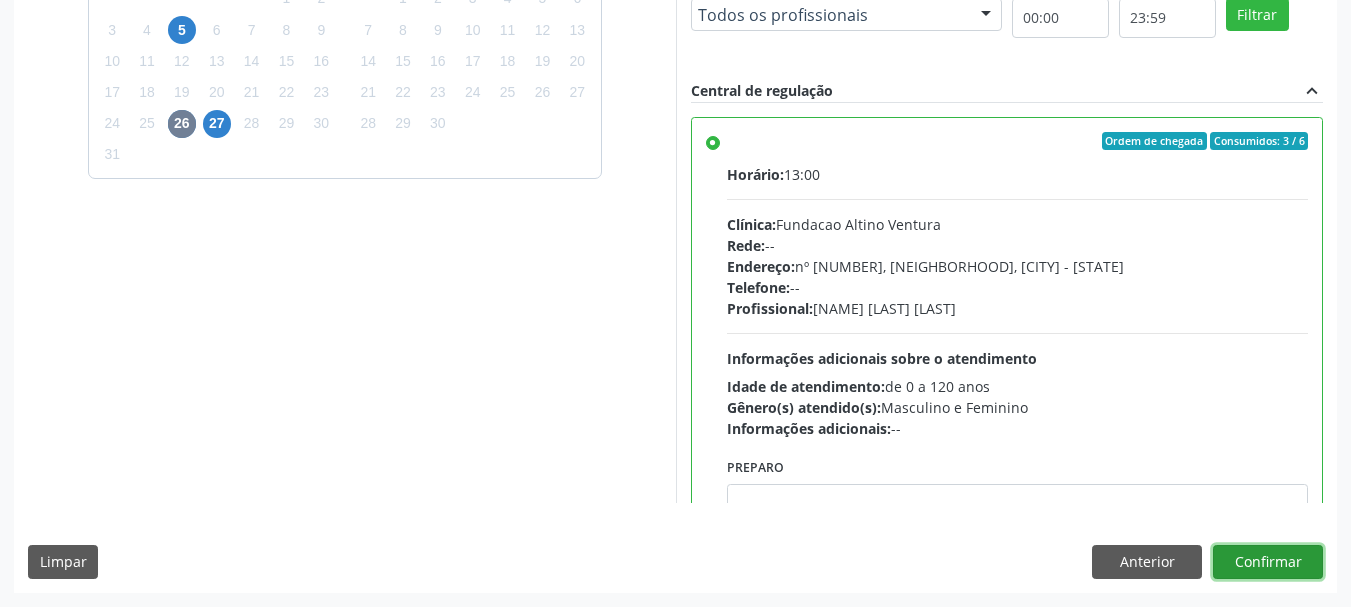 click on "Confirmar" at bounding box center [1268, 562] 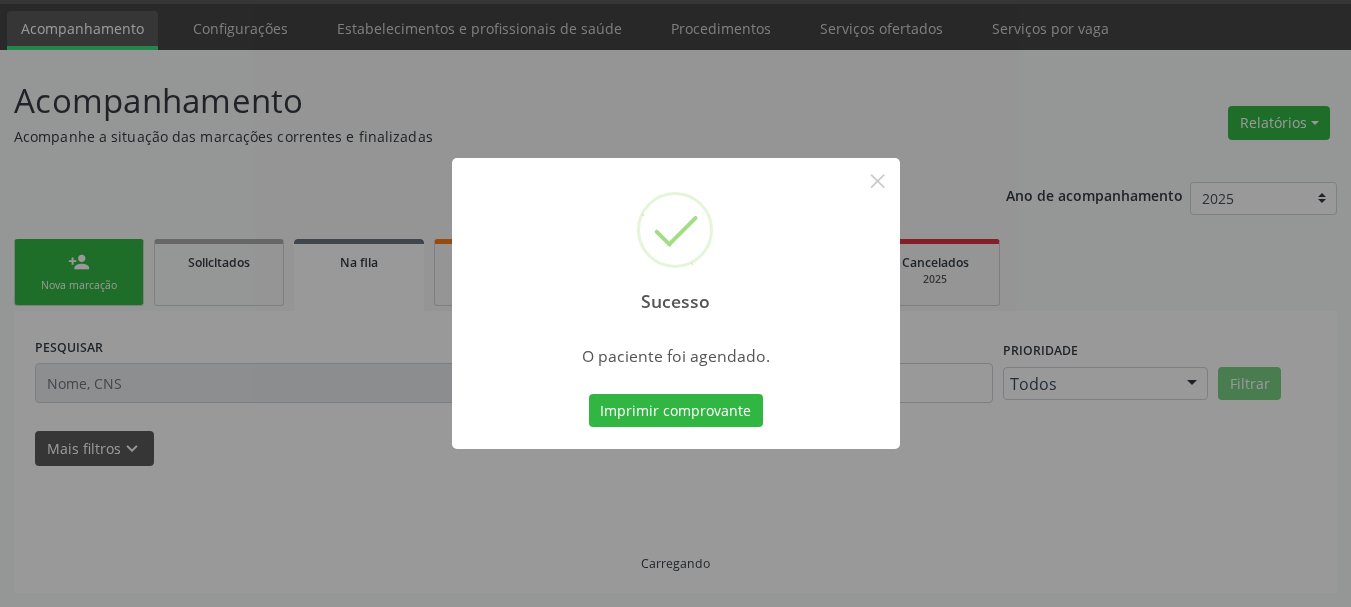 scroll, scrollTop: 60, scrollLeft: 0, axis: vertical 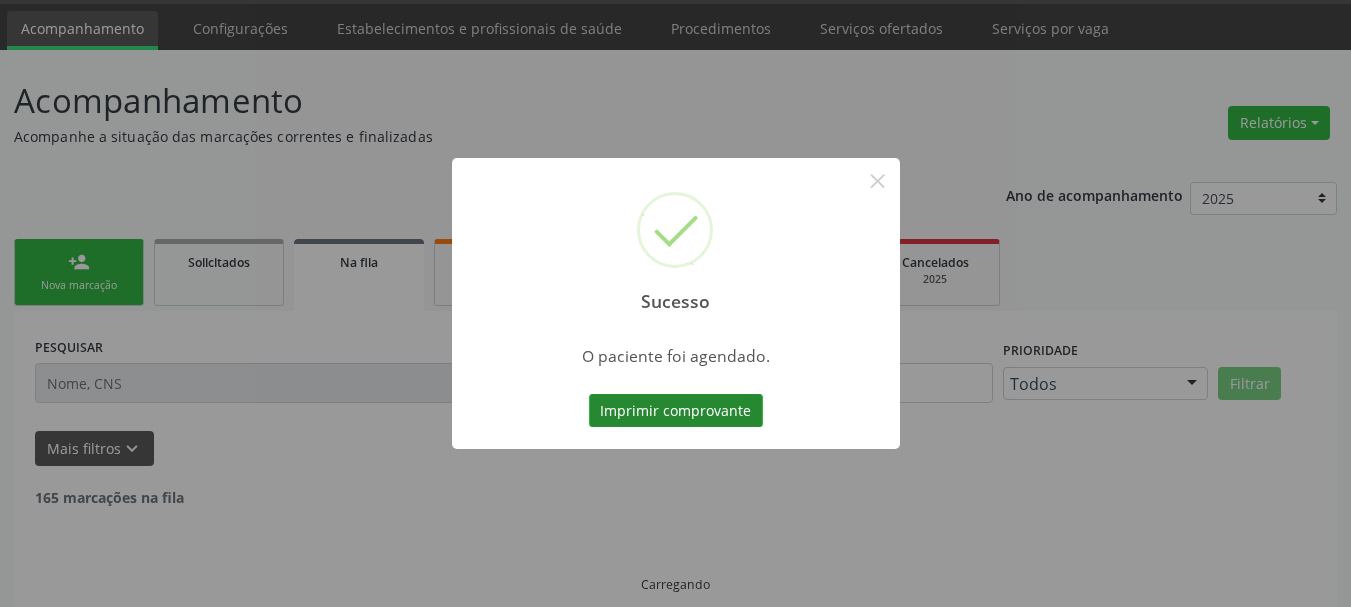 click on "Imprimir comprovante" at bounding box center (676, 411) 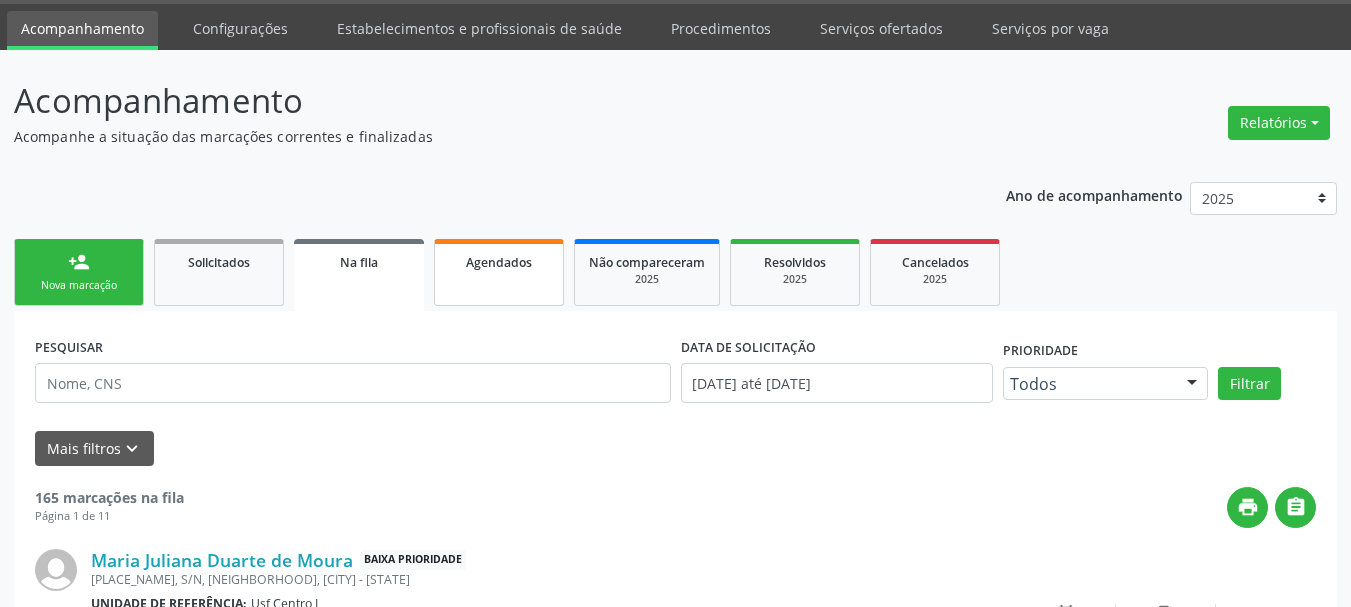 click on "Agendados" at bounding box center (499, 261) 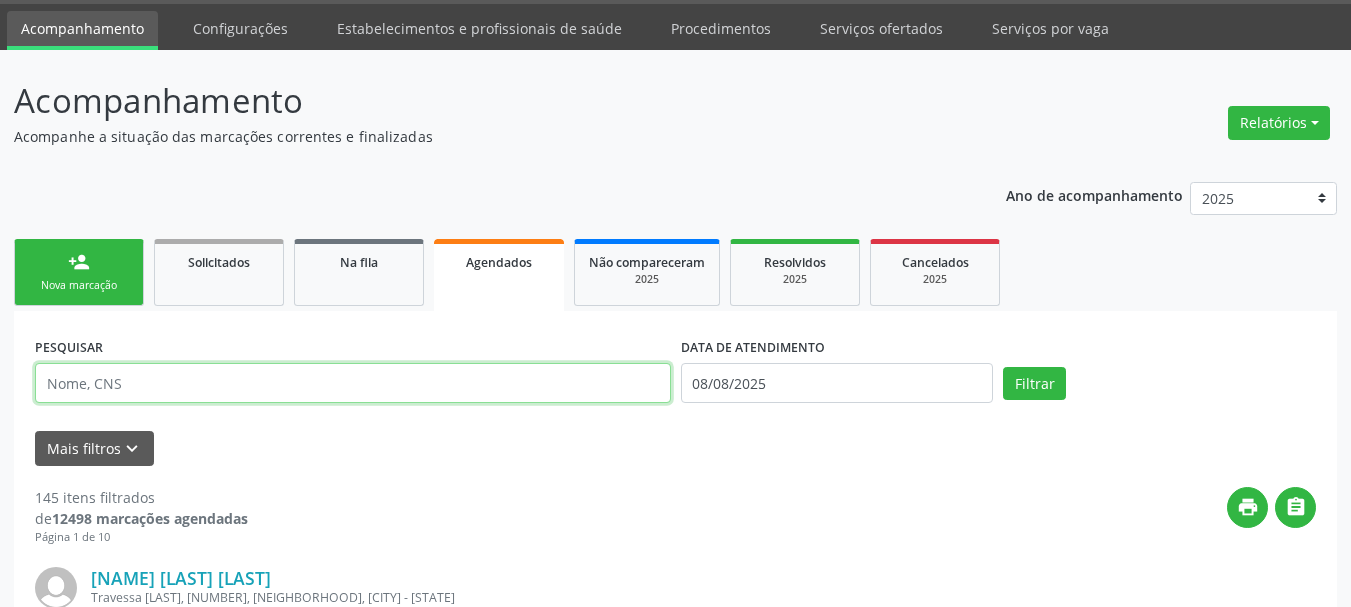 paste on "[NUMBER] [NUMBER] [NUMBER] [NUMBER]" 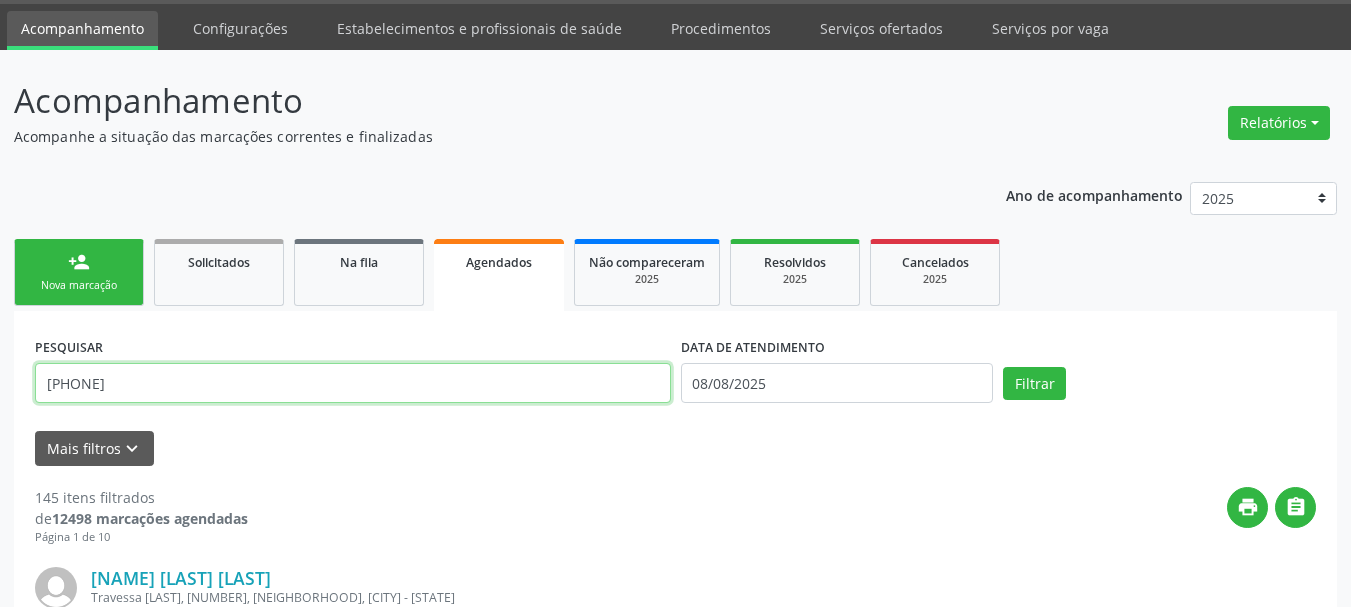 type on "[NUMBER] [NUMBER] [NUMBER] [NUMBER]" 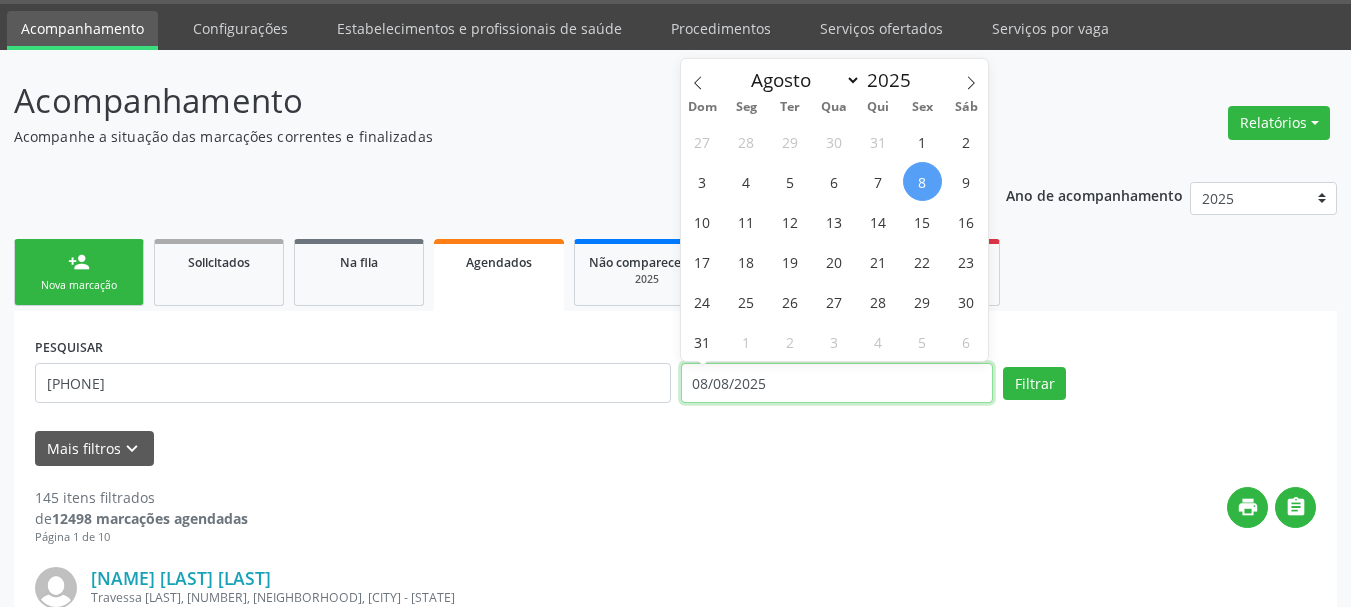 click on "08/08/2025" at bounding box center [837, 383] 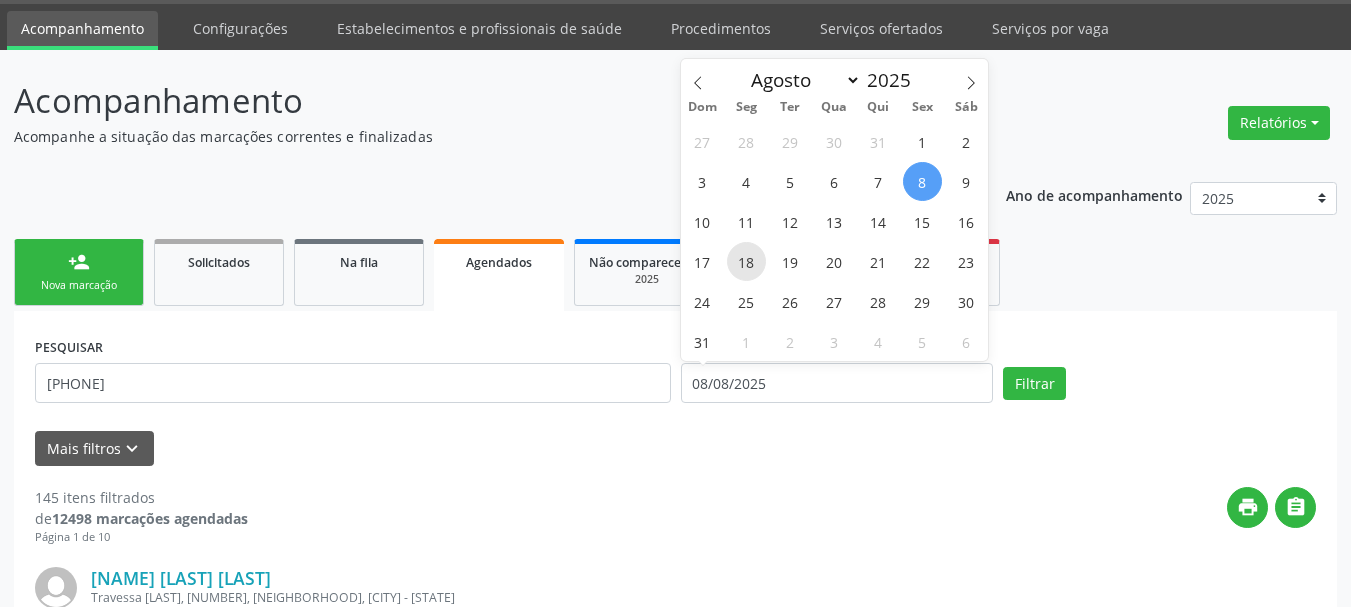 click on "18" at bounding box center (746, 261) 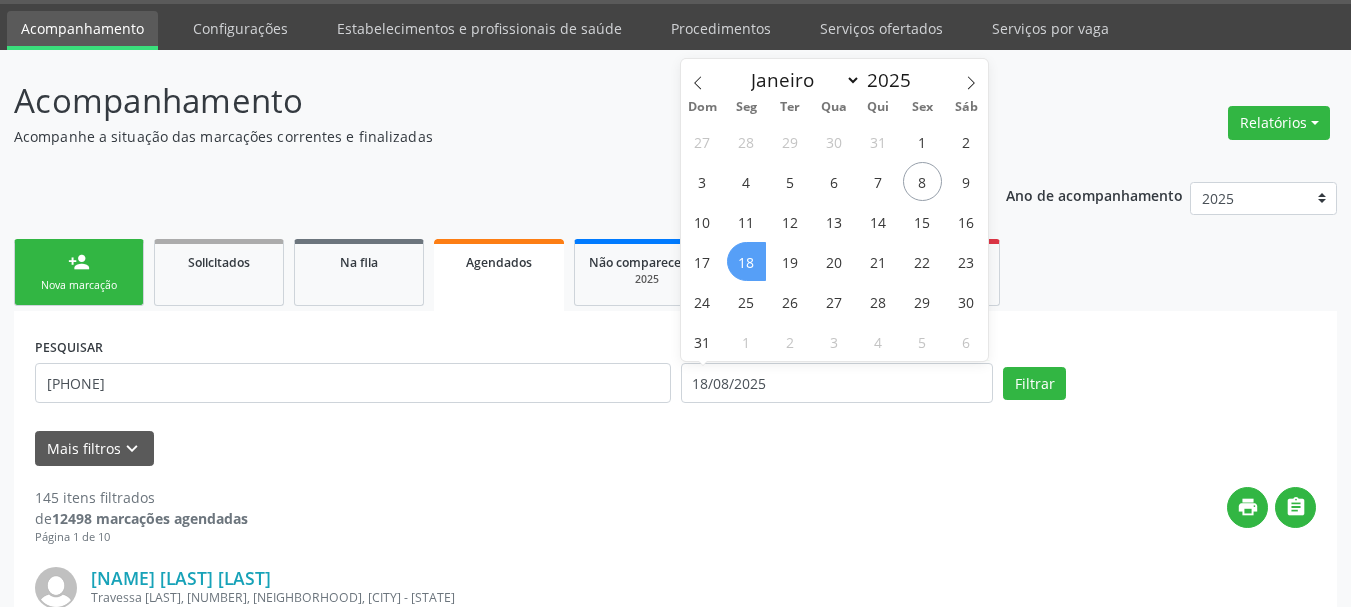 click on "18" at bounding box center [746, 261] 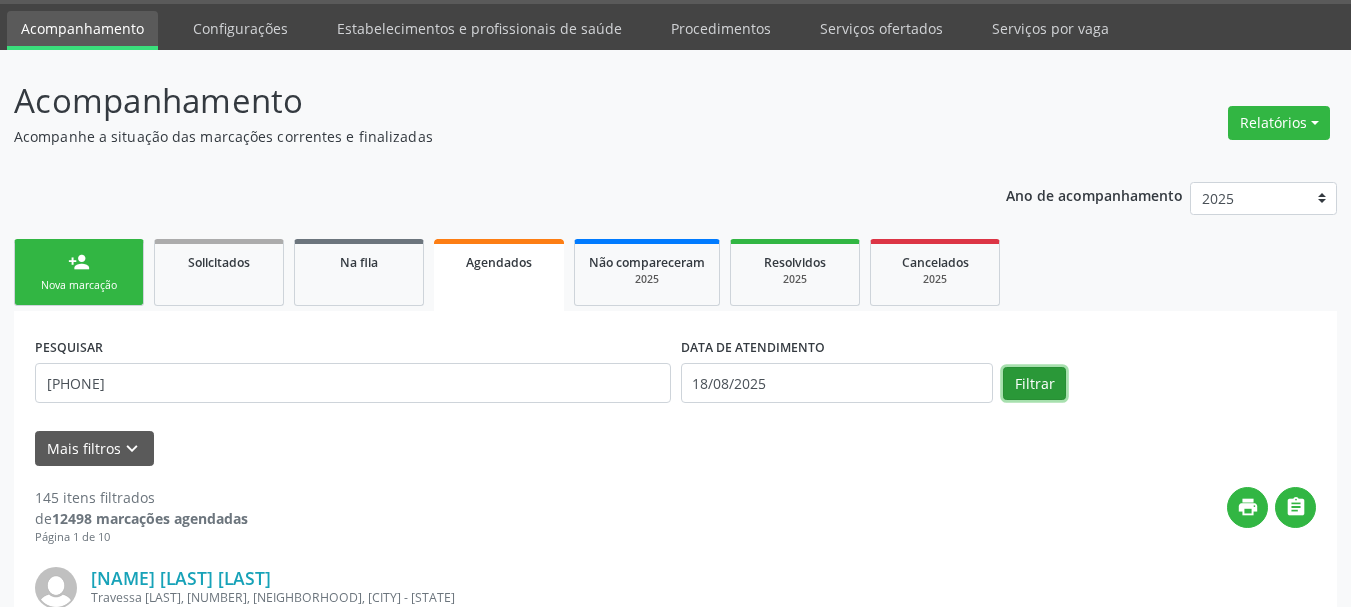 click on "Filtrar" at bounding box center [1034, 384] 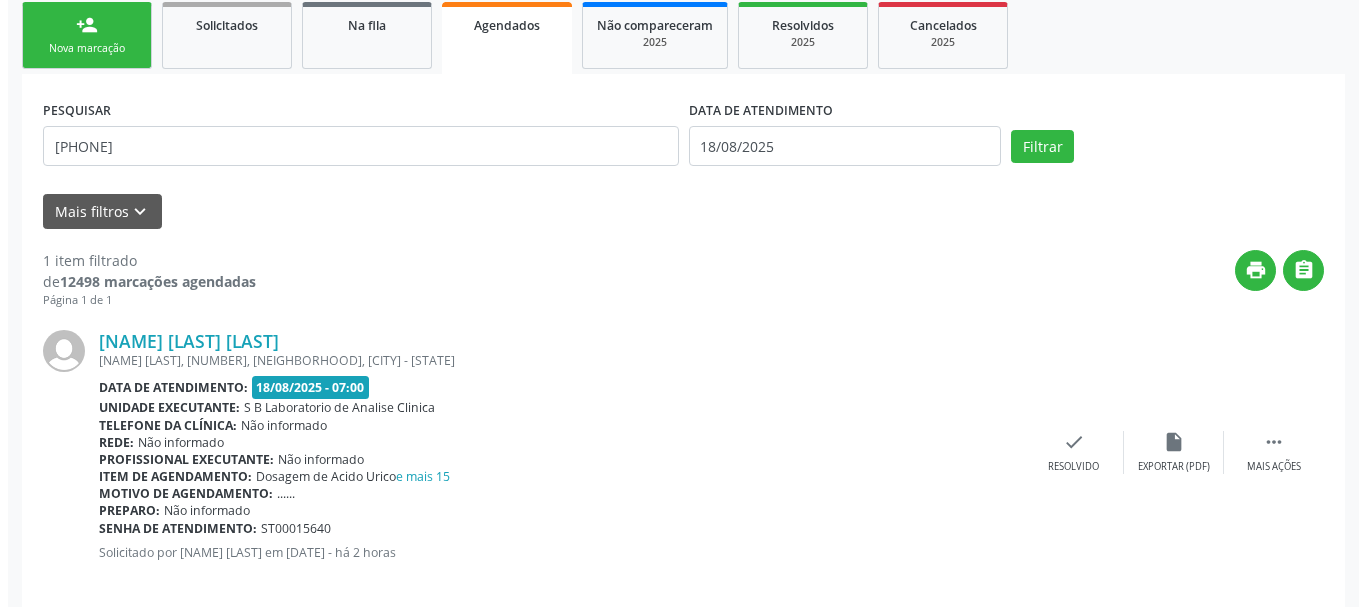 scroll, scrollTop: 321, scrollLeft: 0, axis: vertical 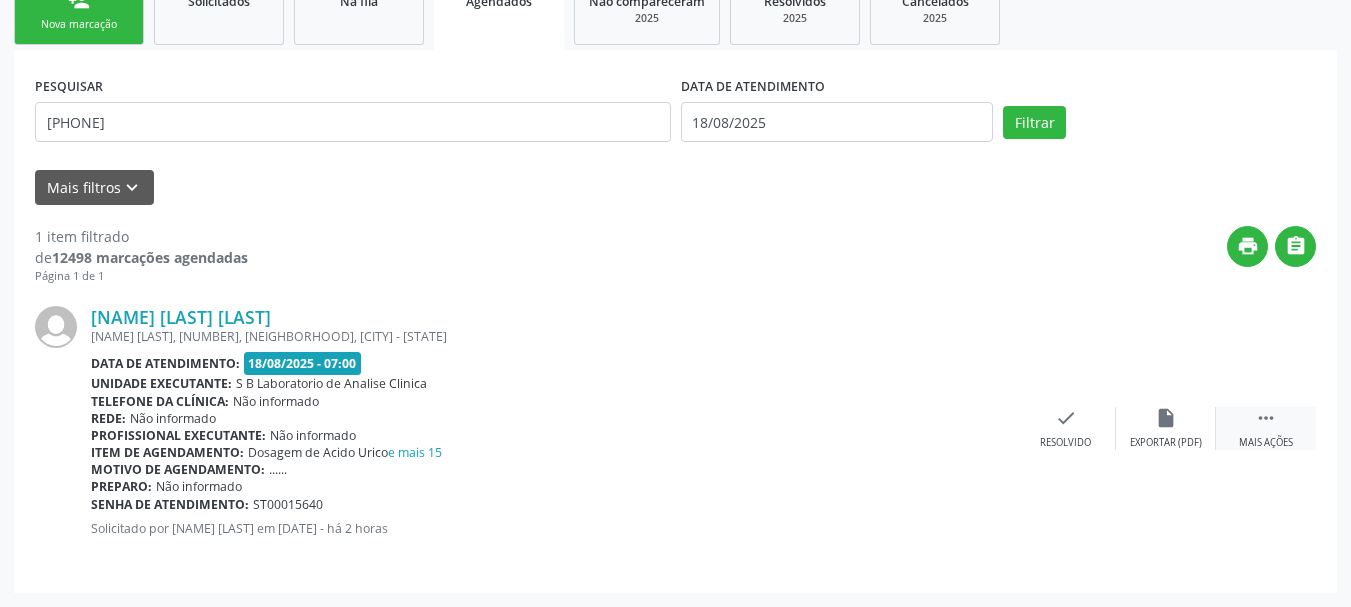 click on "" at bounding box center (1266, 418) 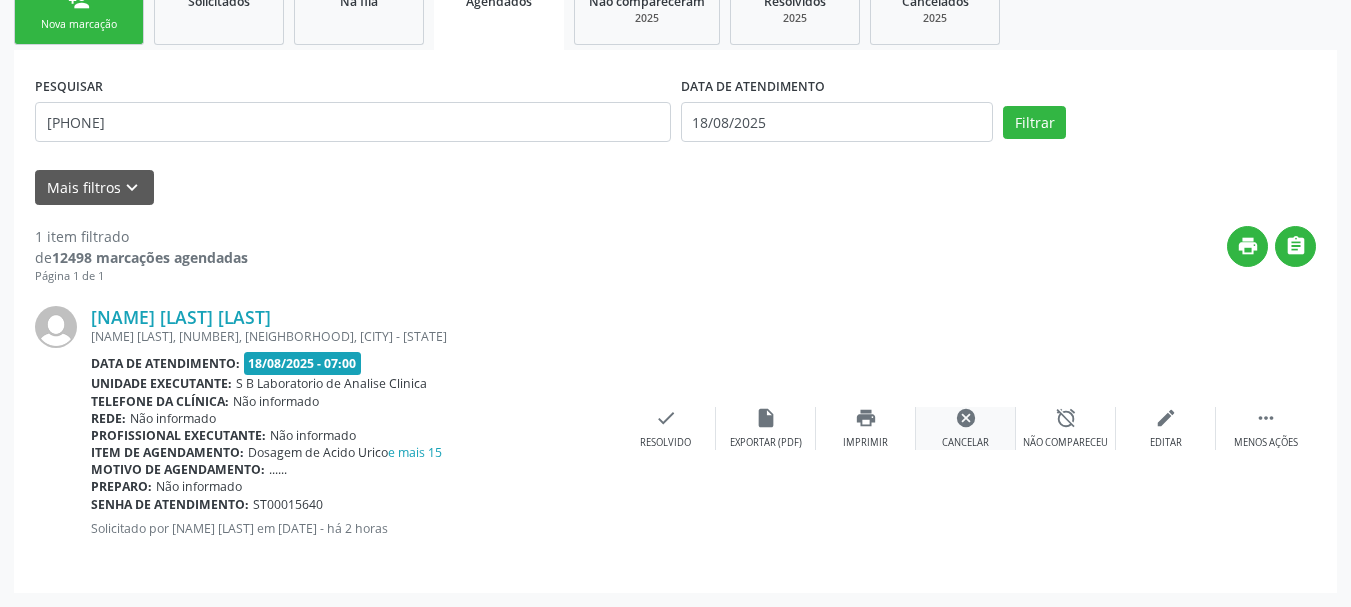 click on "cancel" at bounding box center (966, 418) 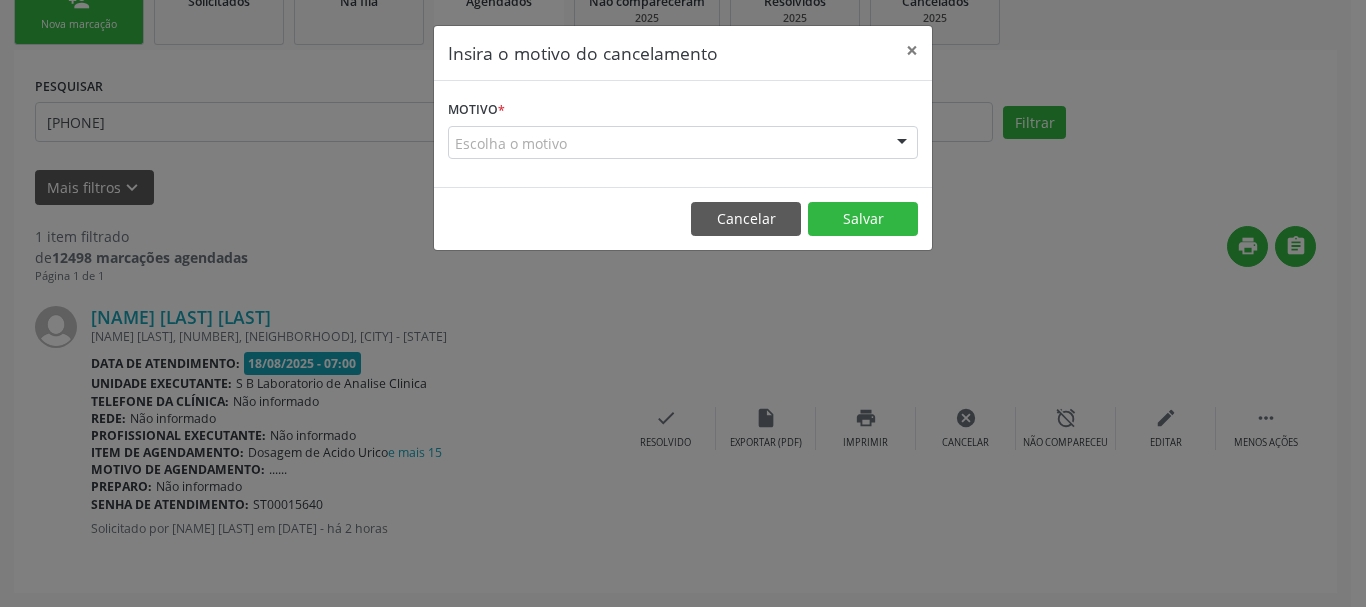 click on "Escolha o motivo" at bounding box center [683, 143] 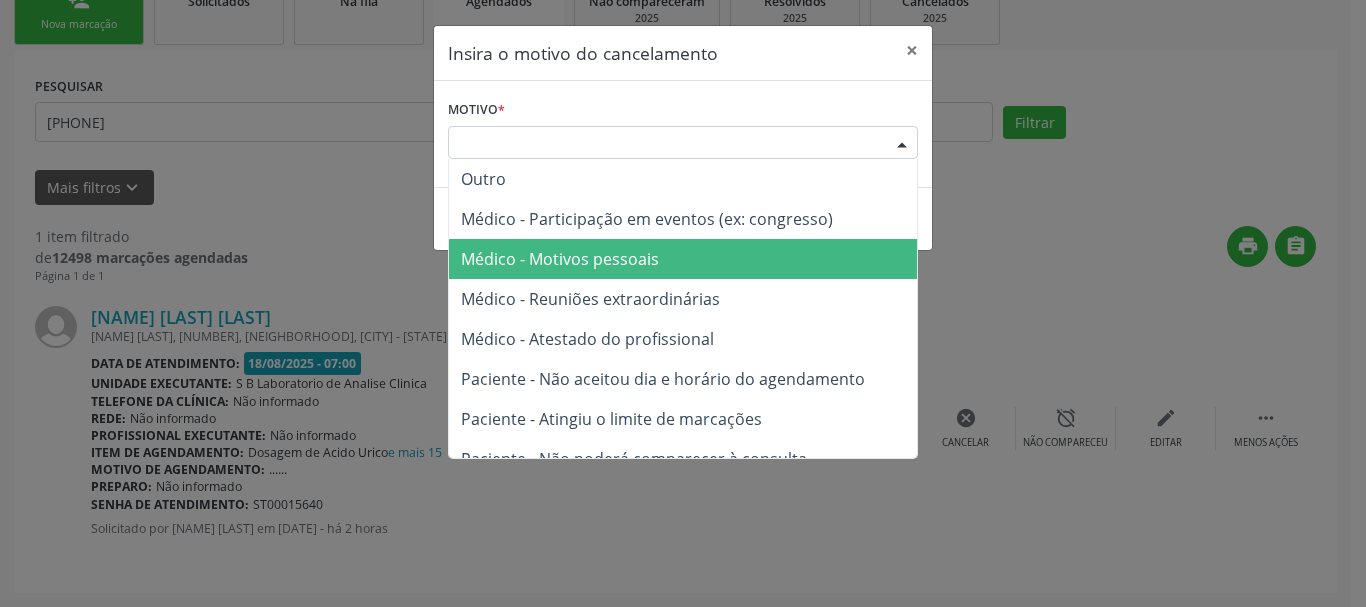 click on "Médico - Motivos pessoais" at bounding box center [560, 259] 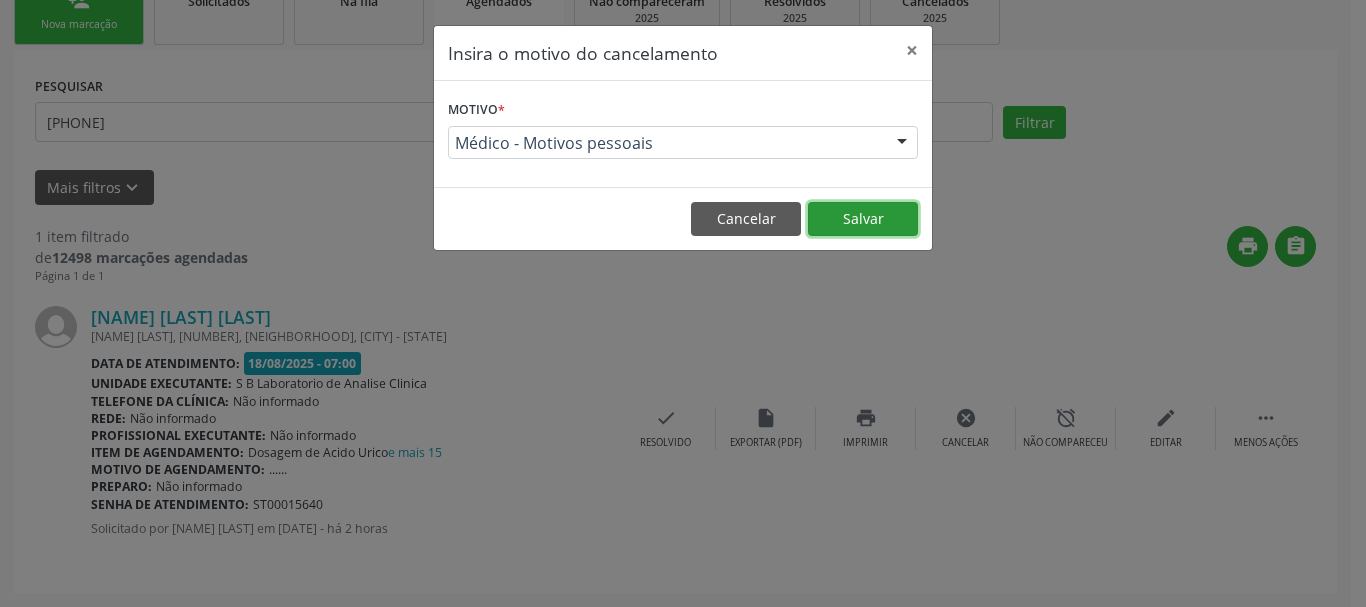 click on "Salvar" at bounding box center [863, 219] 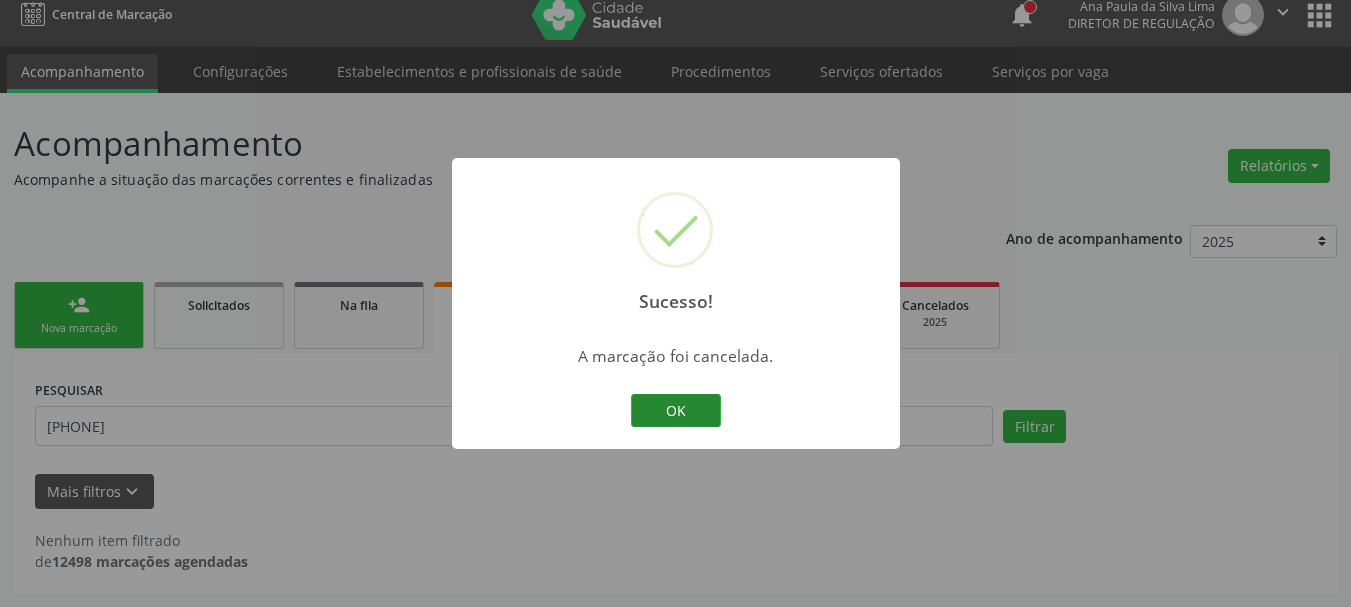 scroll, scrollTop: 17, scrollLeft: 0, axis: vertical 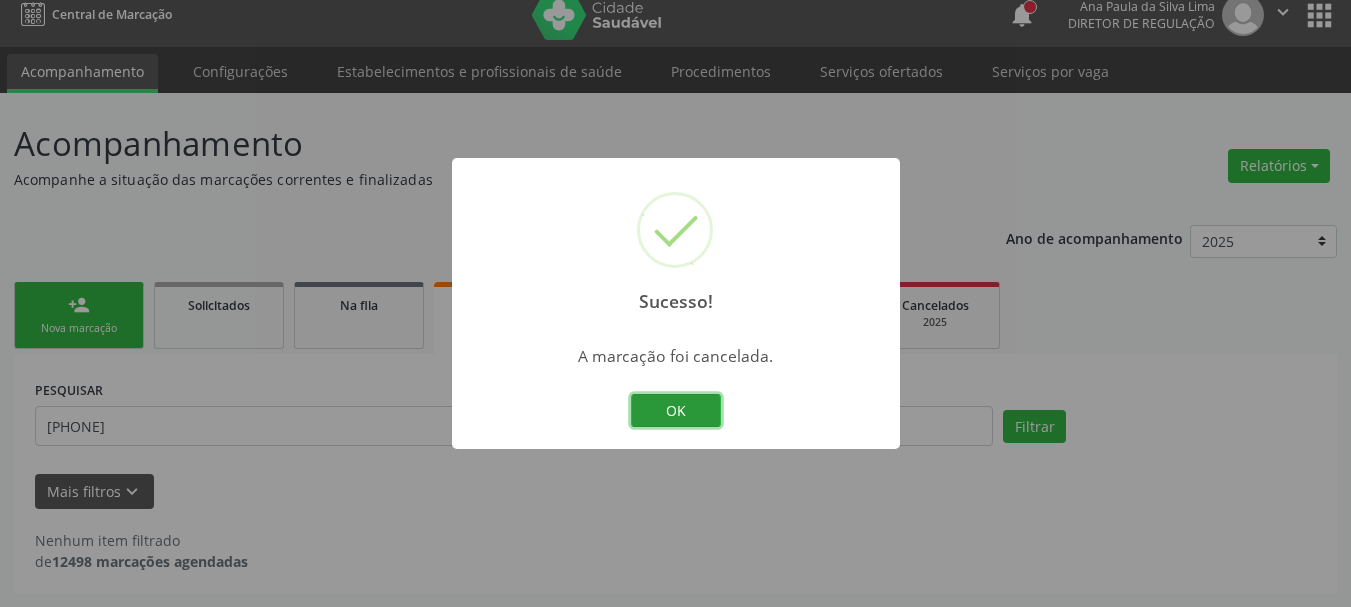 drag, startPoint x: 710, startPoint y: 412, endPoint x: 723, endPoint y: 401, distance: 17.029387 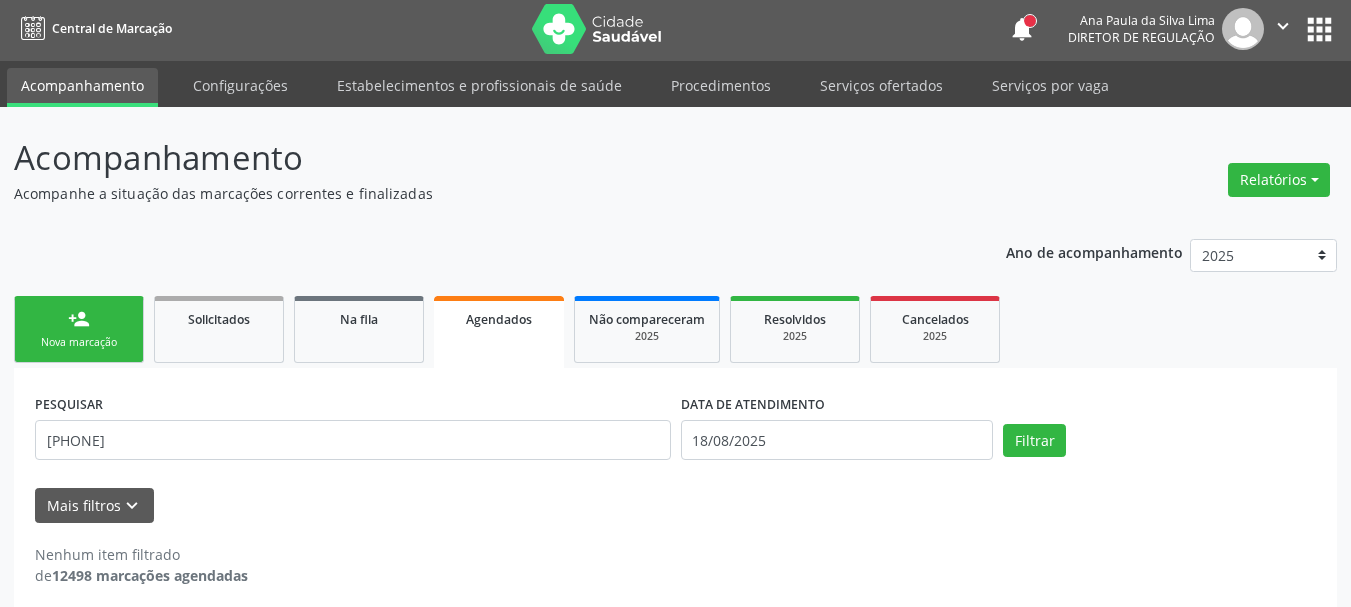 scroll, scrollTop: 0, scrollLeft: 0, axis: both 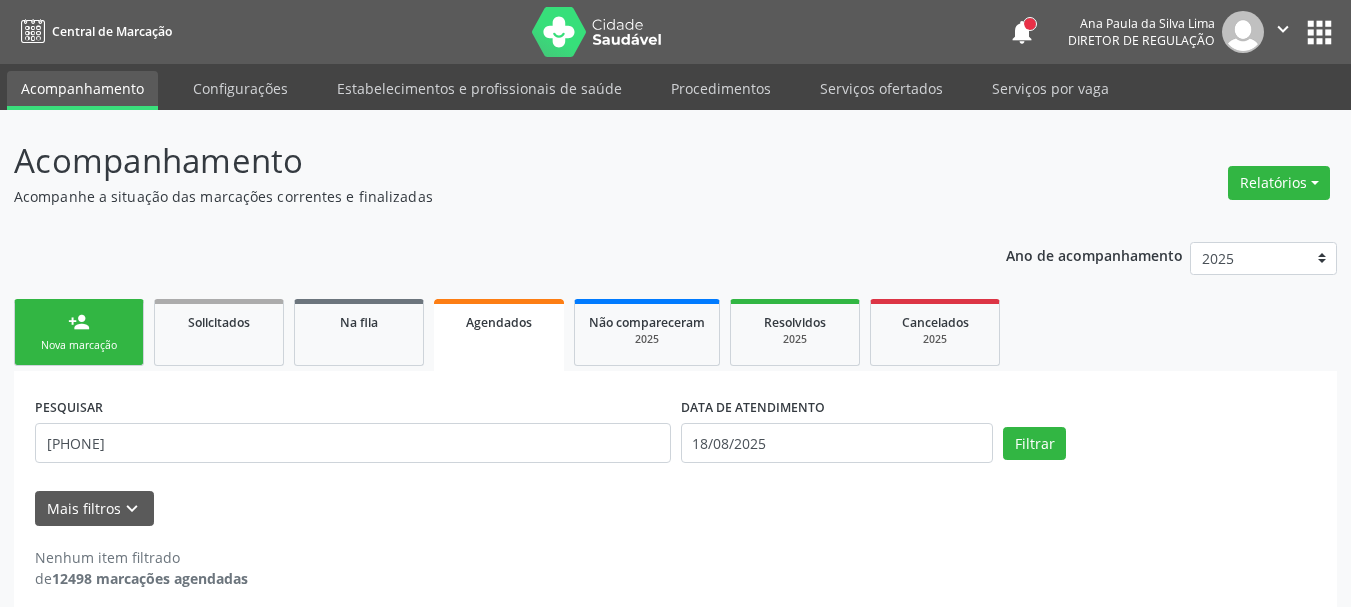 click on "apps" at bounding box center (1319, 32) 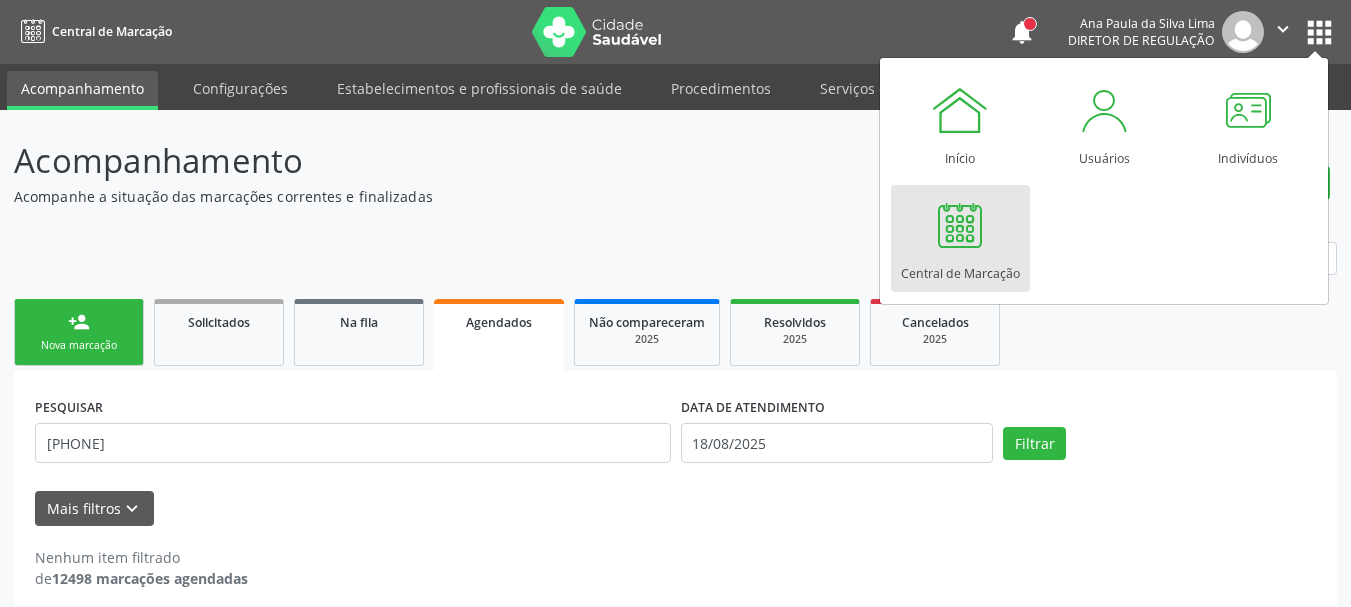 click on "Central de Marcação" at bounding box center [960, 268] 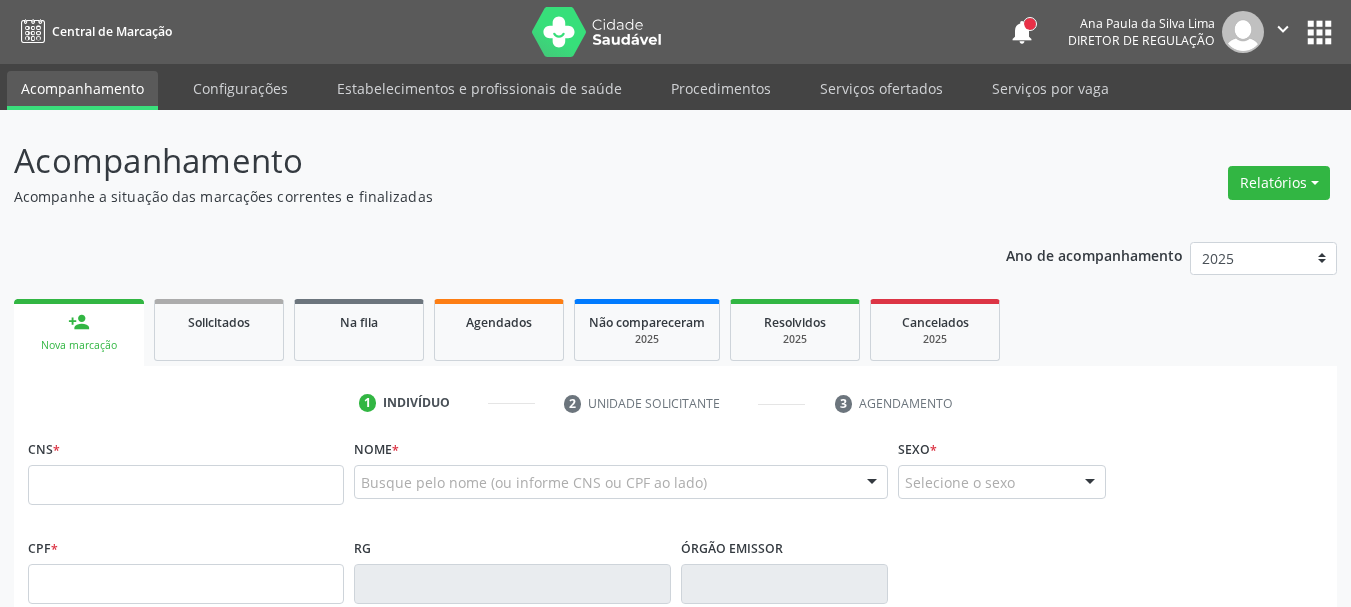 scroll, scrollTop: 0, scrollLeft: 0, axis: both 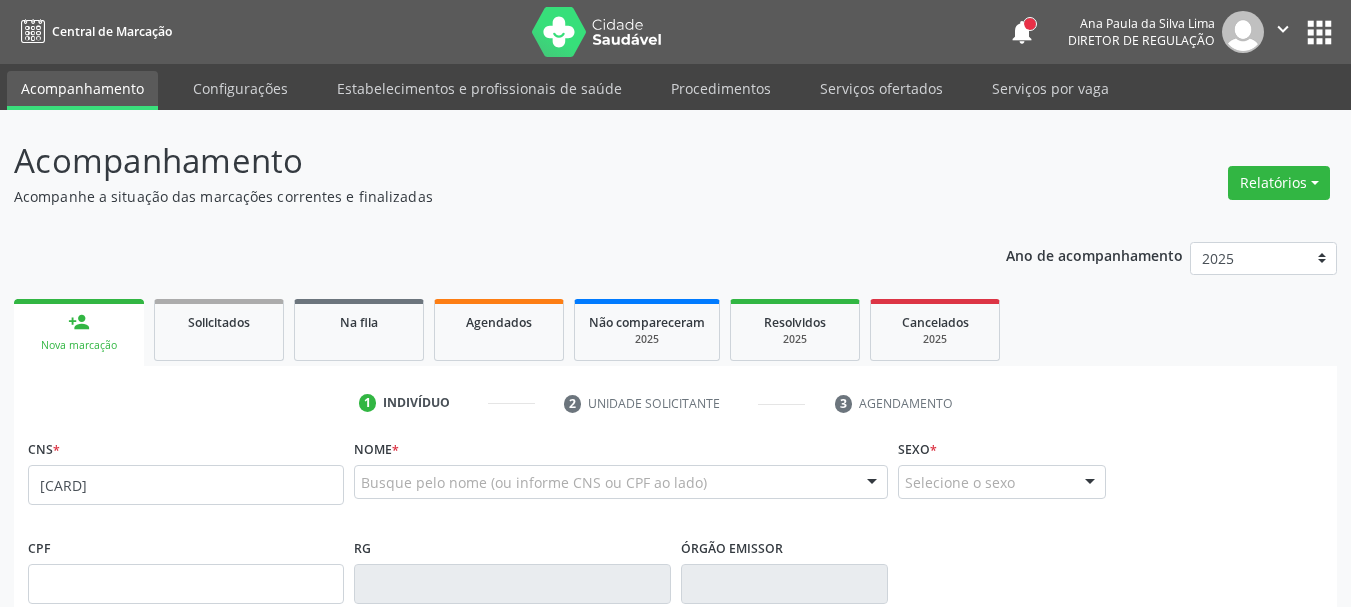 type on "[CARD]" 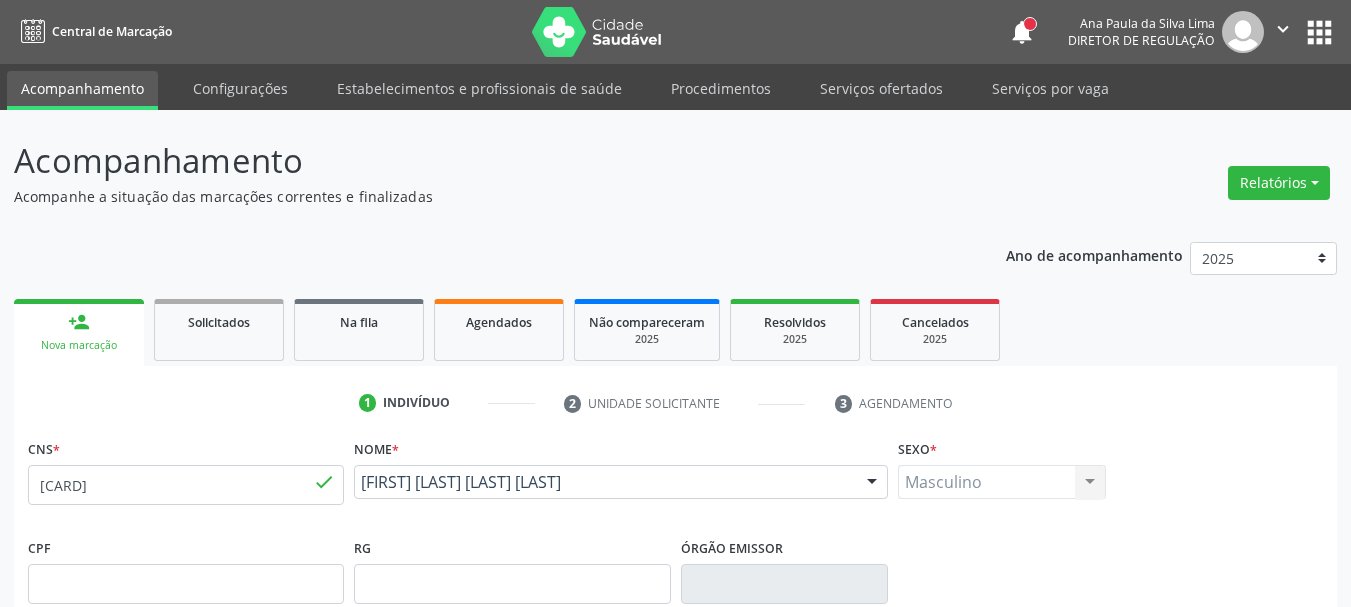 type on "[DATE]" 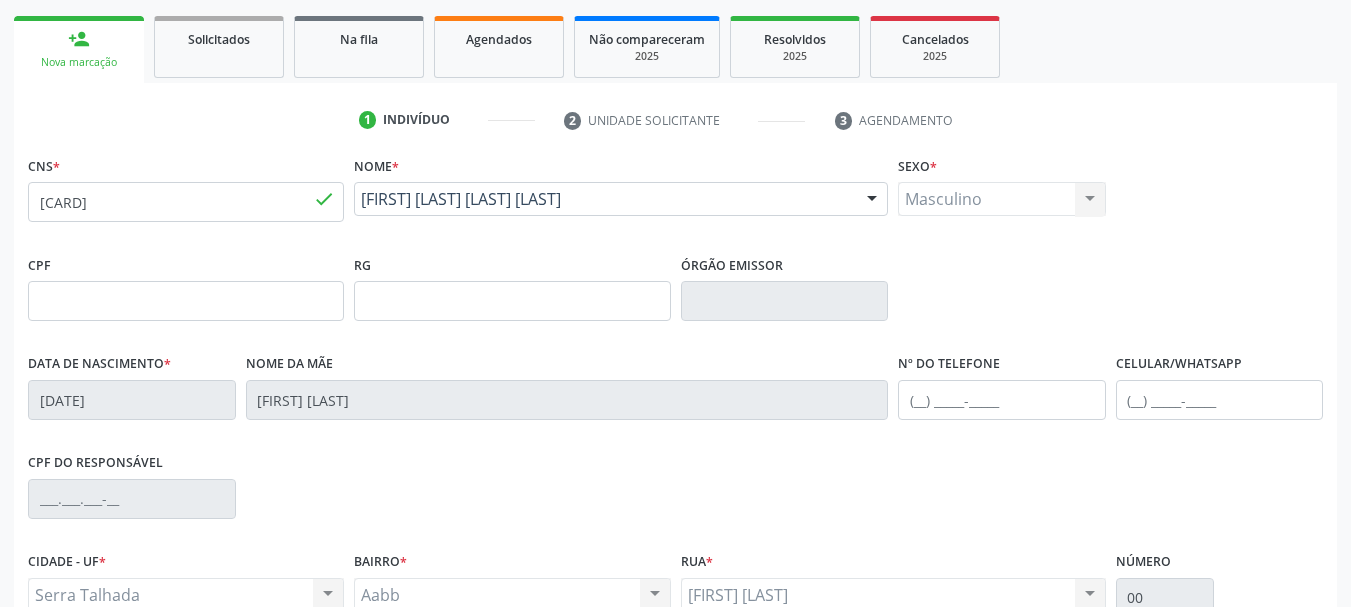 scroll, scrollTop: 300, scrollLeft: 0, axis: vertical 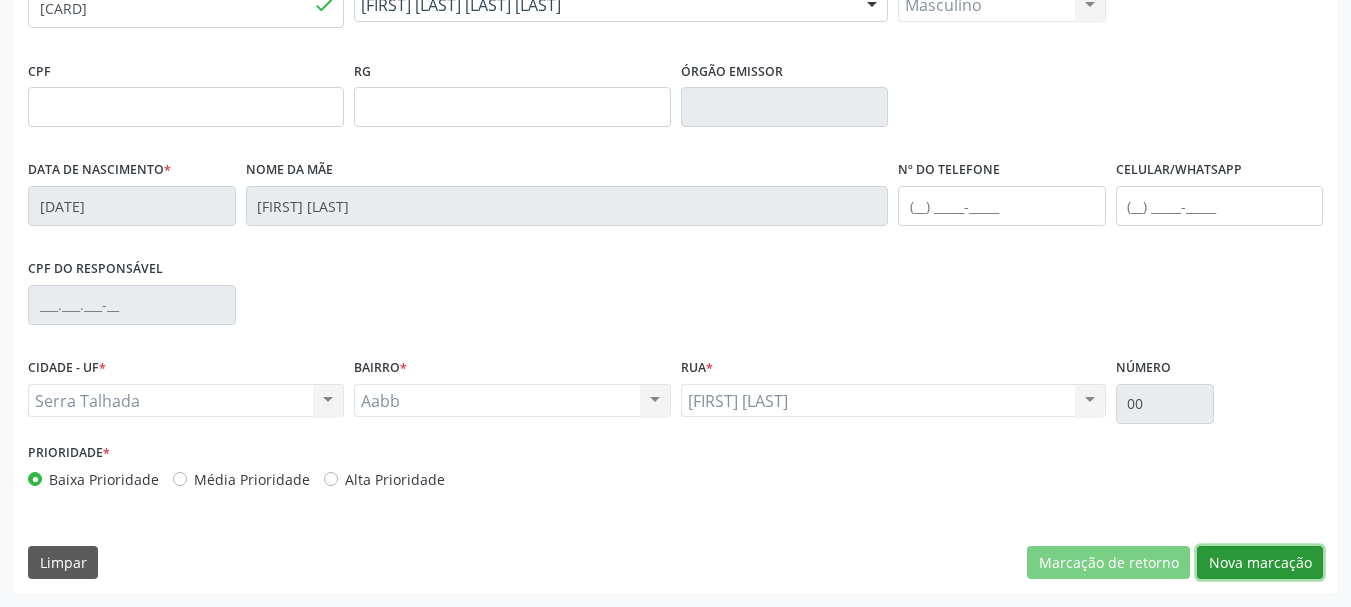 click on "Nova marcação" at bounding box center [1260, 563] 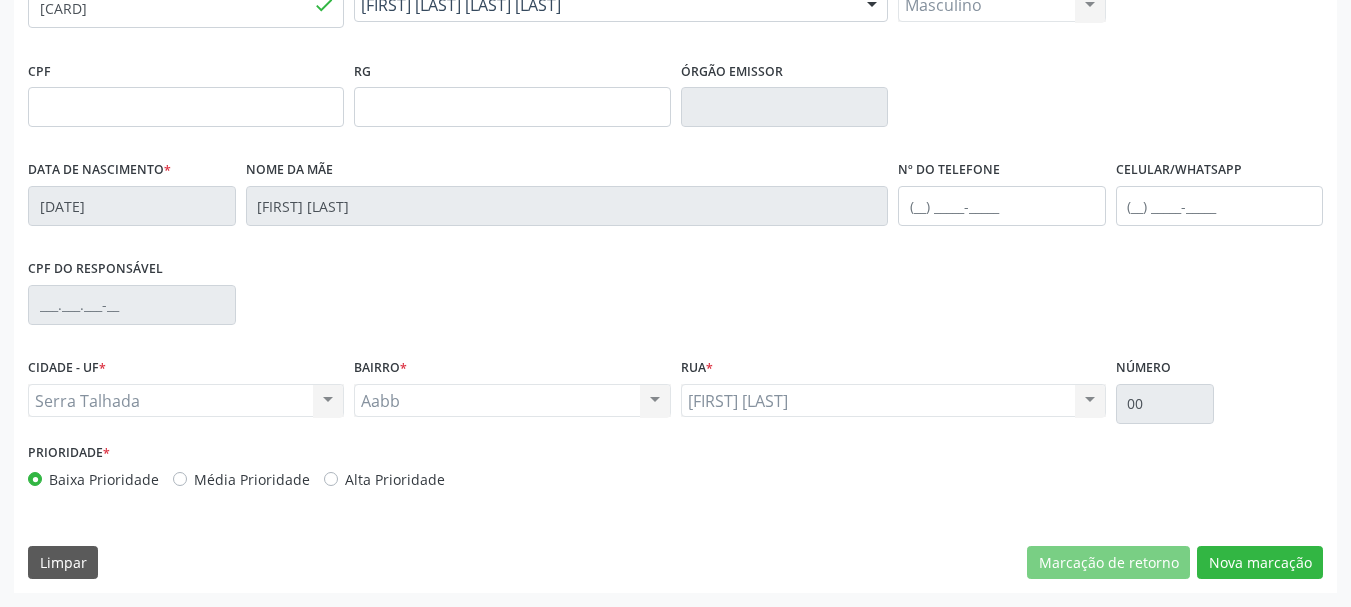 scroll, scrollTop: 299, scrollLeft: 0, axis: vertical 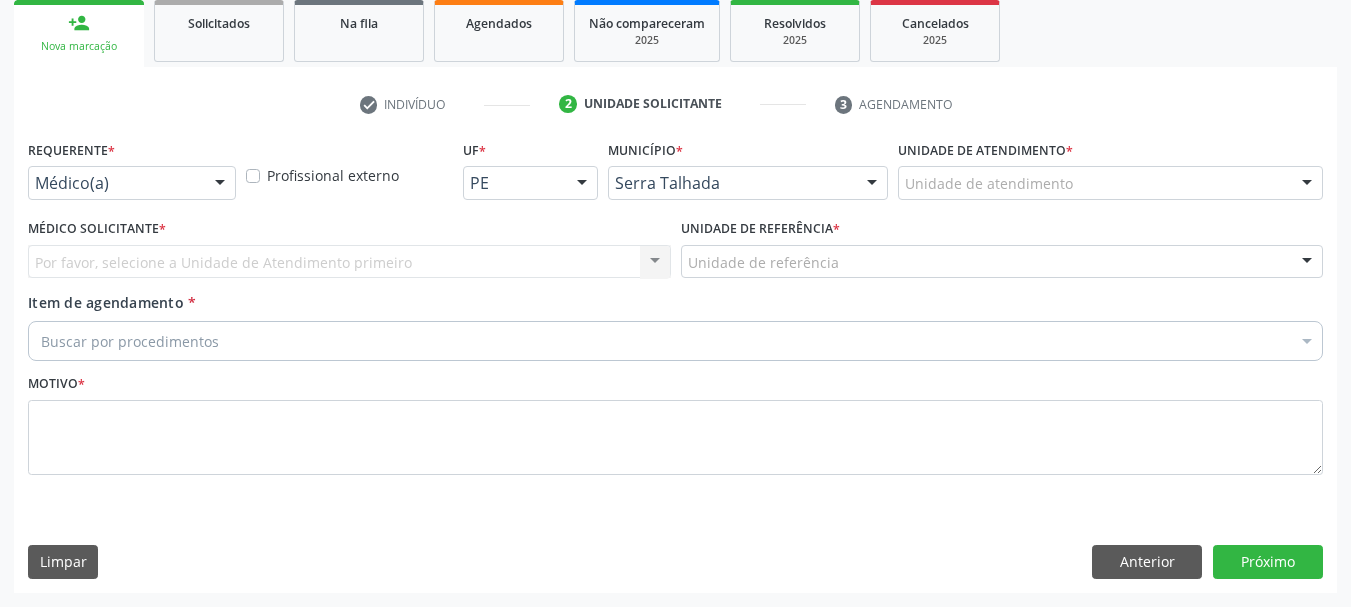 click on "Médico(a)" at bounding box center (132, 183) 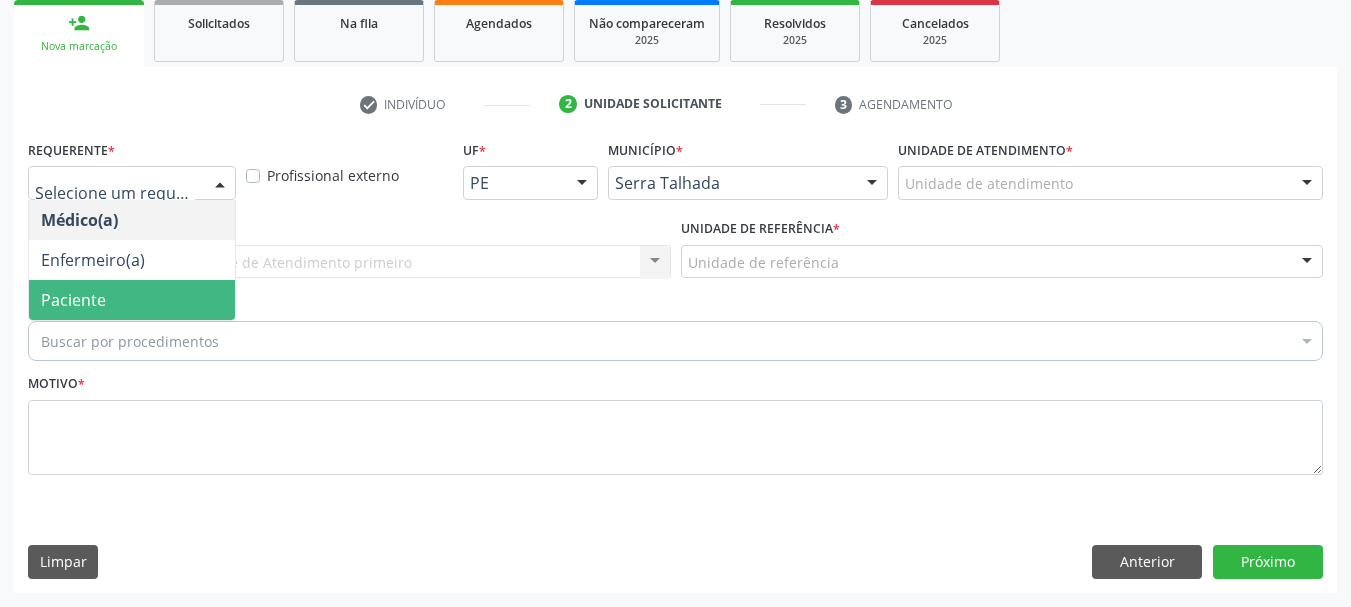 click on "Paciente" at bounding box center [132, 300] 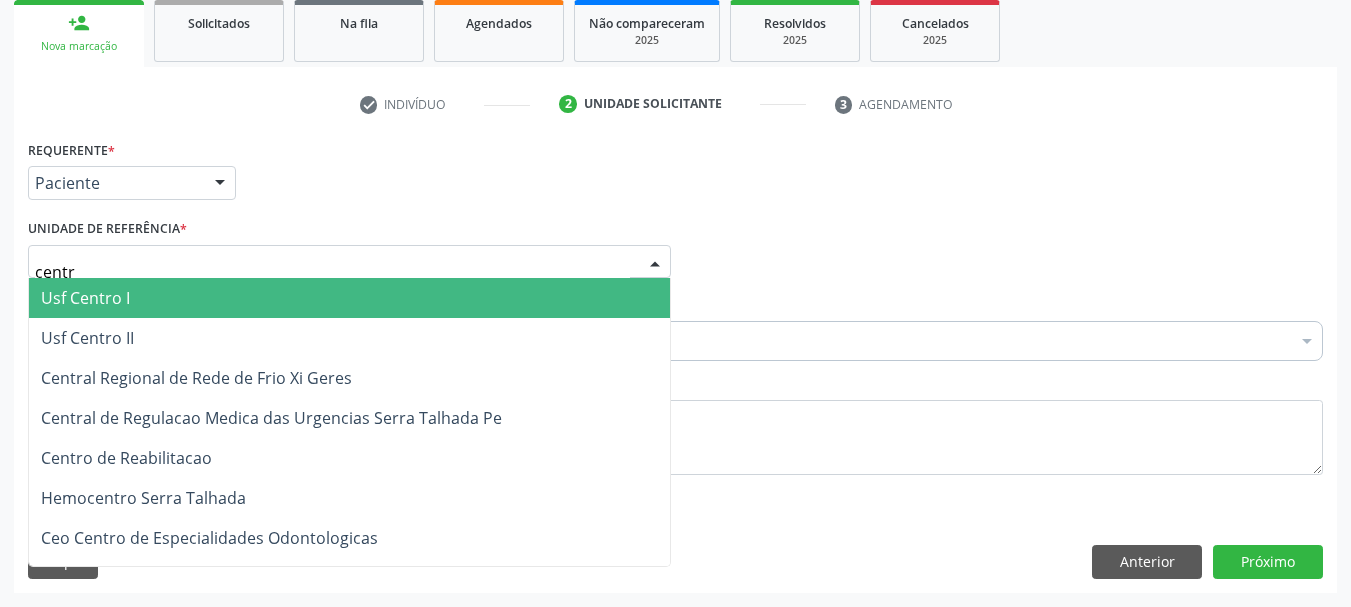 type on "centro" 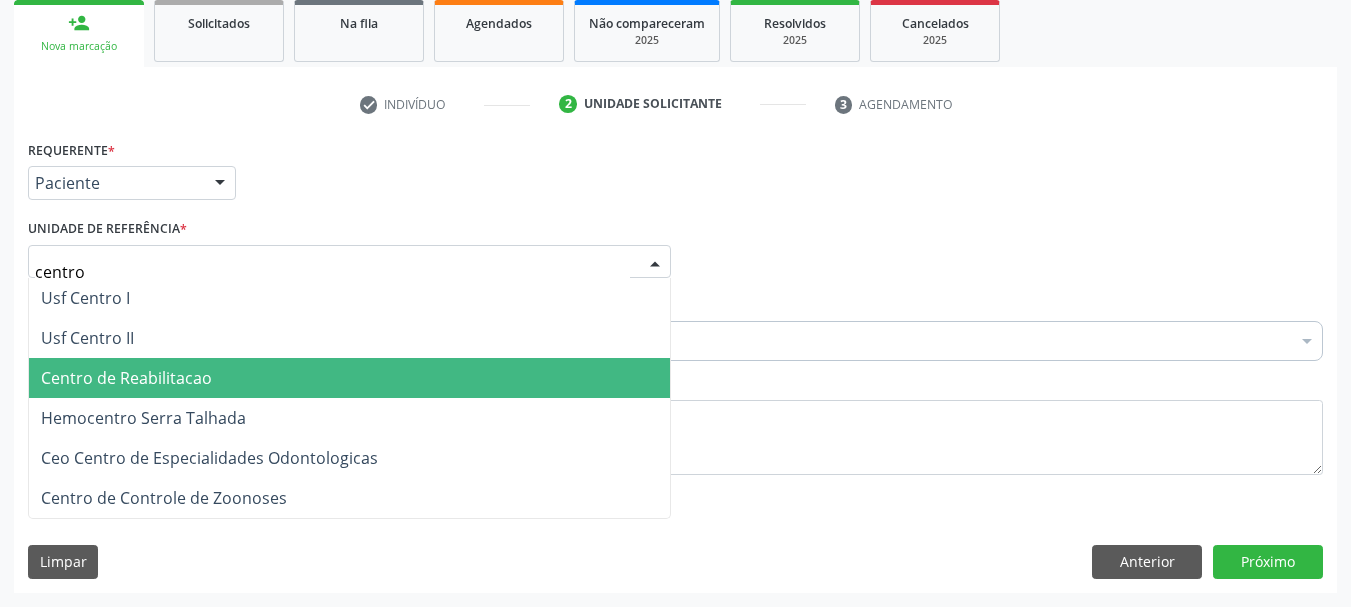 drag, startPoint x: 191, startPoint y: 373, endPoint x: 206, endPoint y: 361, distance: 19.209373 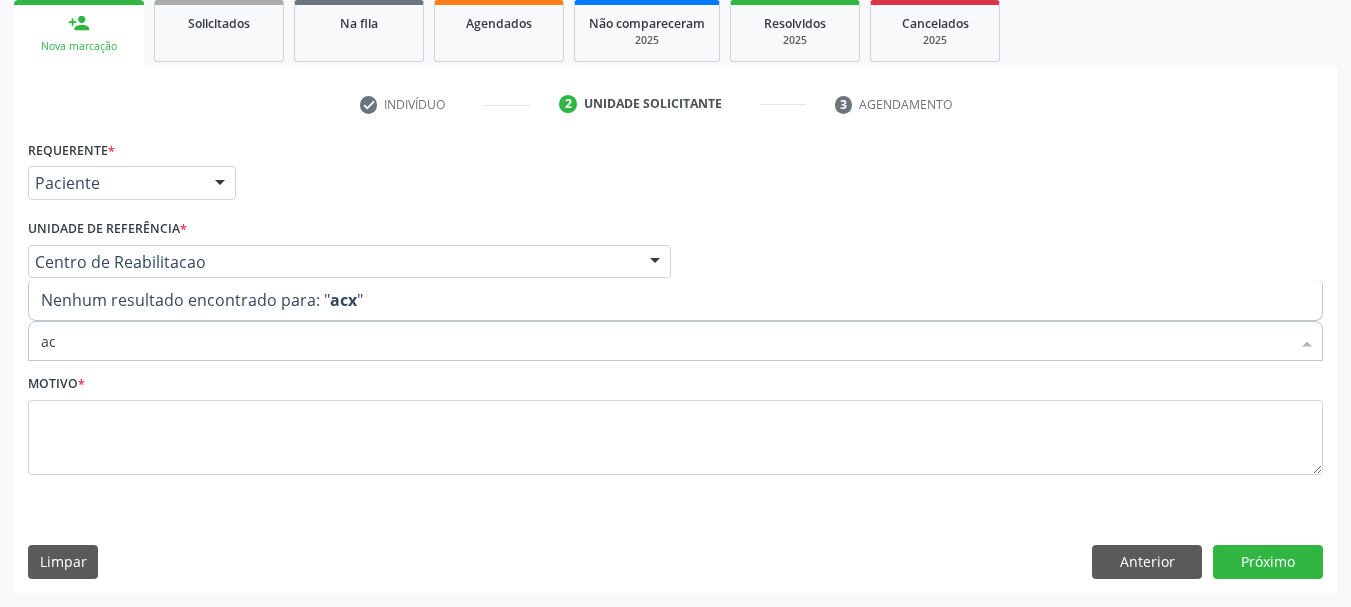 type on "a" 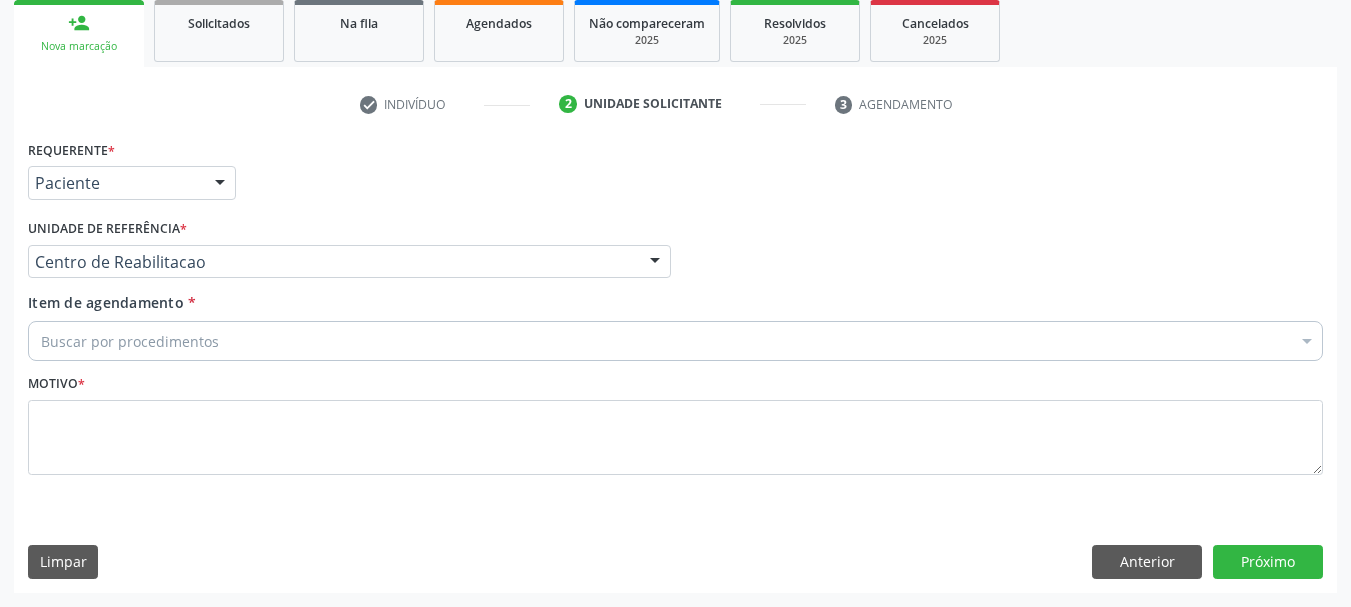 click on "Buscar por procedimentos" at bounding box center (675, 341) 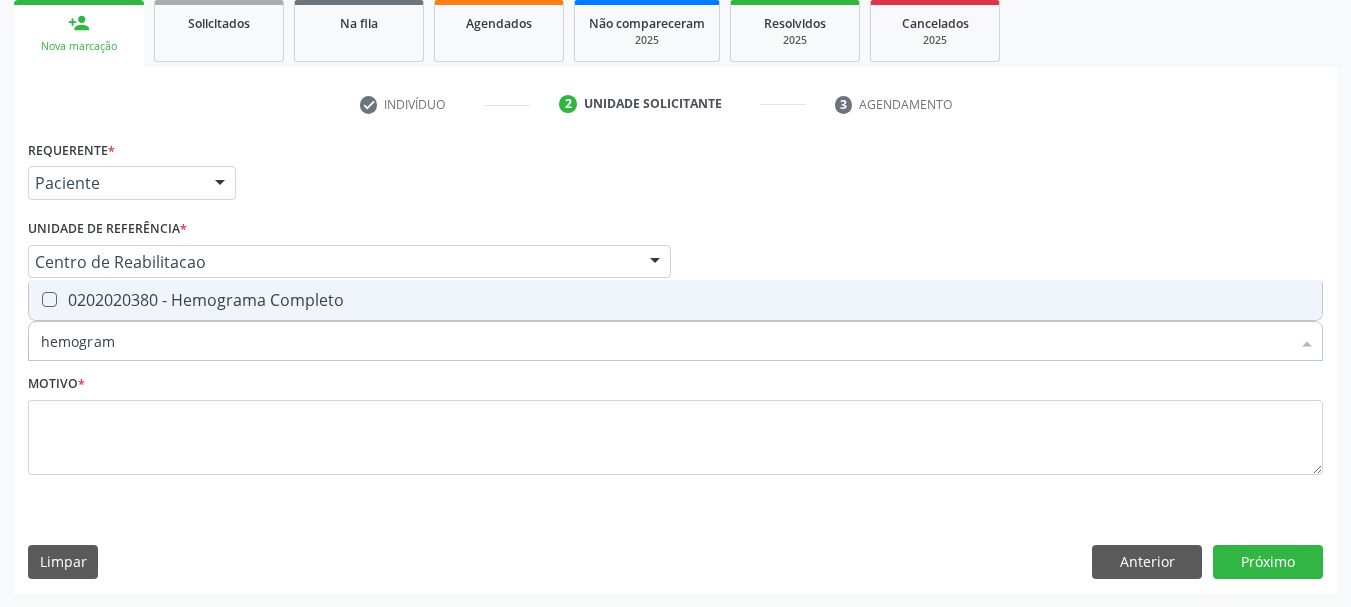 type on "hemograma" 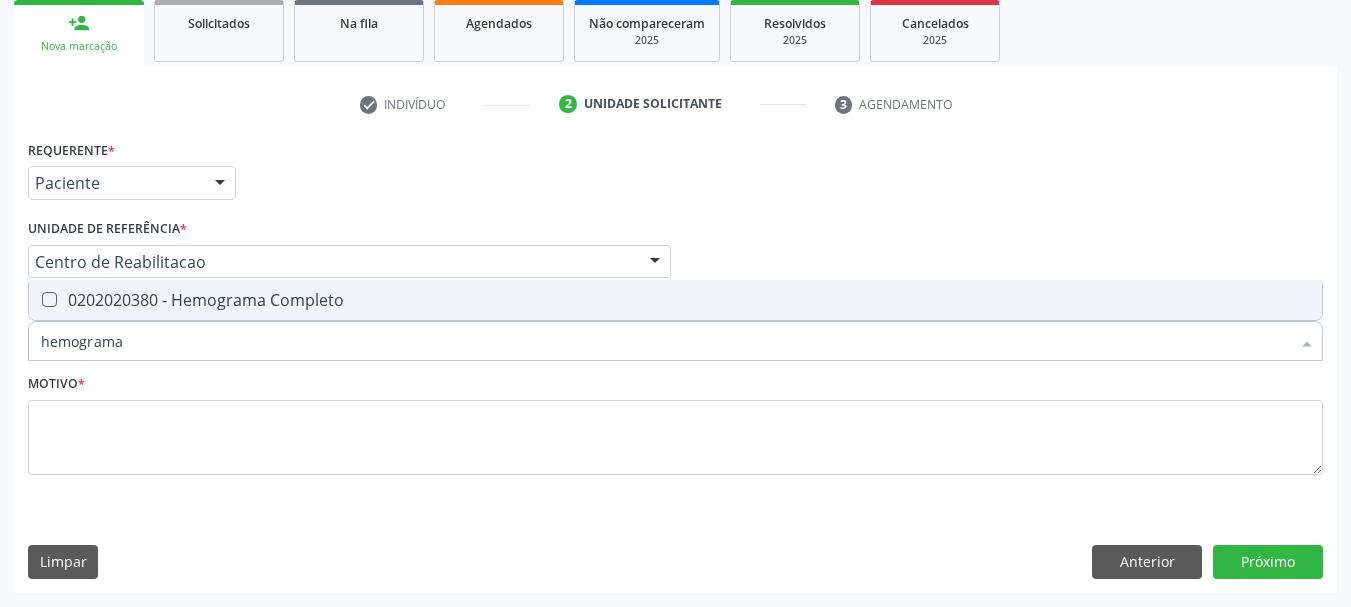click on "0202020380 - Hemograma Completo" at bounding box center (675, 300) 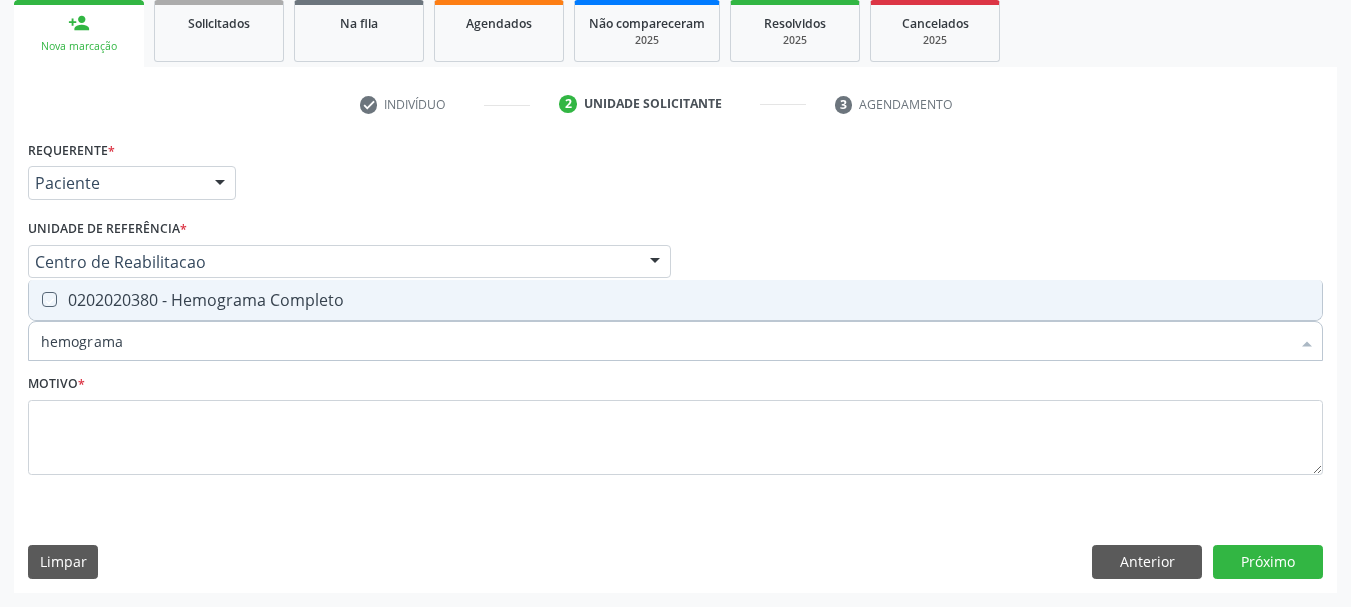 checkbox on "true" 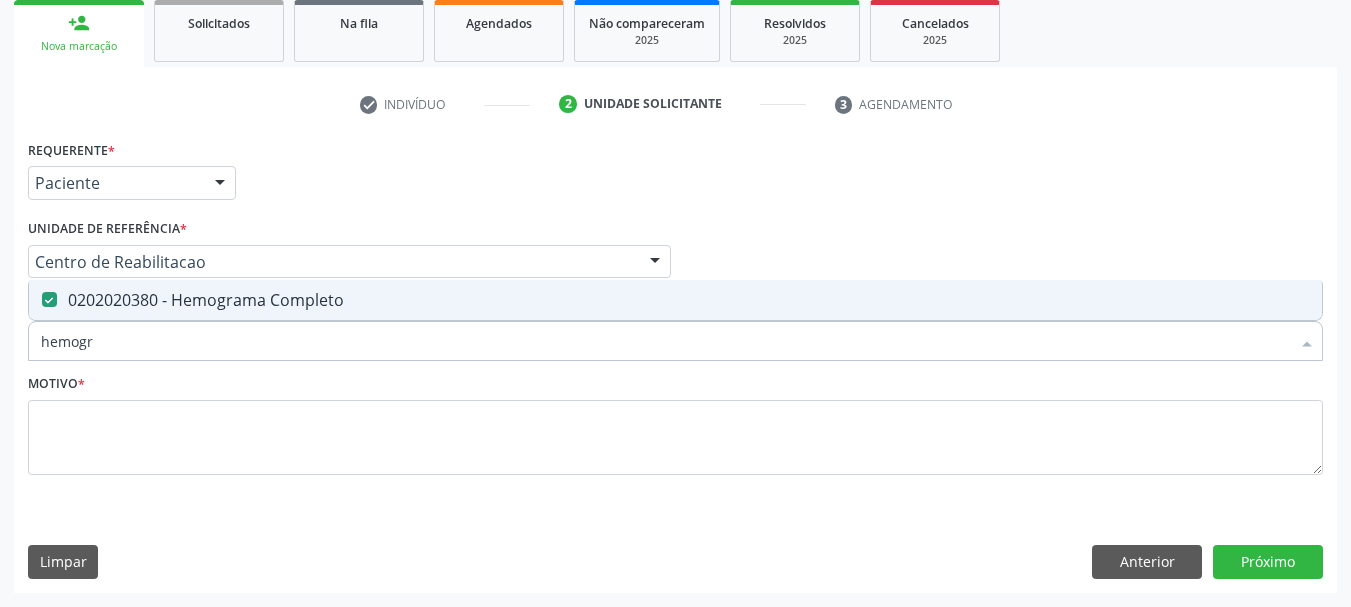 type on "hemog" 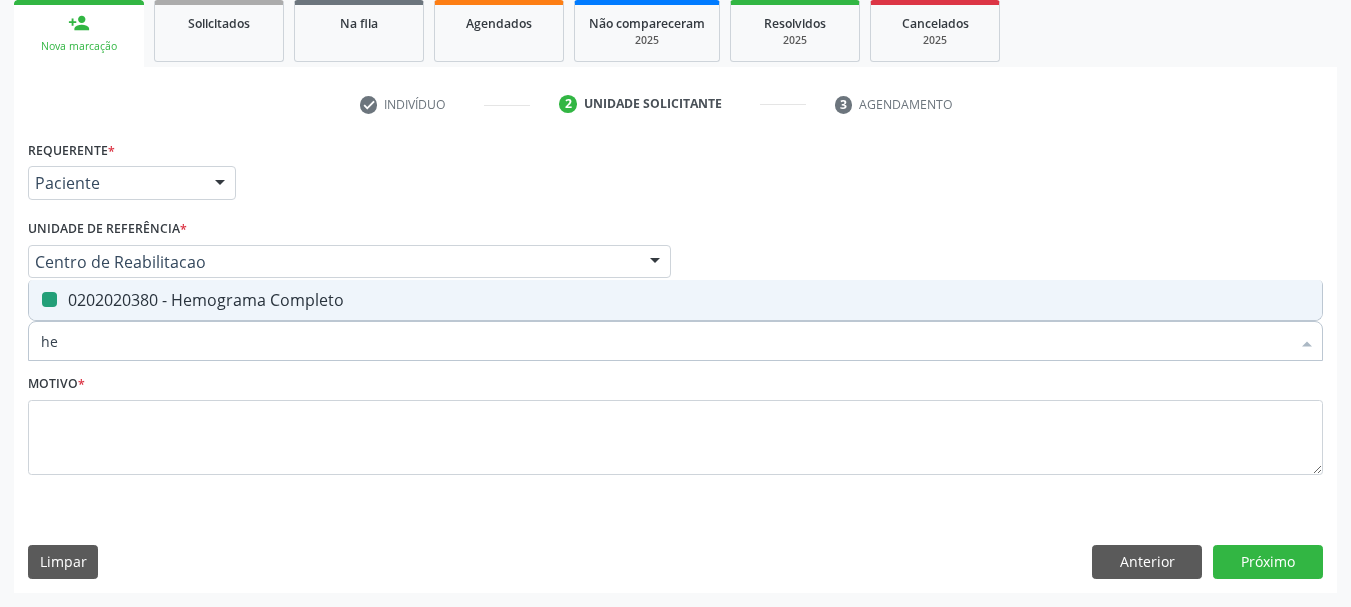 type on "h" 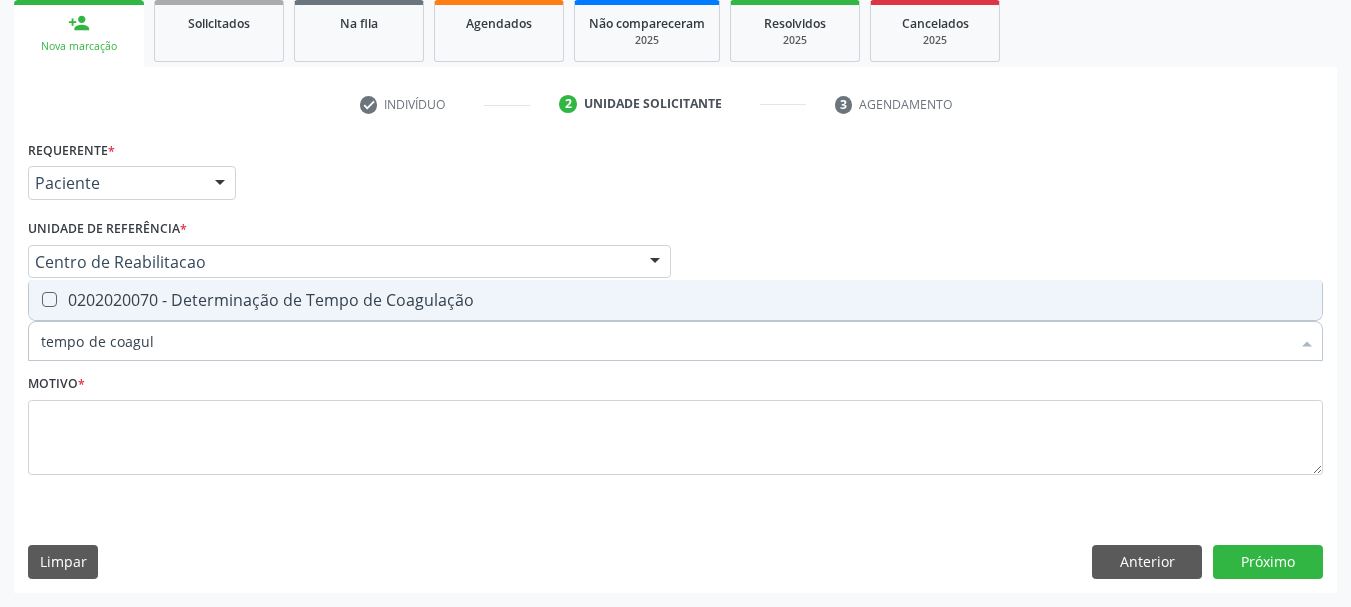 type on "tempo de coagula" 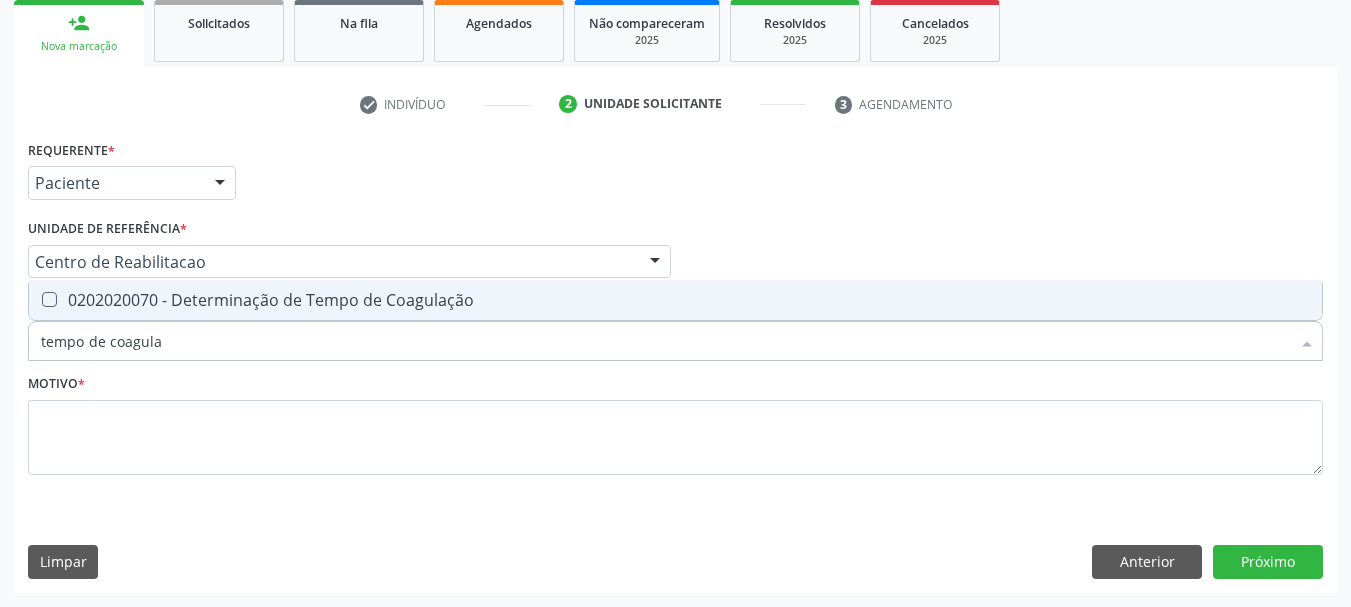 click on "0202020070 - Determinação de Tempo de Coagulação" at bounding box center [675, 300] 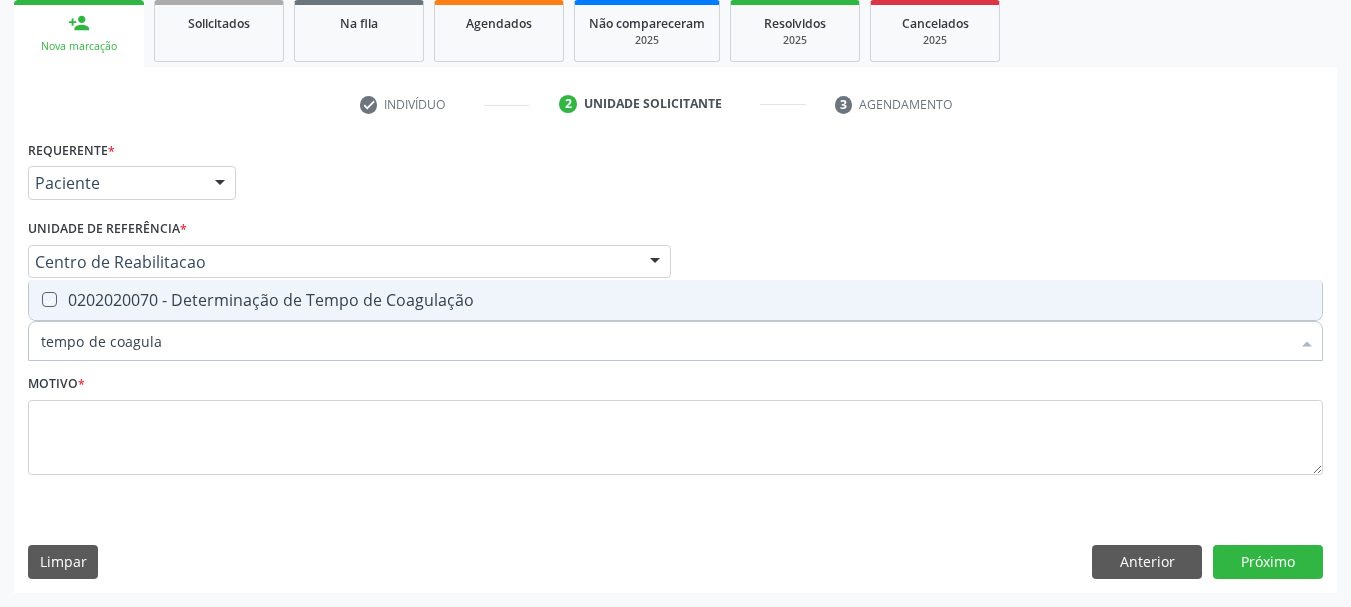 checkbox on "true" 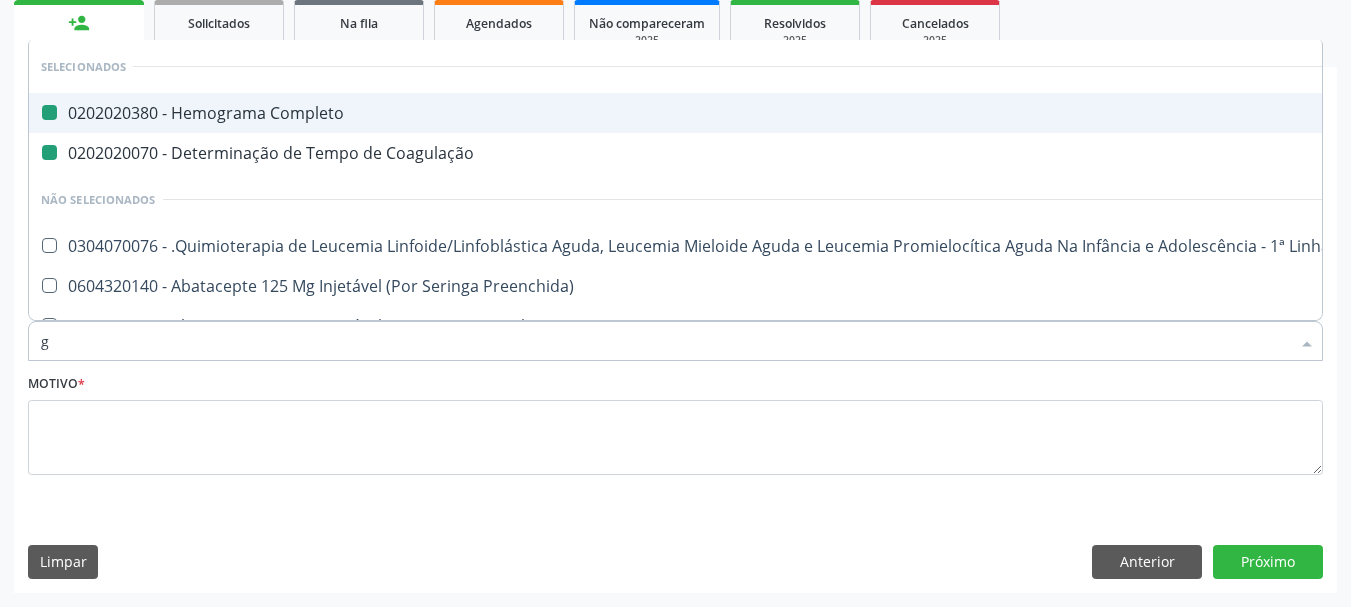 type on "gl" 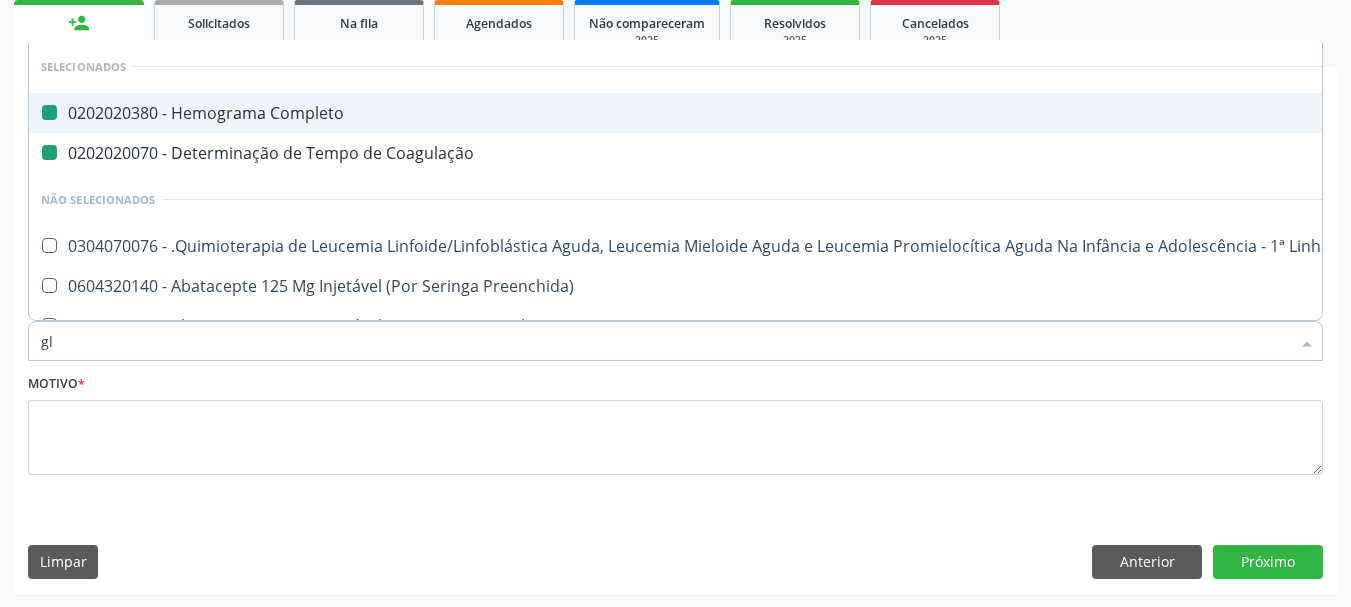 checkbox on "false" 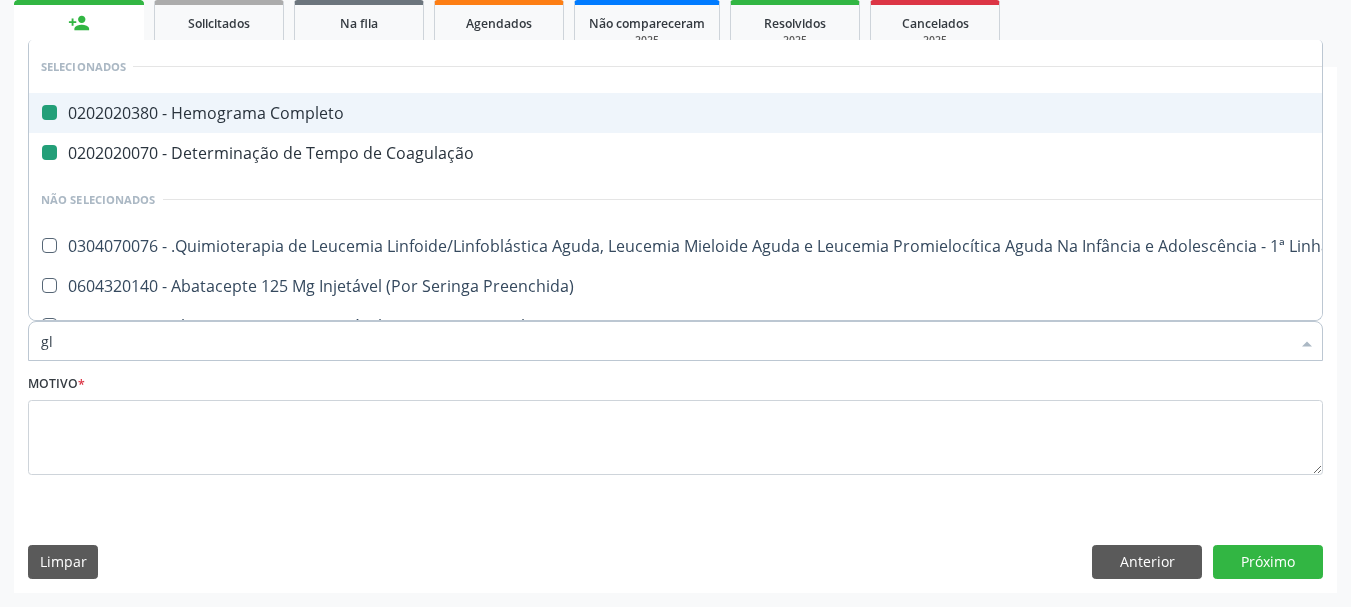checkbox on "false" 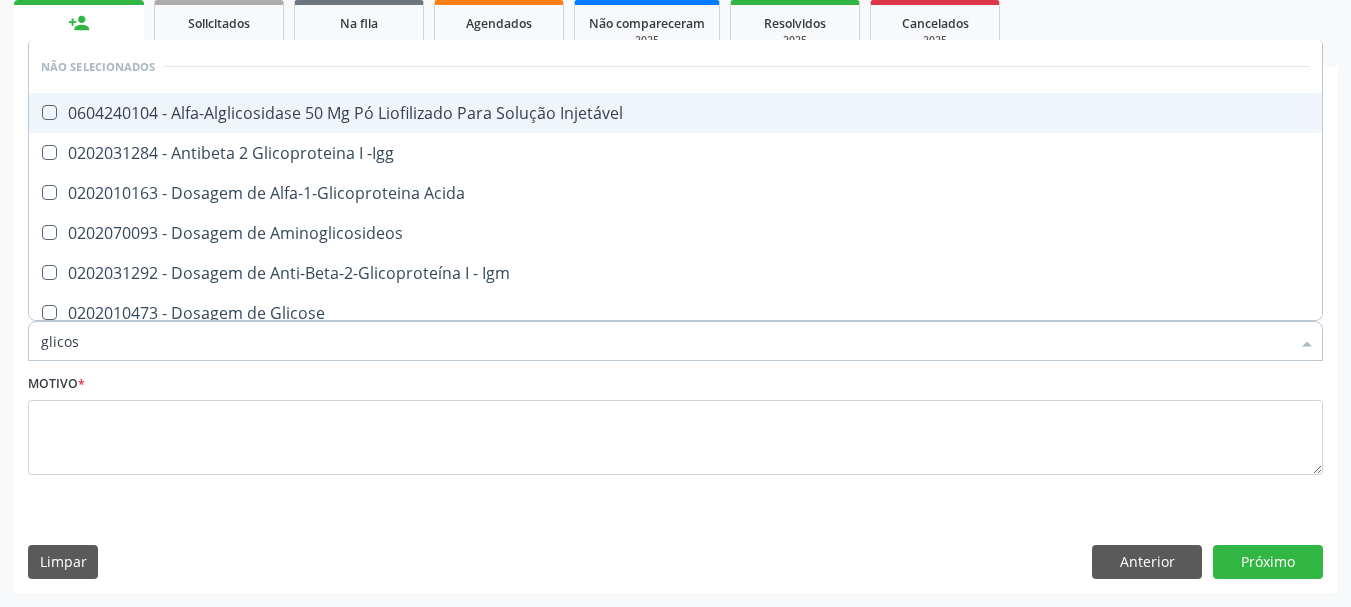 type on "glicose" 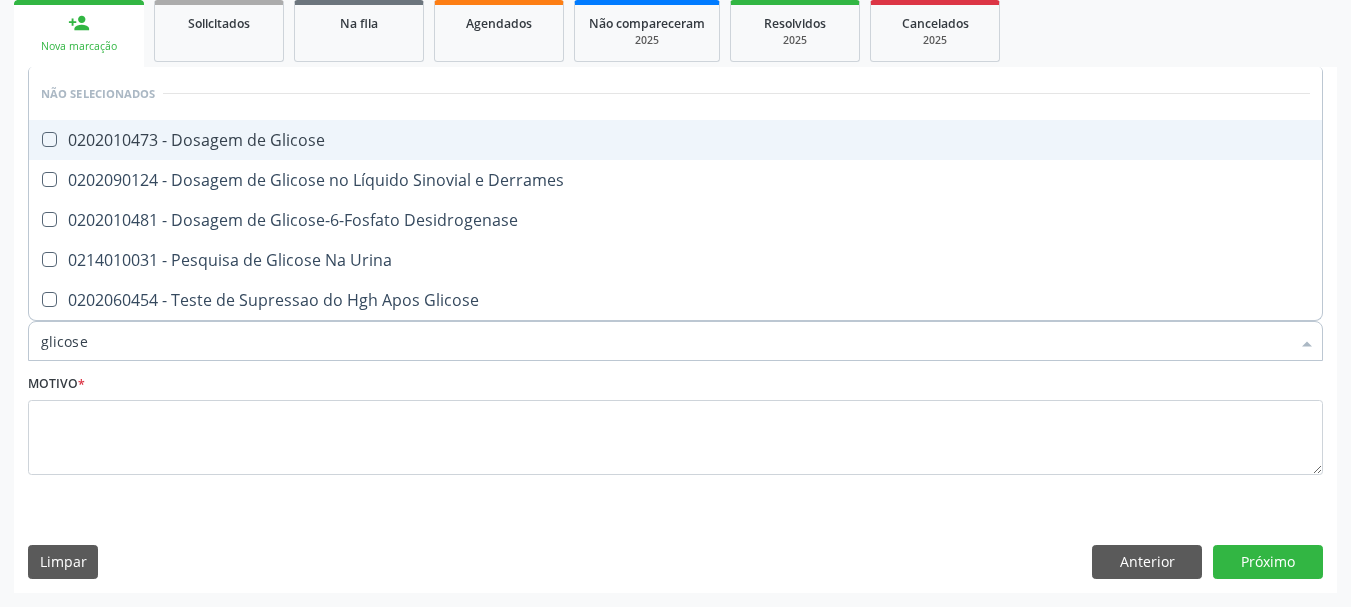 click on "0202010473 - Dosagem de Glicose" at bounding box center [675, 140] 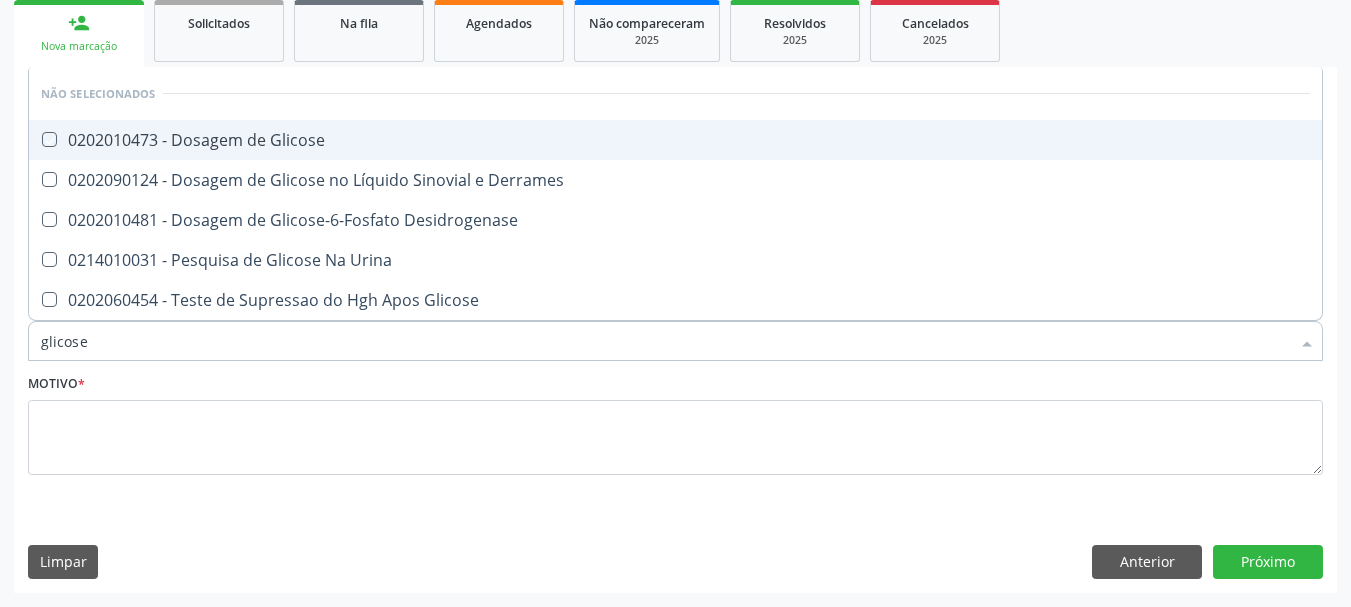 checkbox on "true" 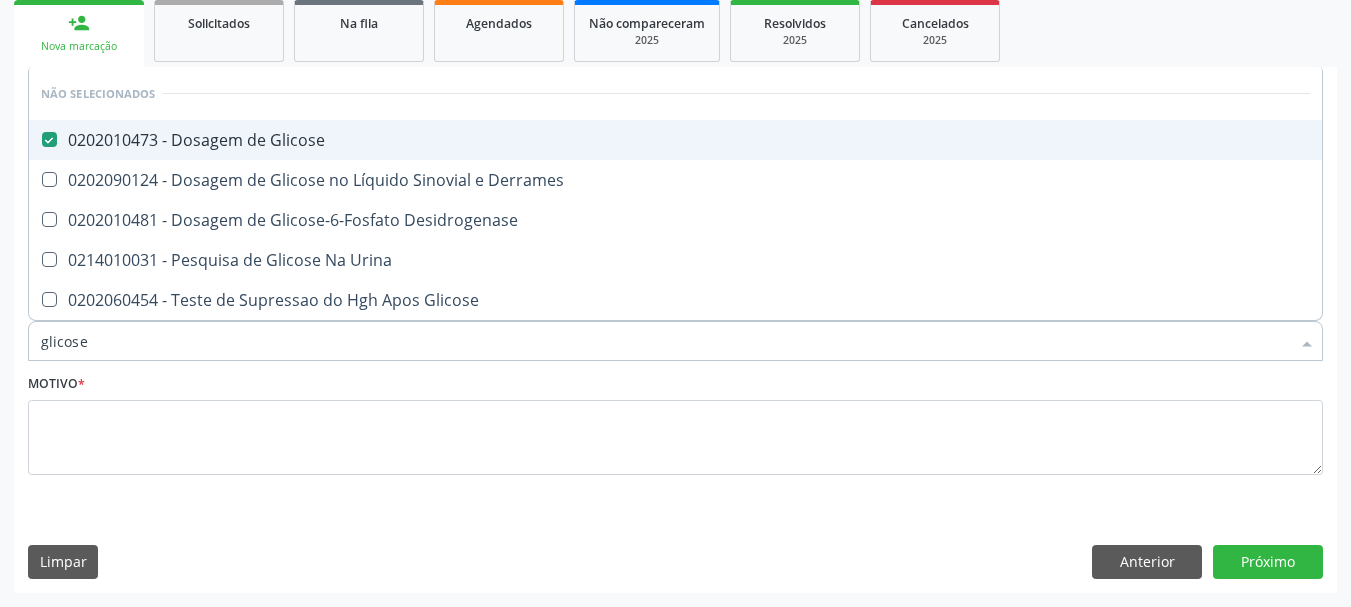 type on "glicos" 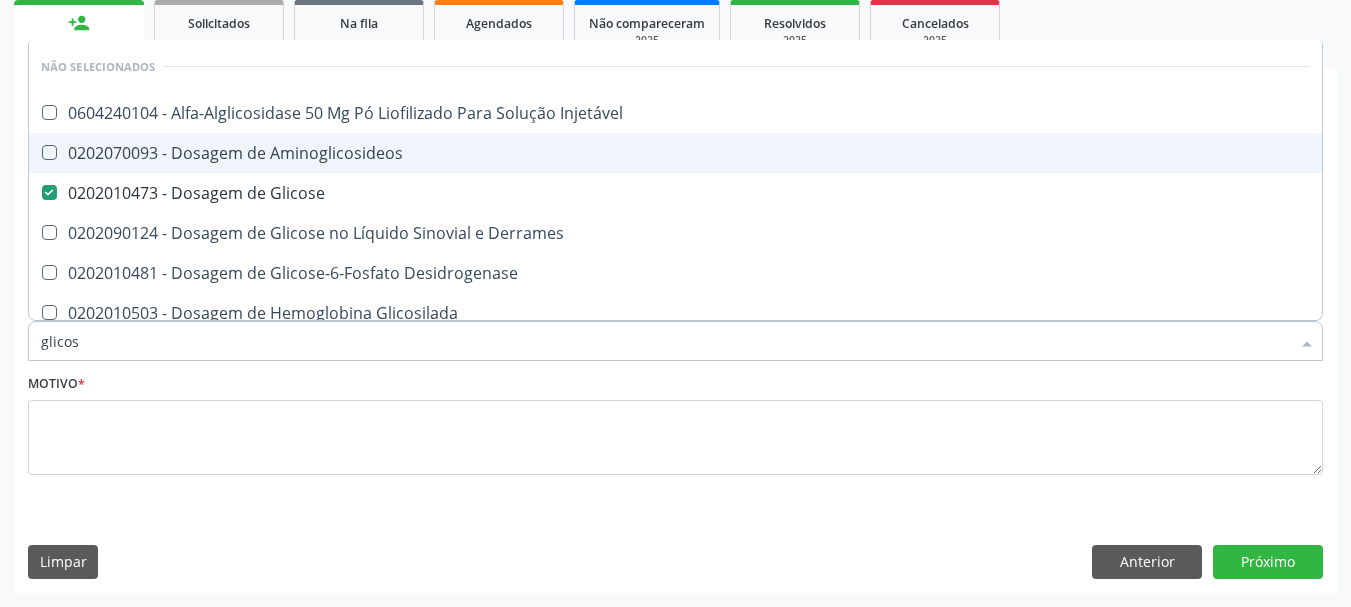 type on "glico" 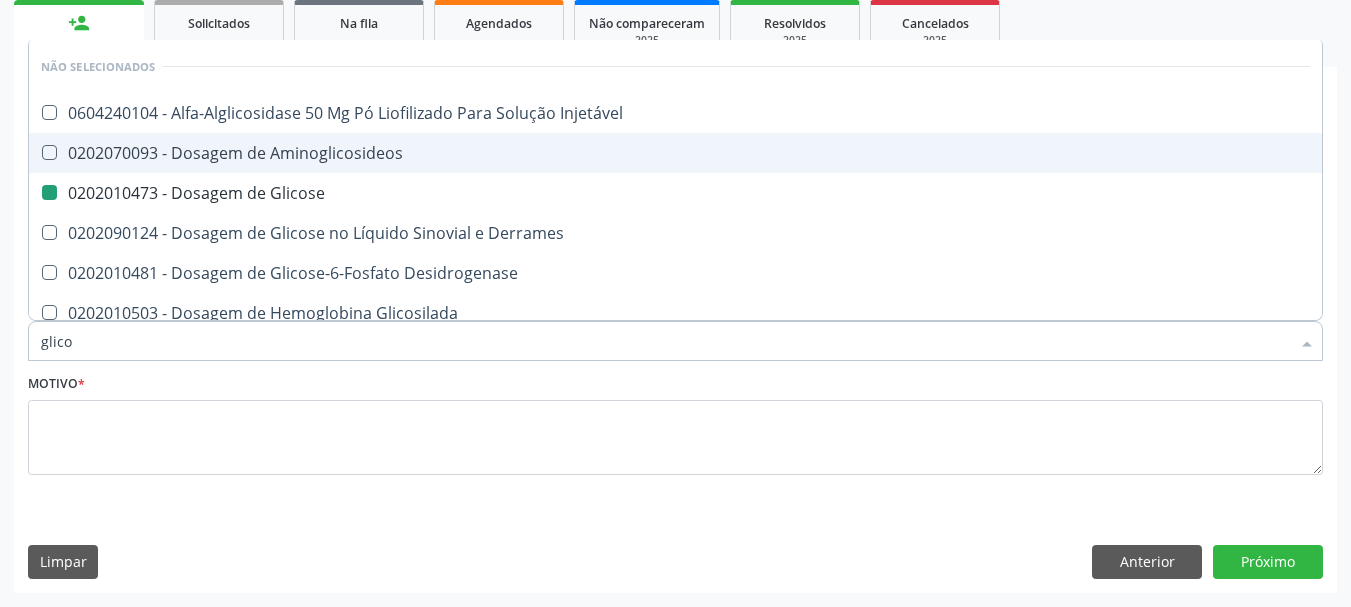 type on "glic" 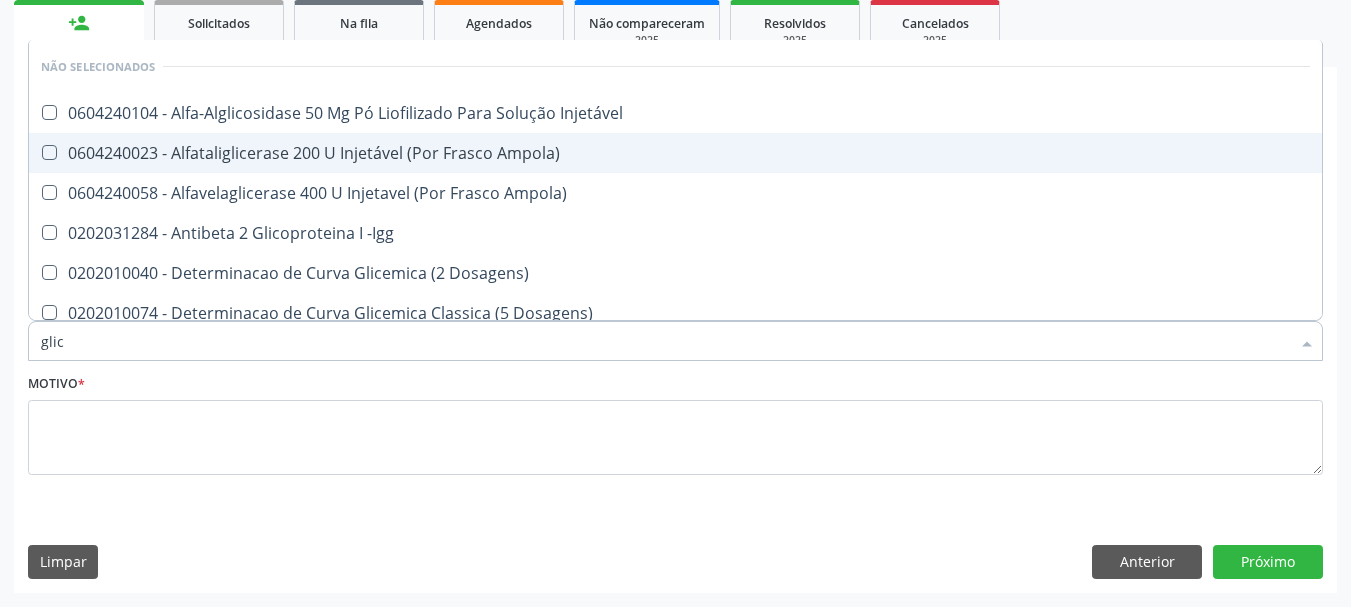 type on "gli" 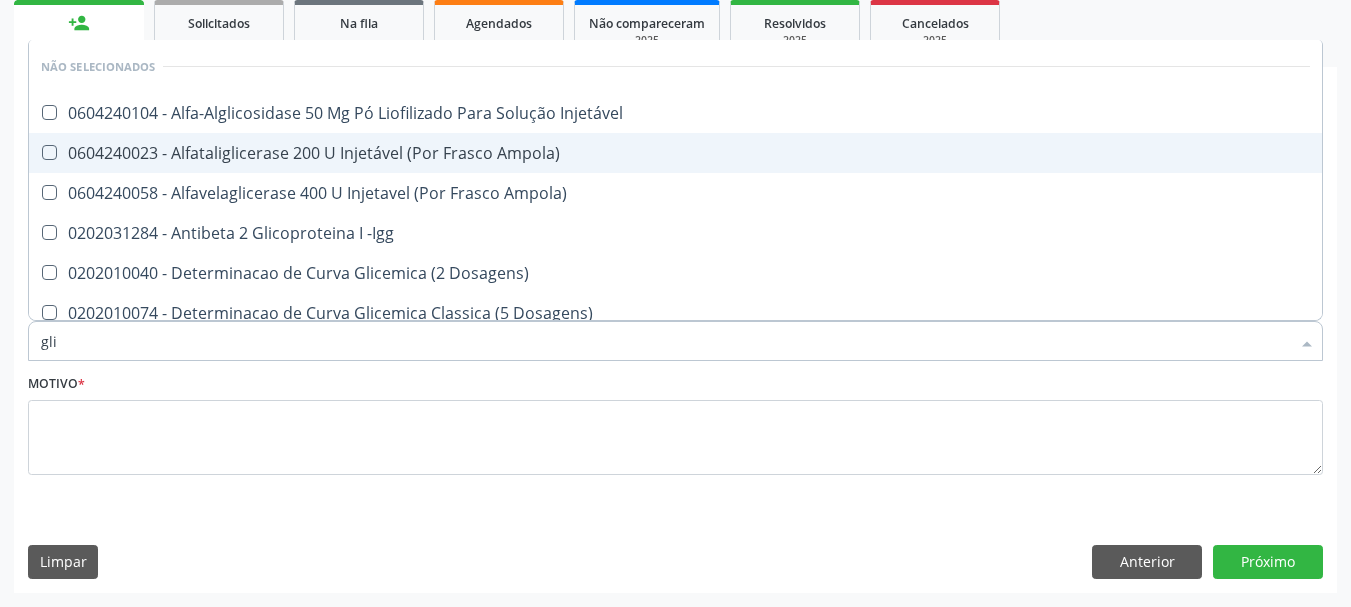 type on "gl" 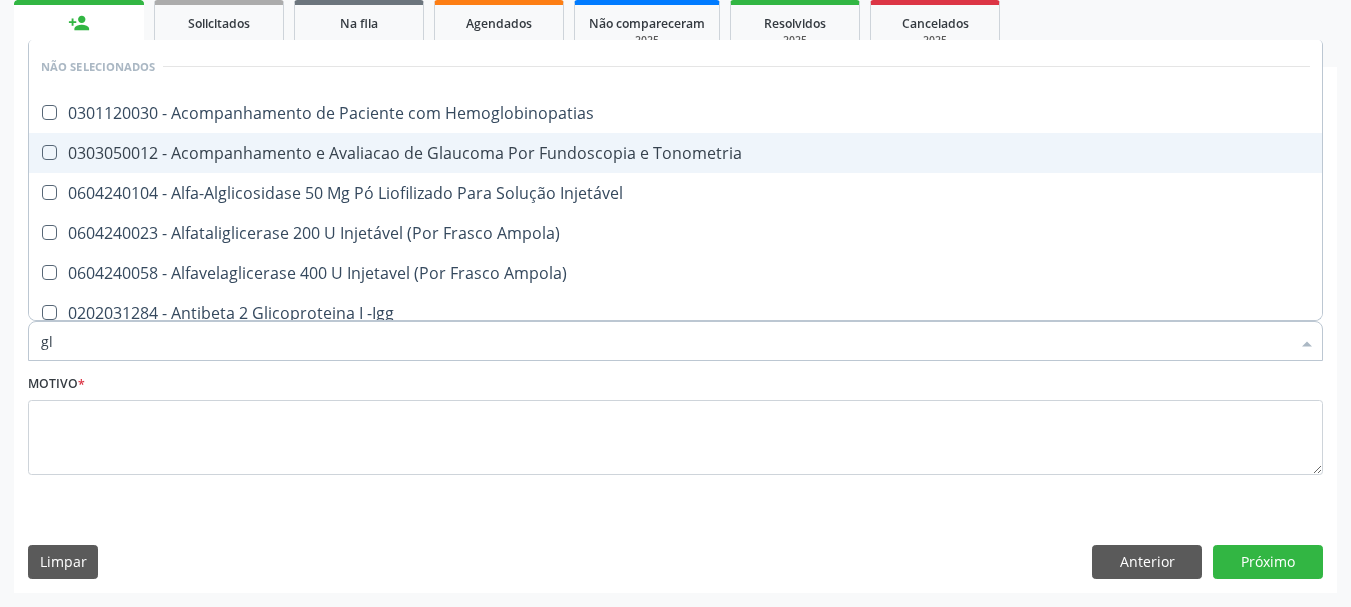 checkbox on "false" 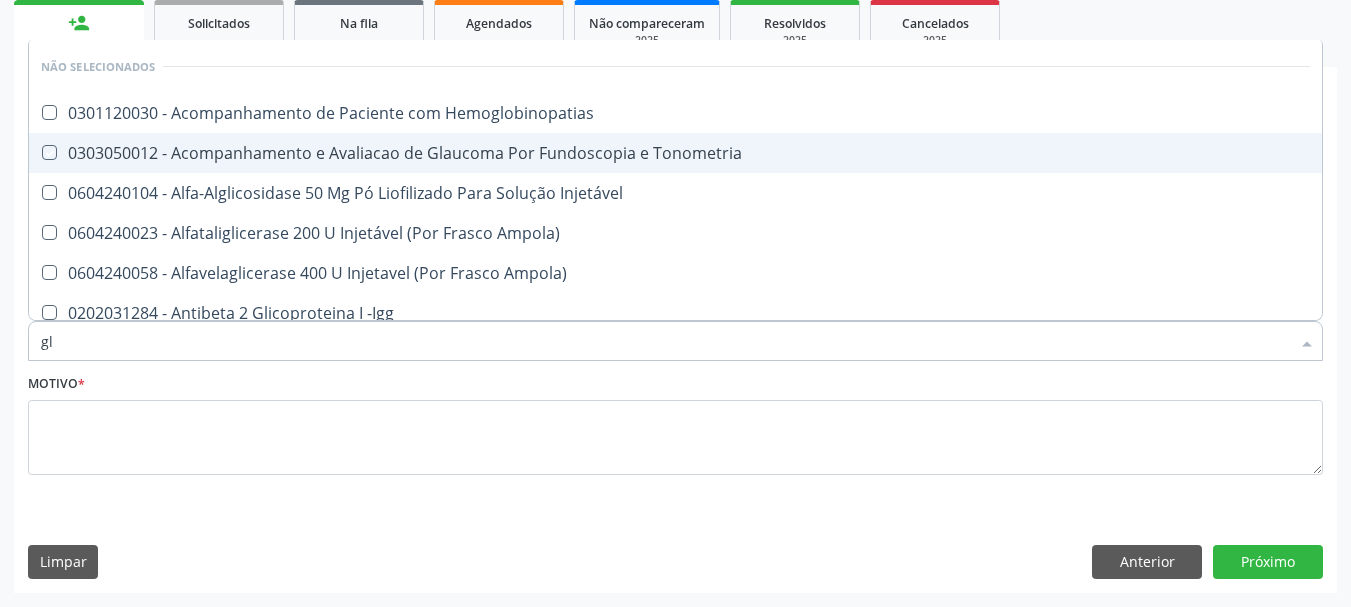 type on "g" 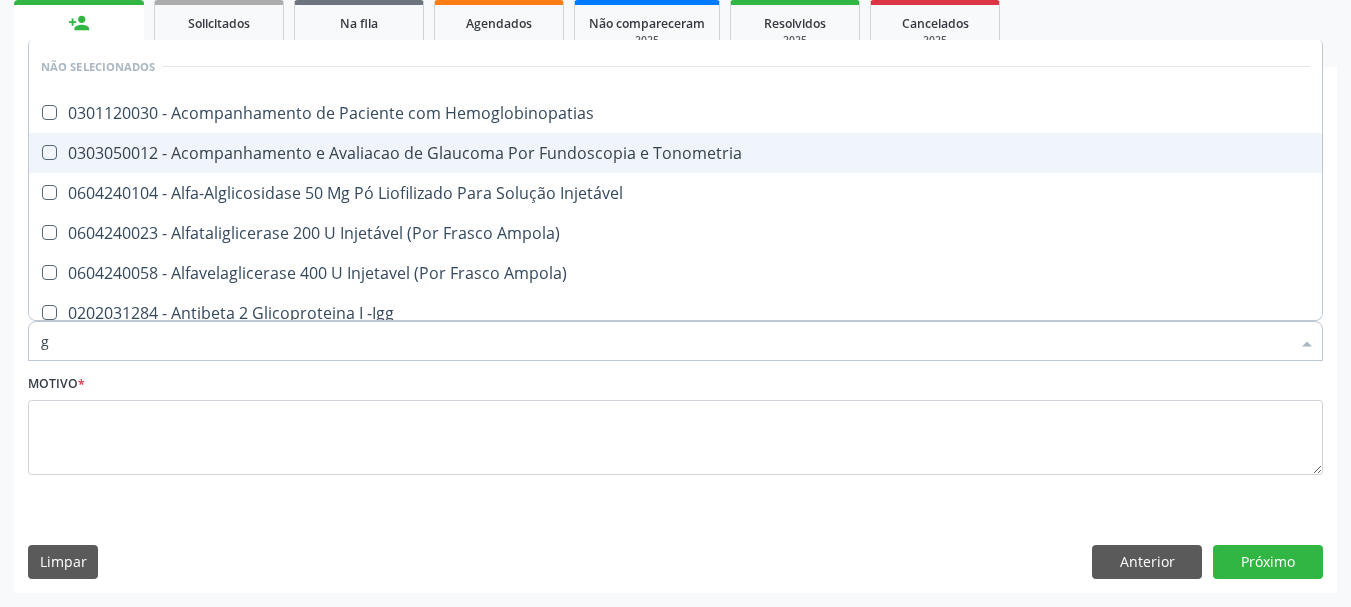 type 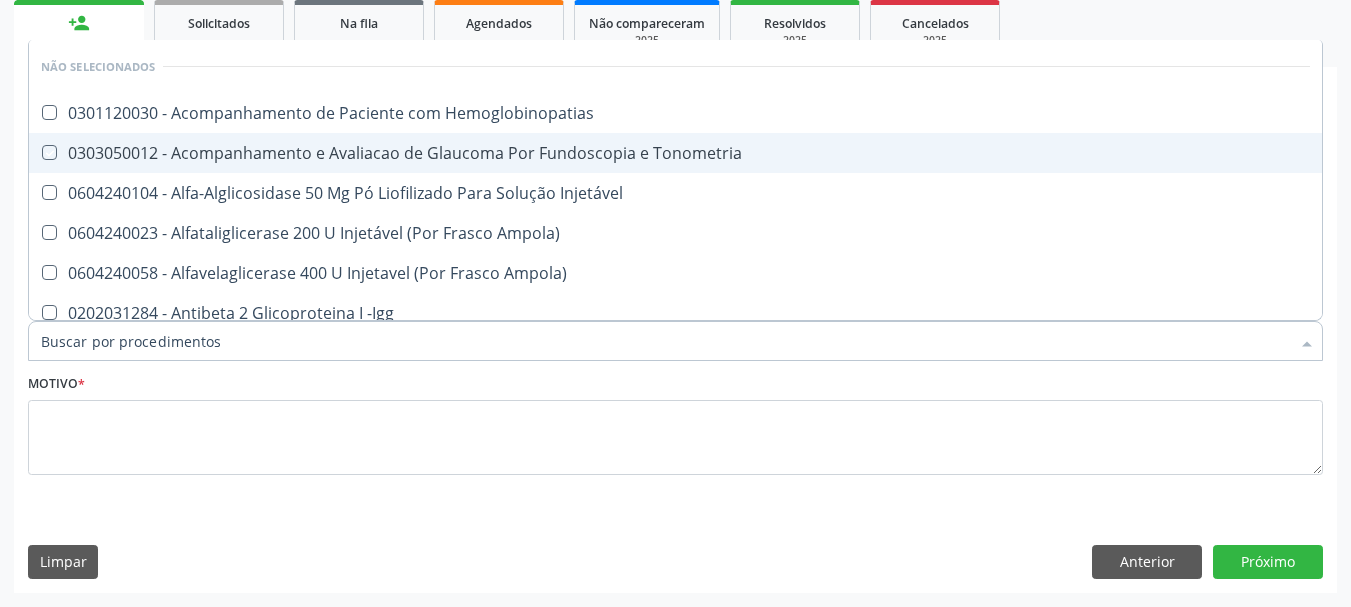 checkbox on "true" 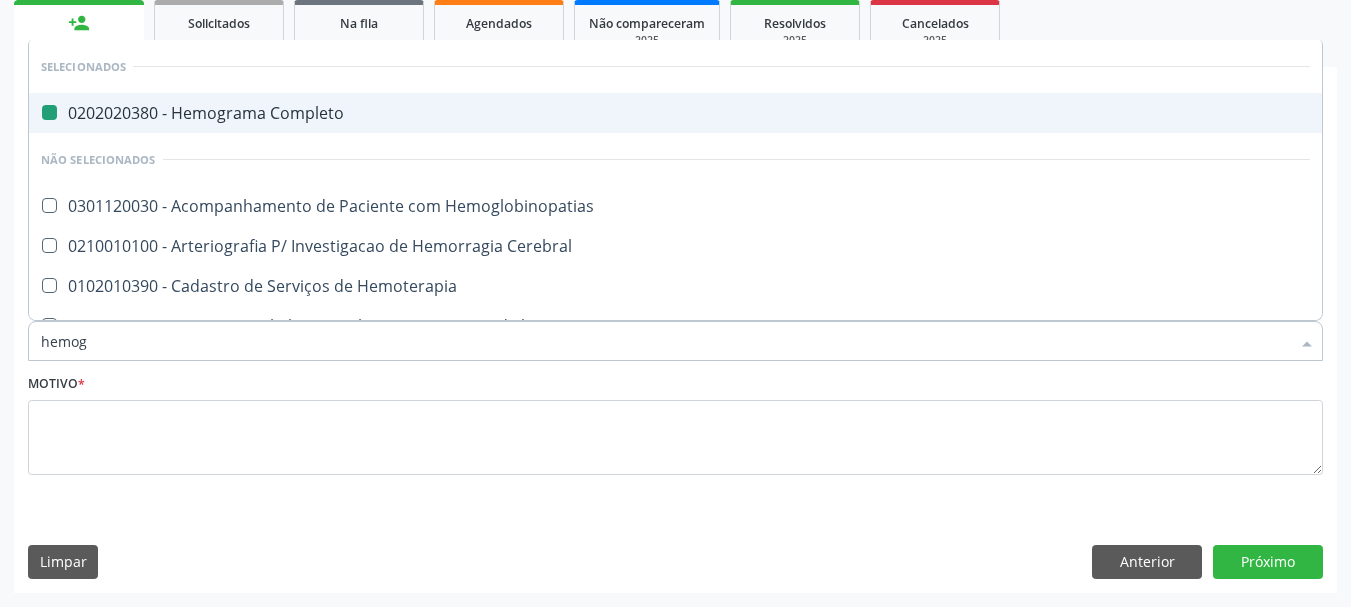 type on "hemogl" 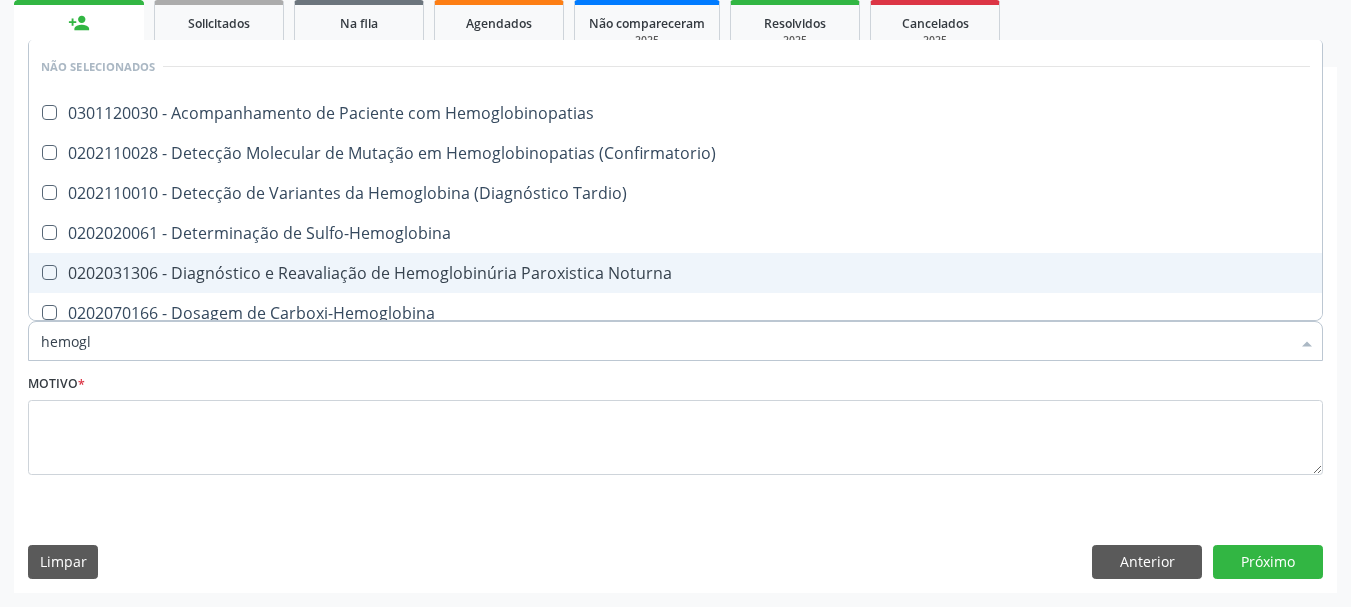 type on "hemog" 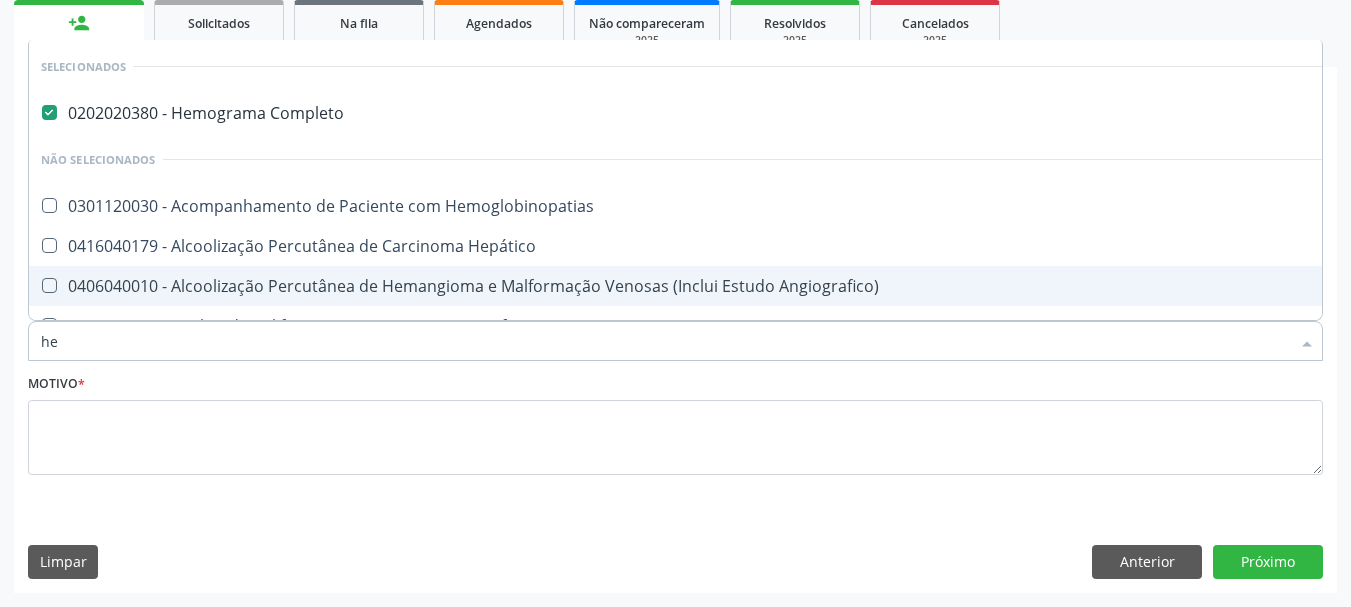 type on "h" 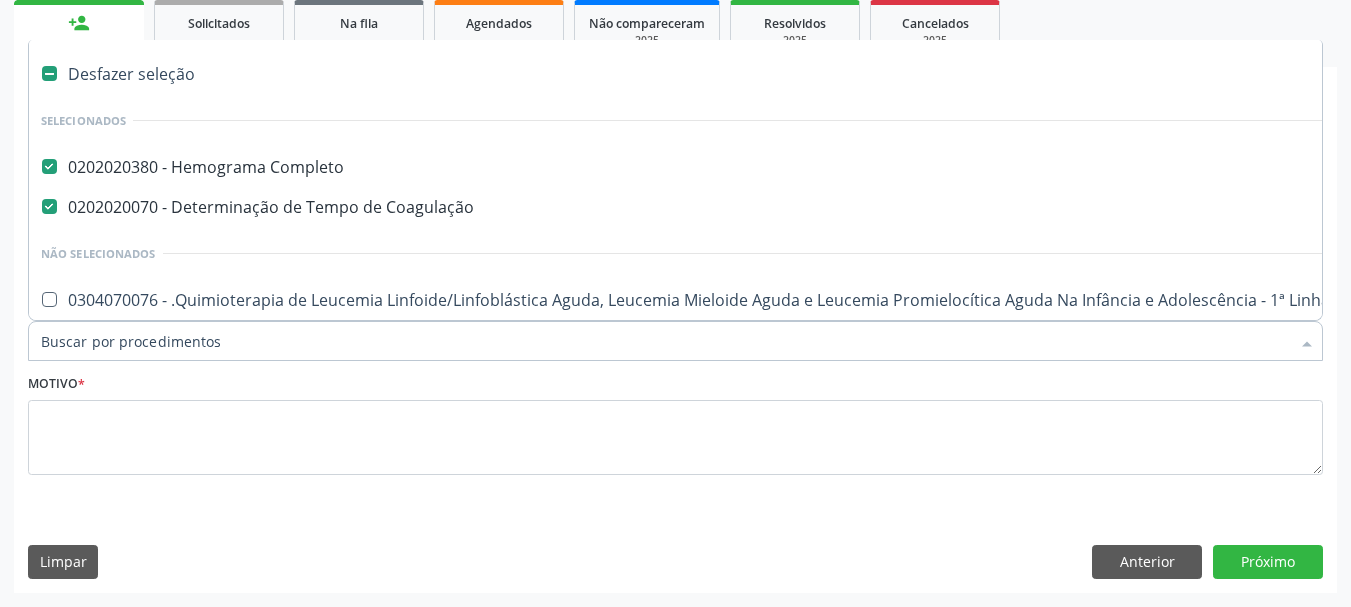 type on "g" 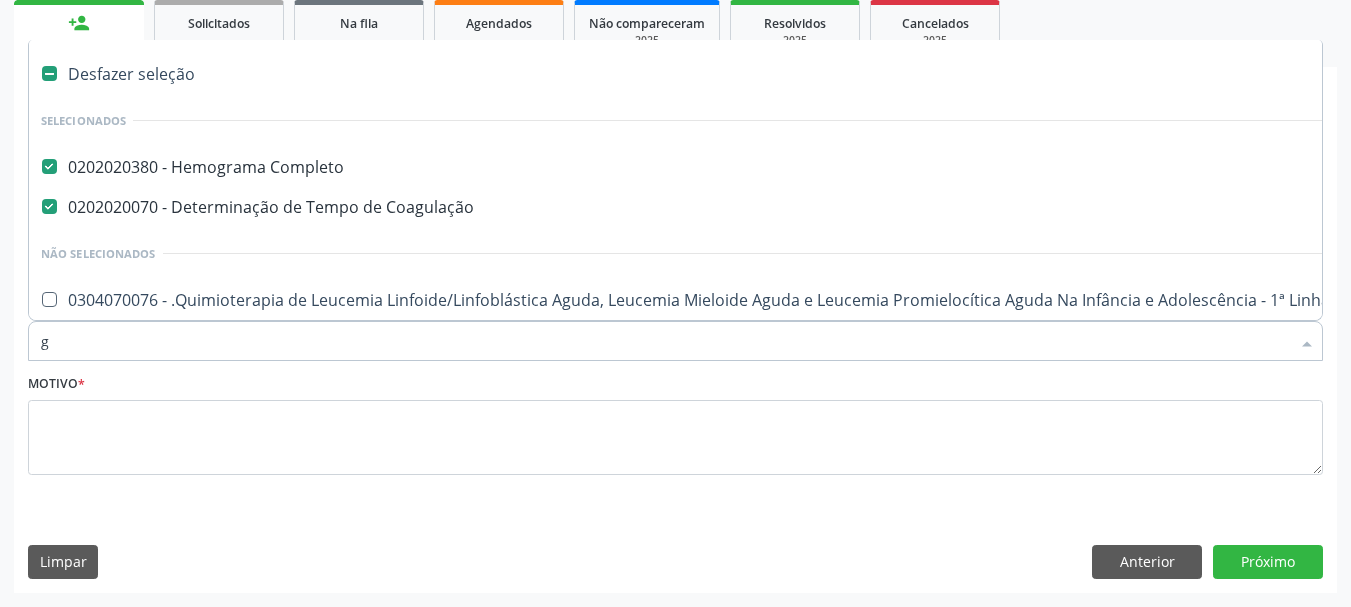 checkbox on "true" 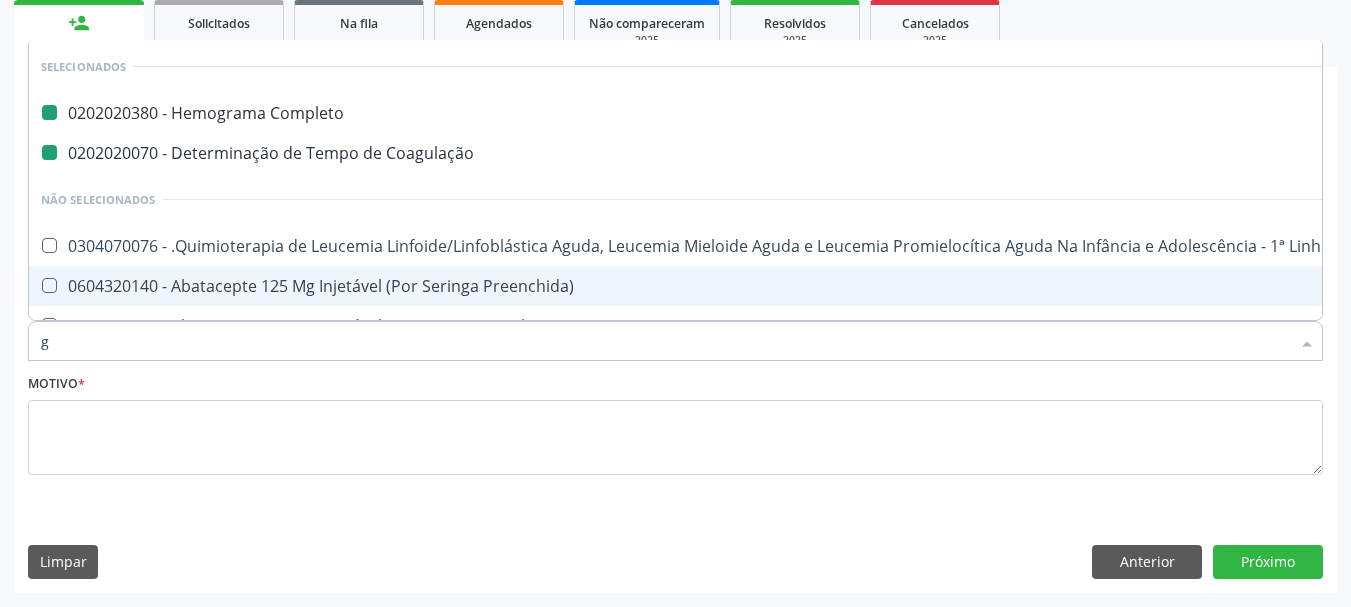 type on "gl" 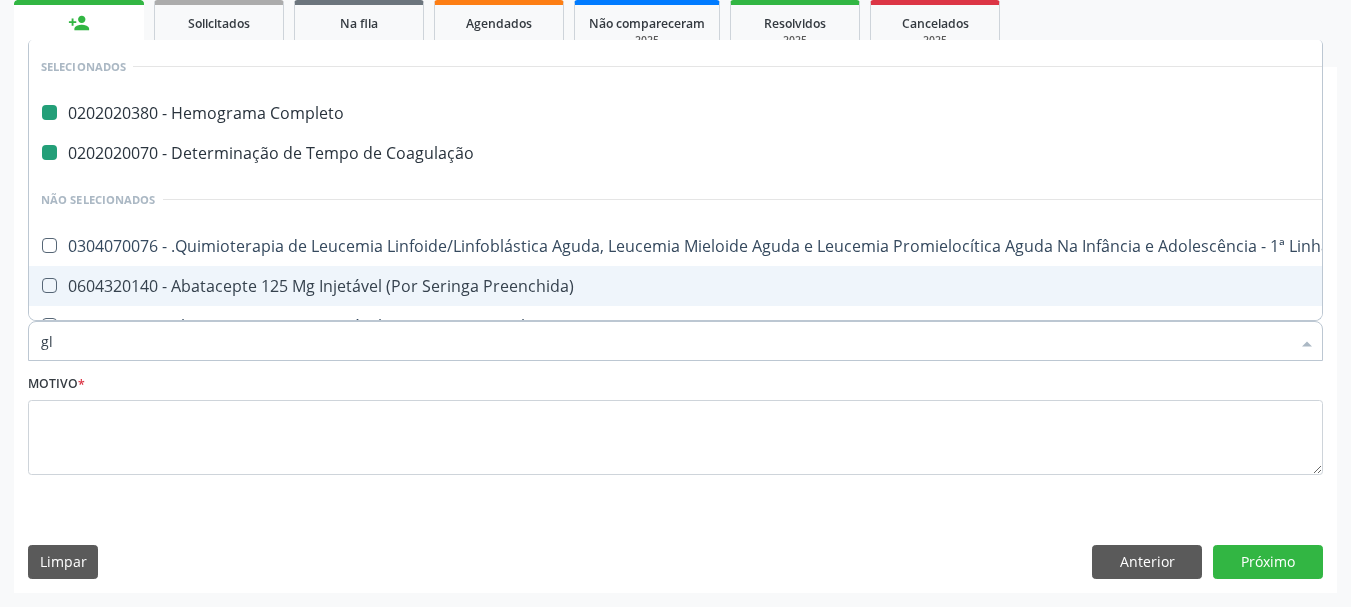checkbox on "false" 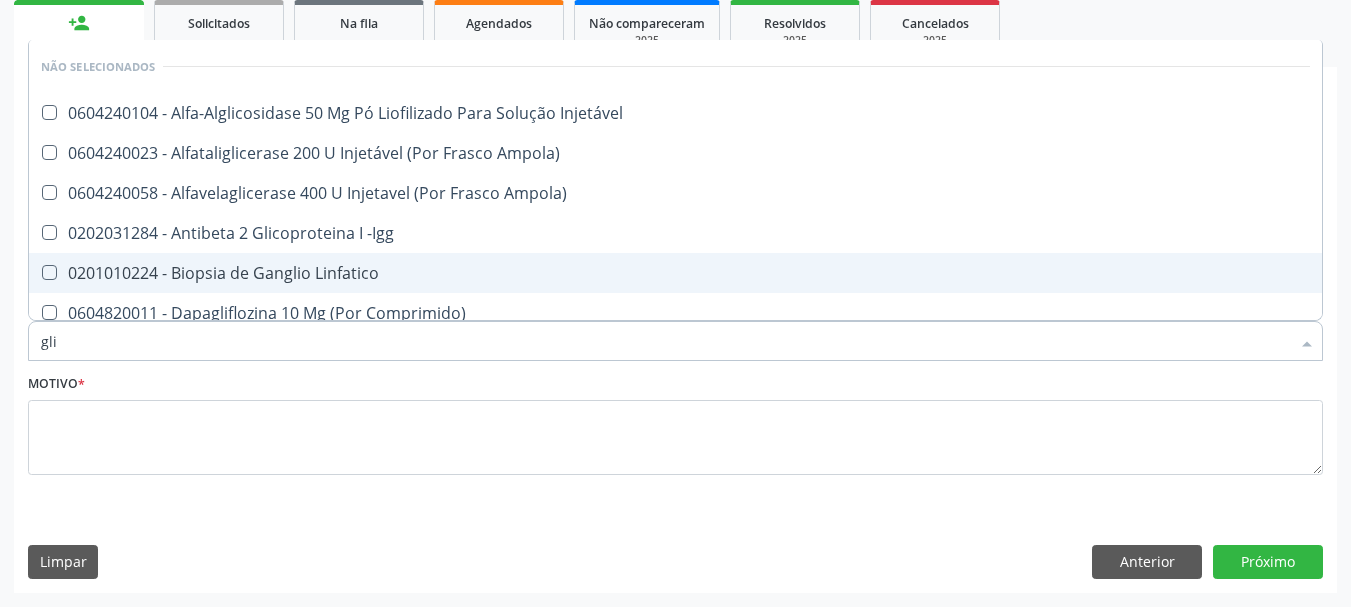 type on "glic" 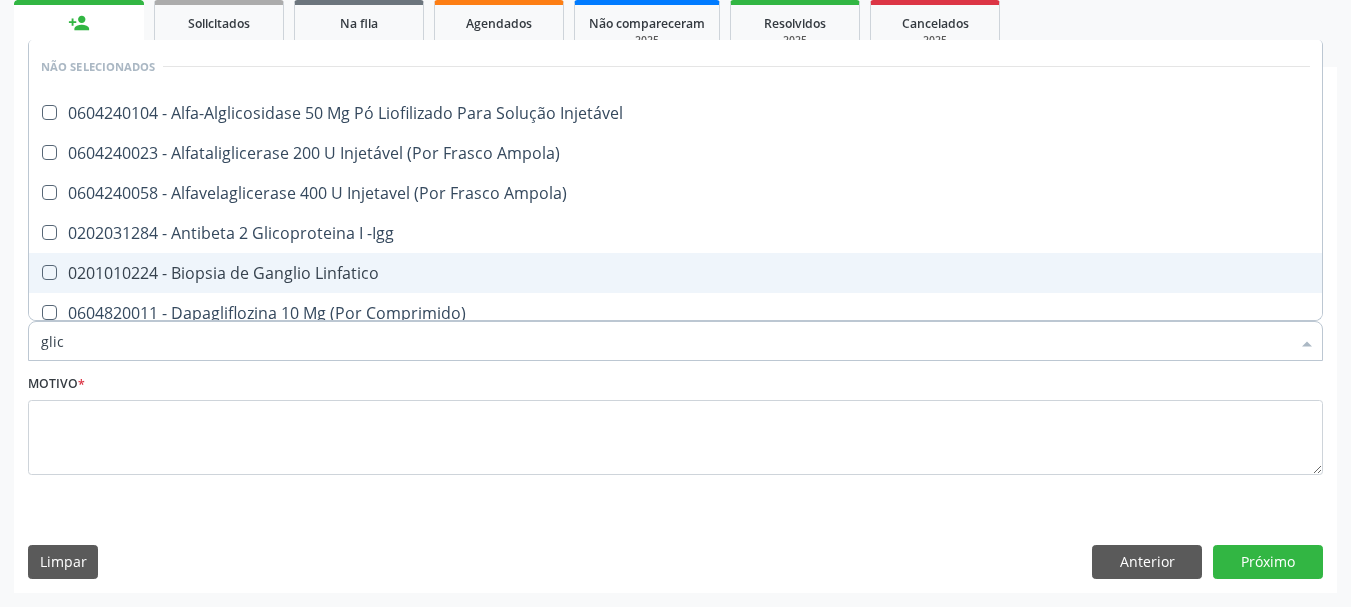 type on "glico" 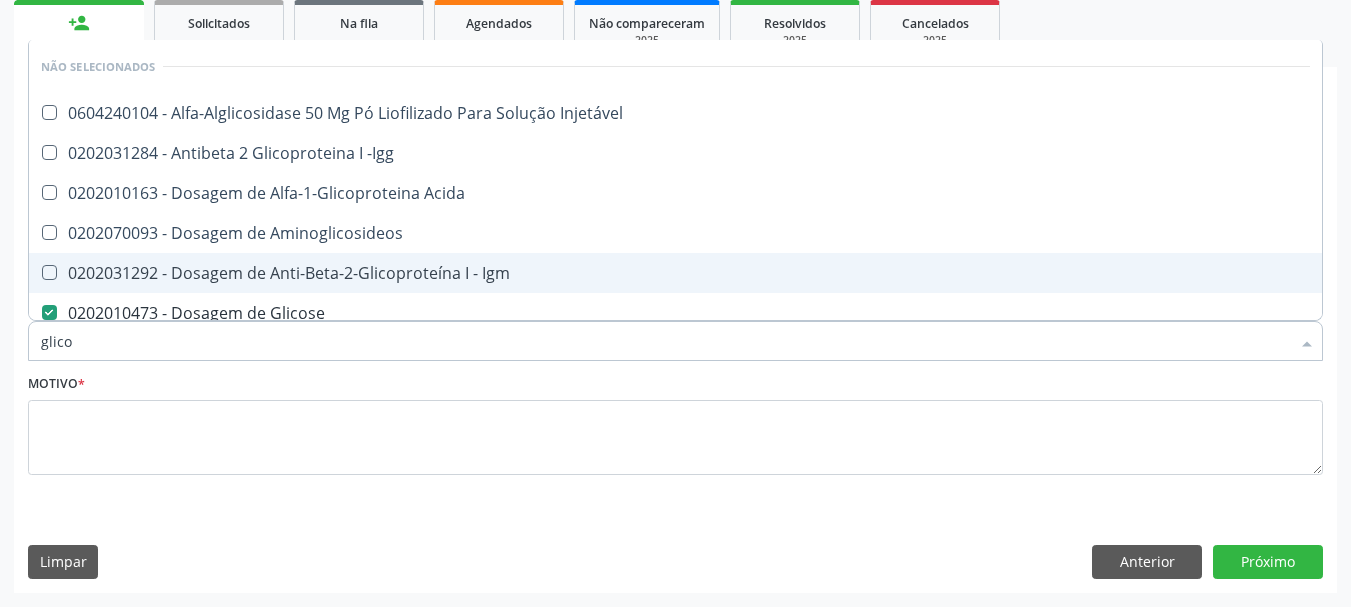 type on "glicos" 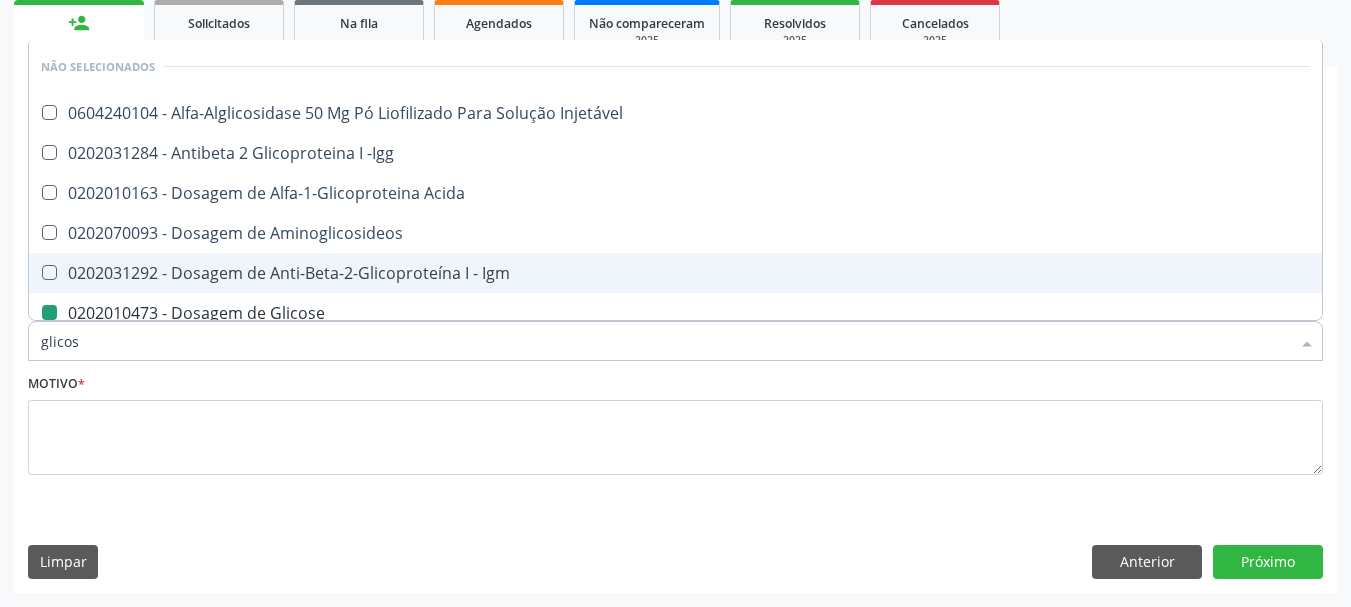 type on "glicosi" 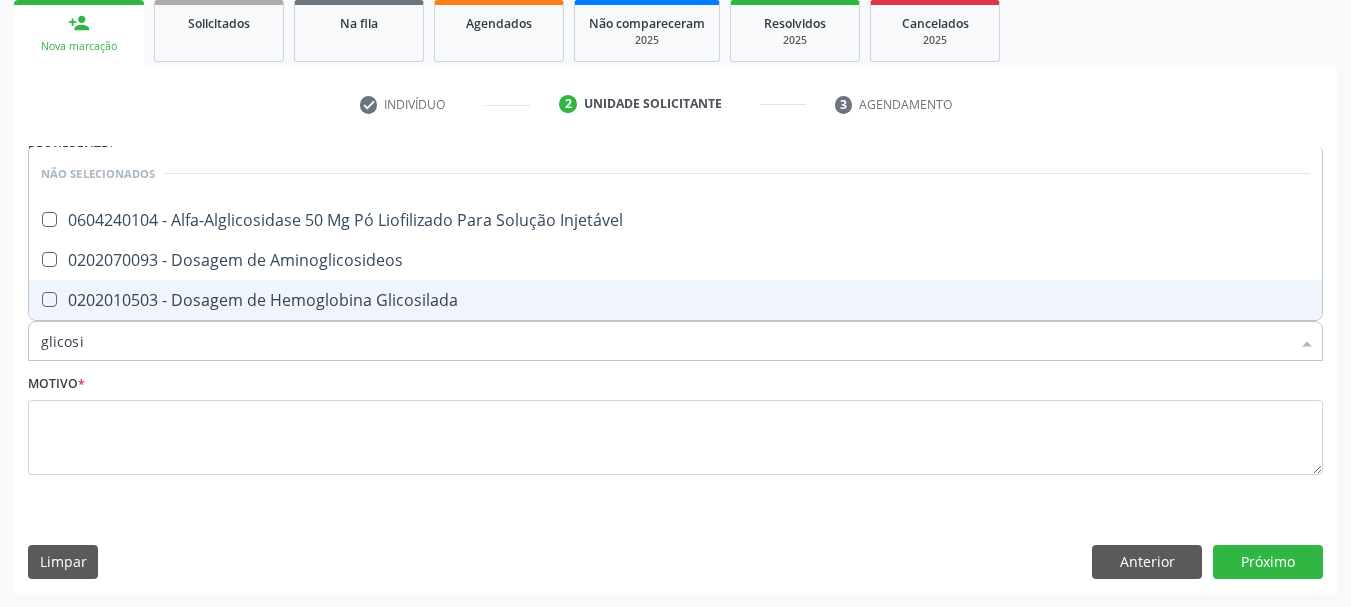 click on "0202010503 - Dosagem de Hemoglobina Glicosilada" at bounding box center [675, 300] 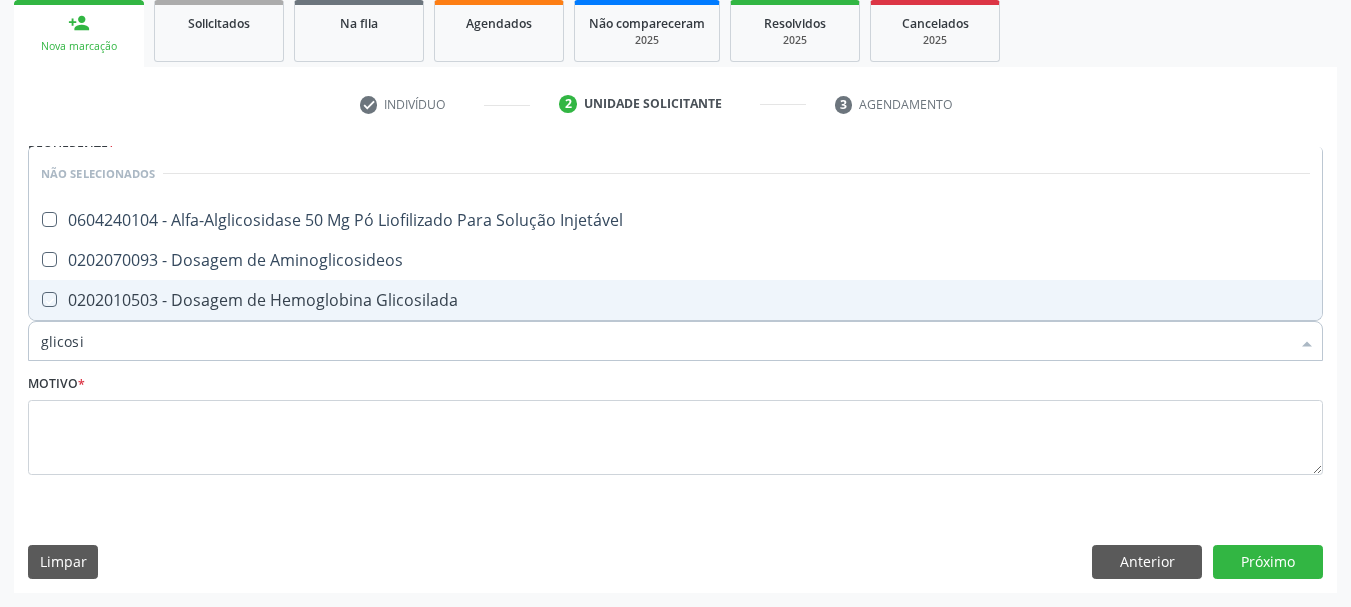 checkbox on "true" 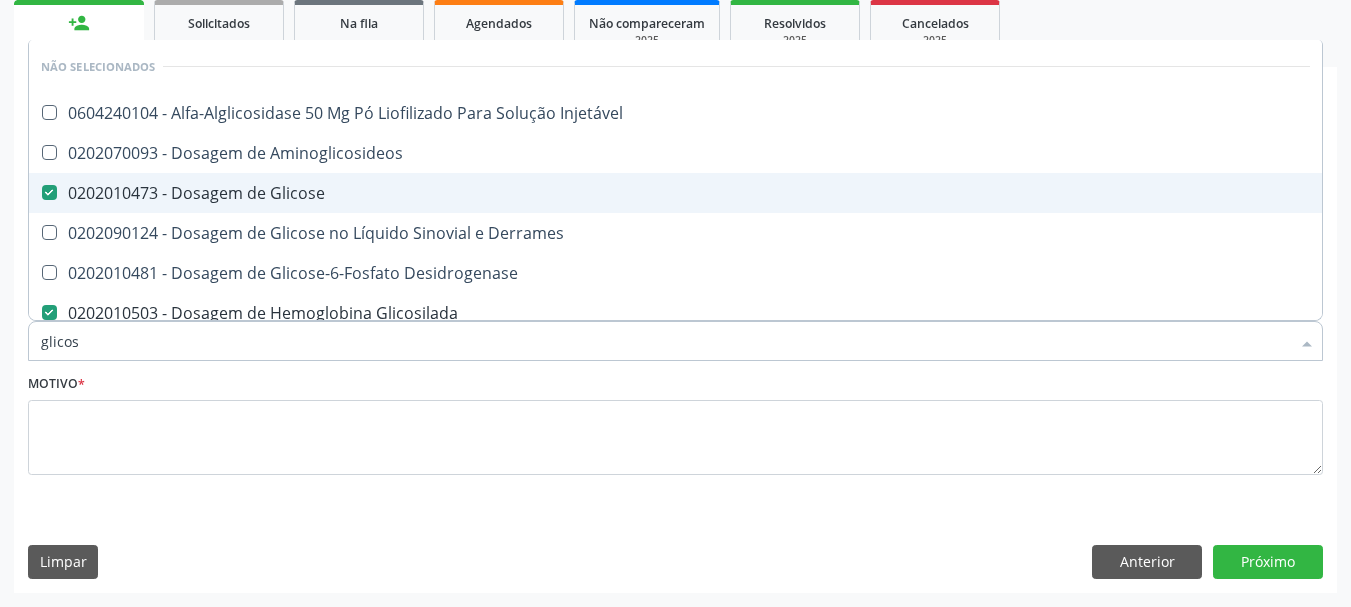 type on "glico" 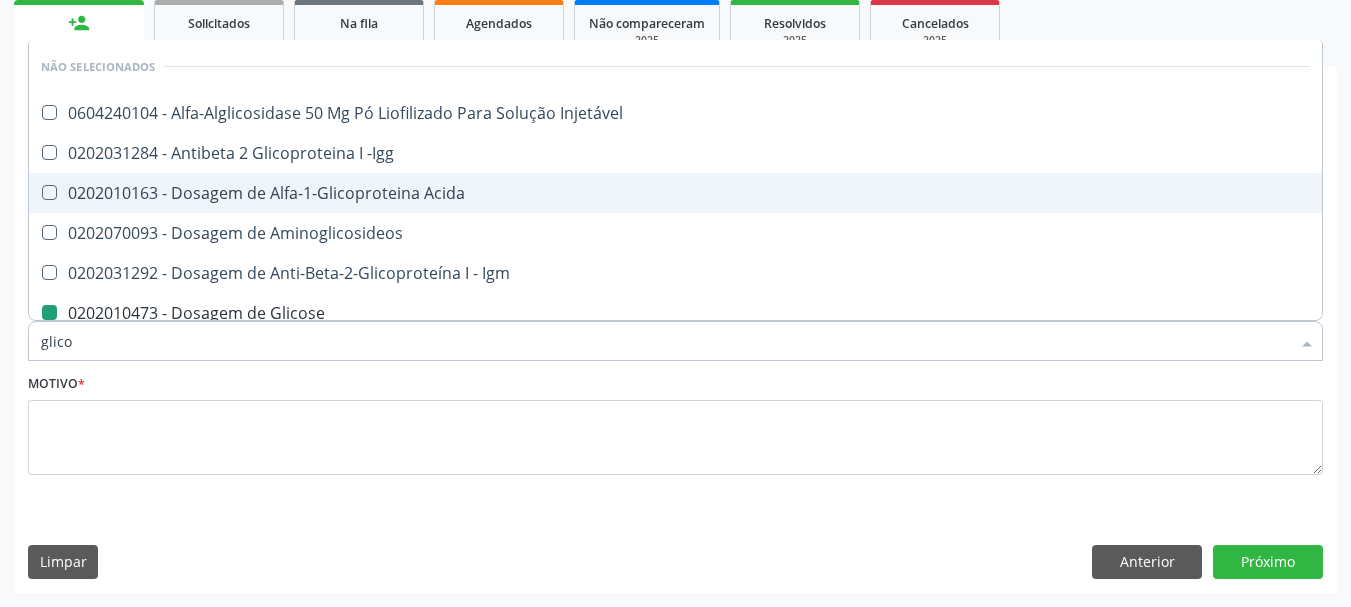 type on "glic" 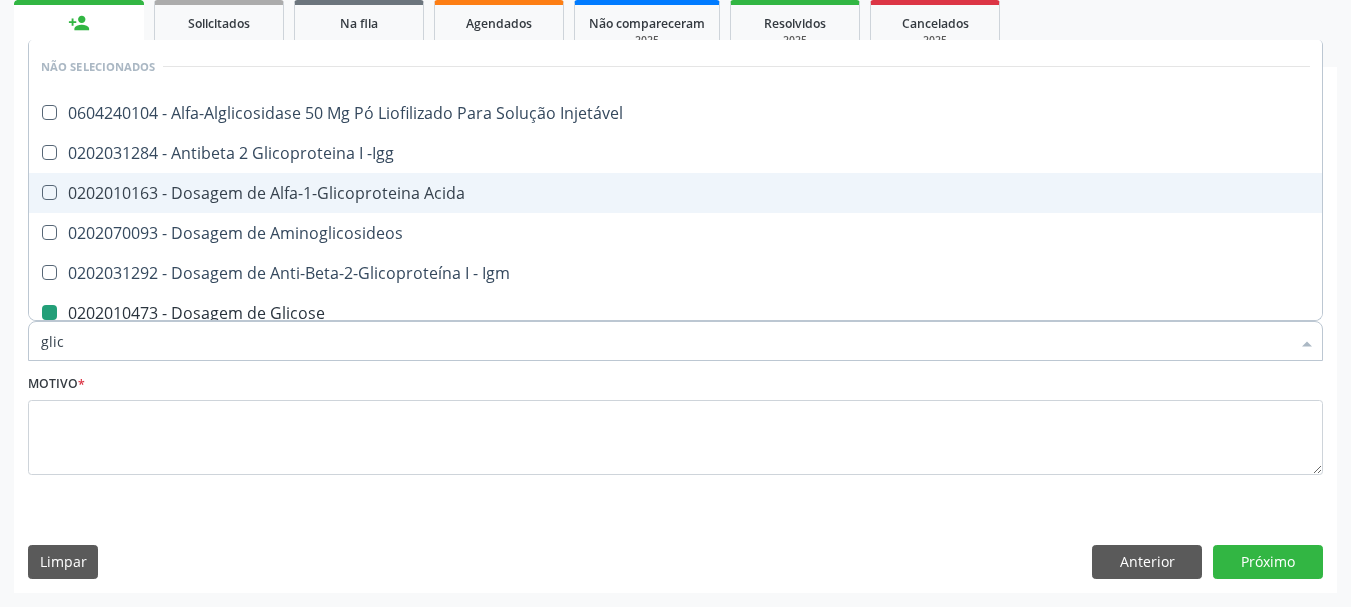 checkbox on "false" 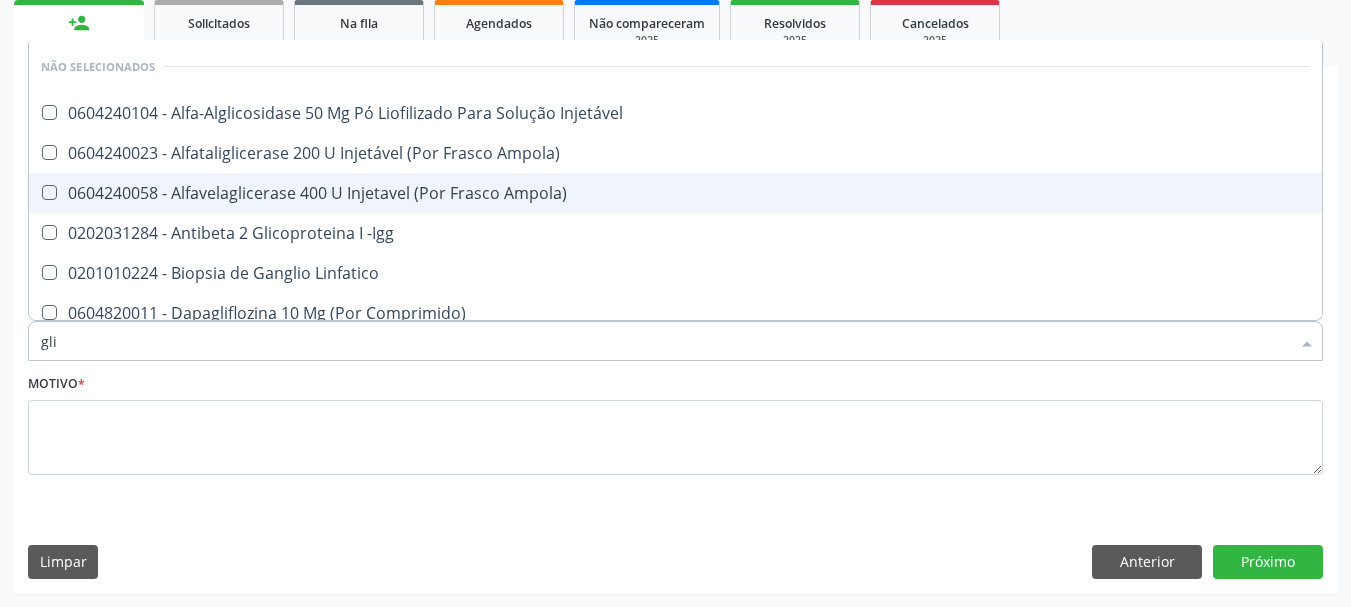 type on "gl" 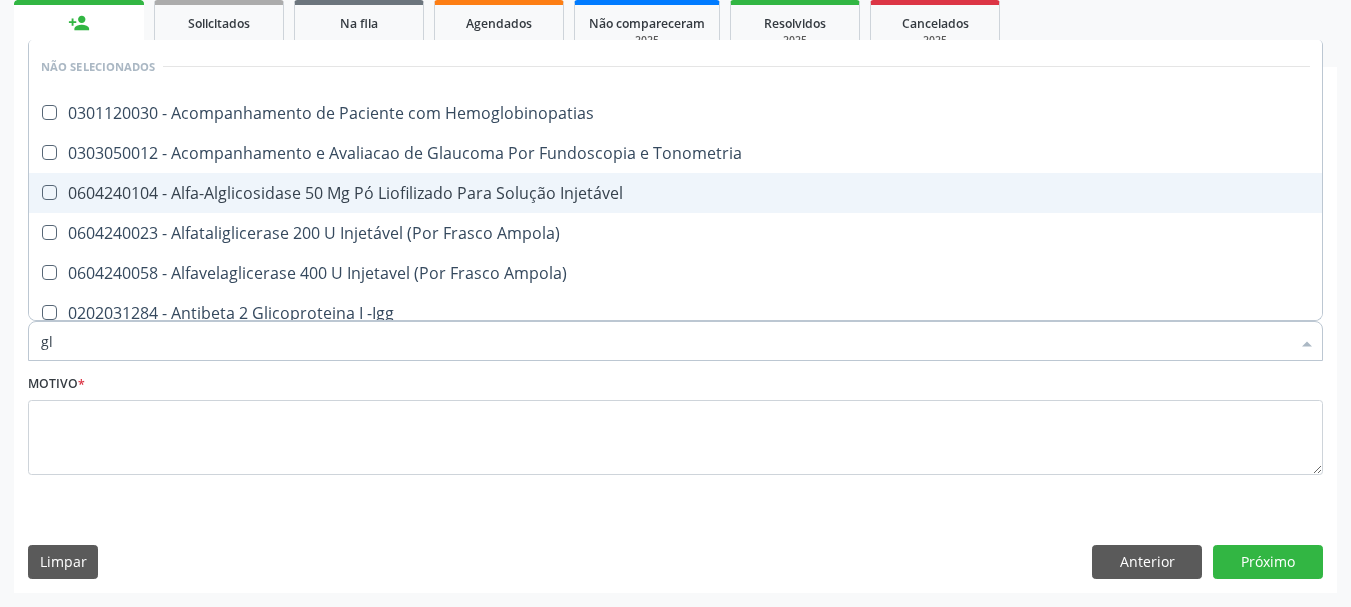 type on "g" 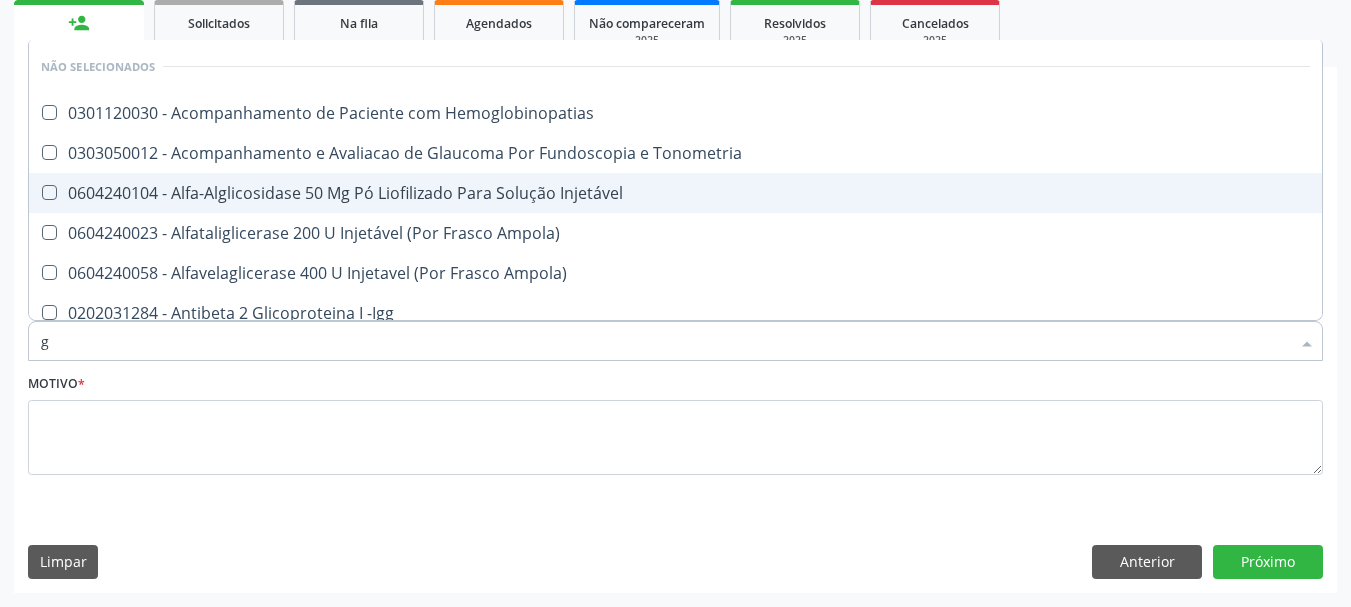 checkbox on "true" 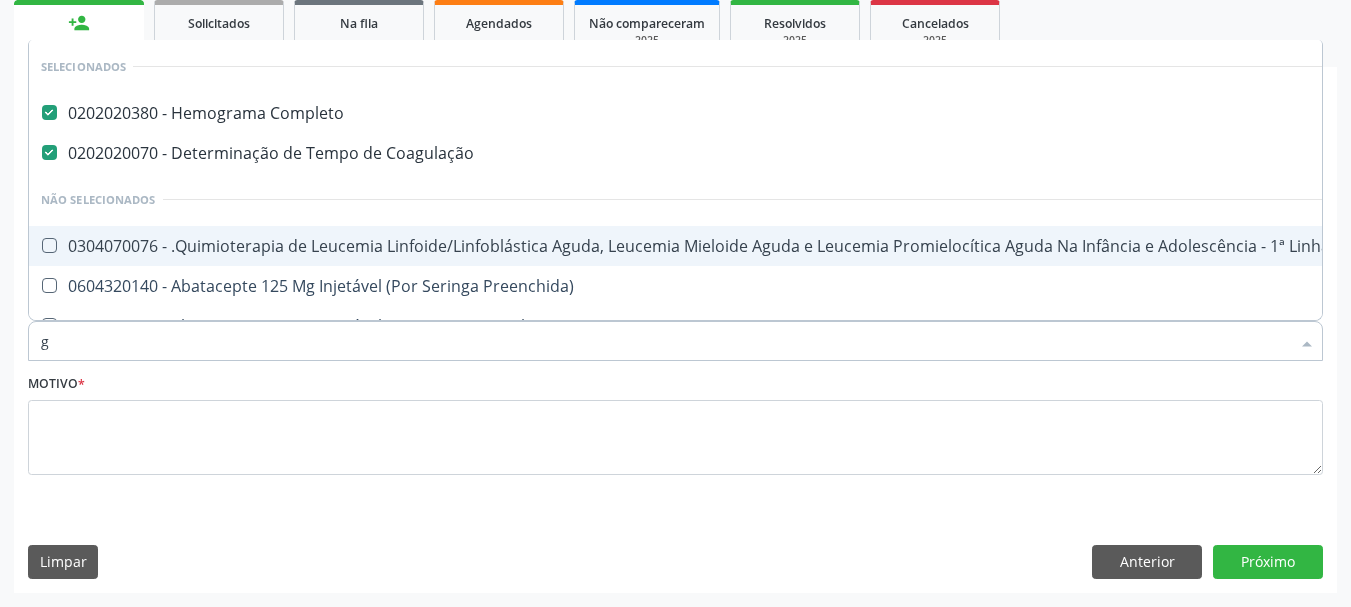 type 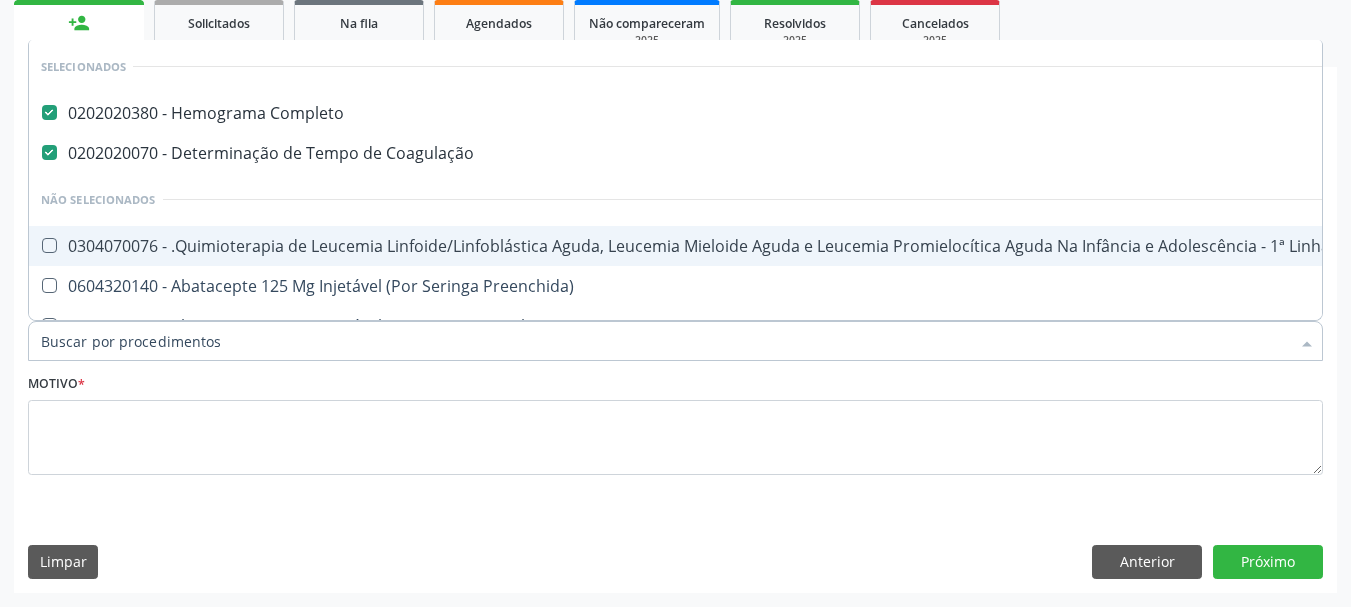 checkbox on "false" 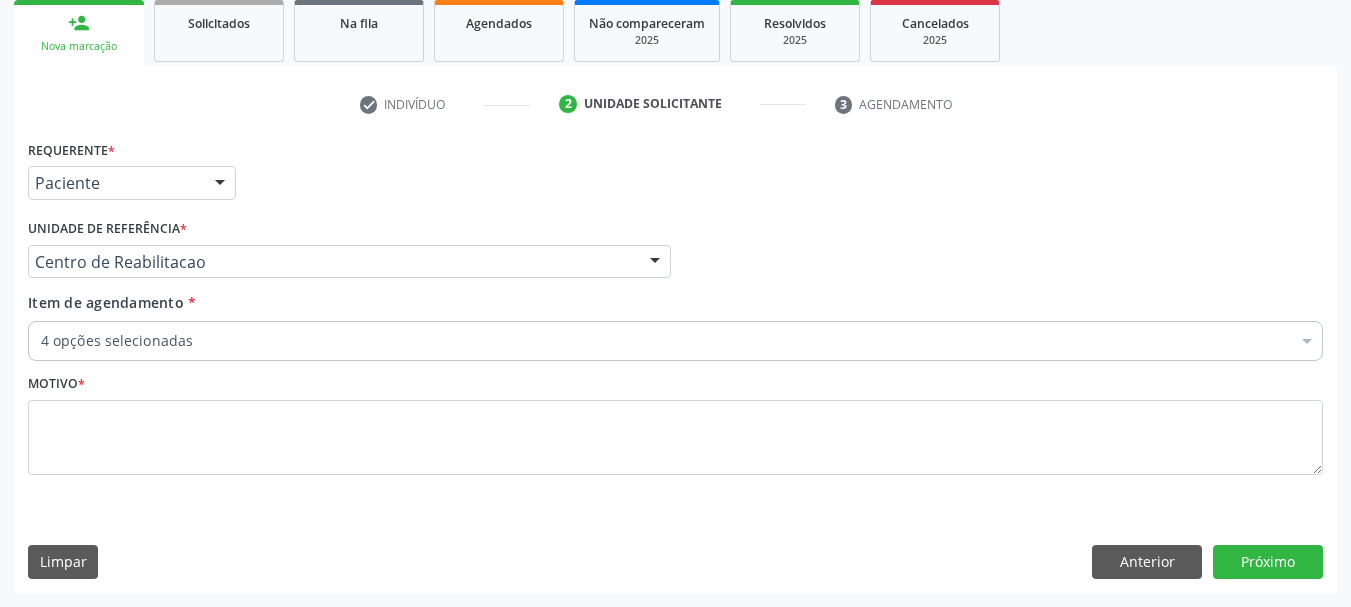 checkbox on "true" 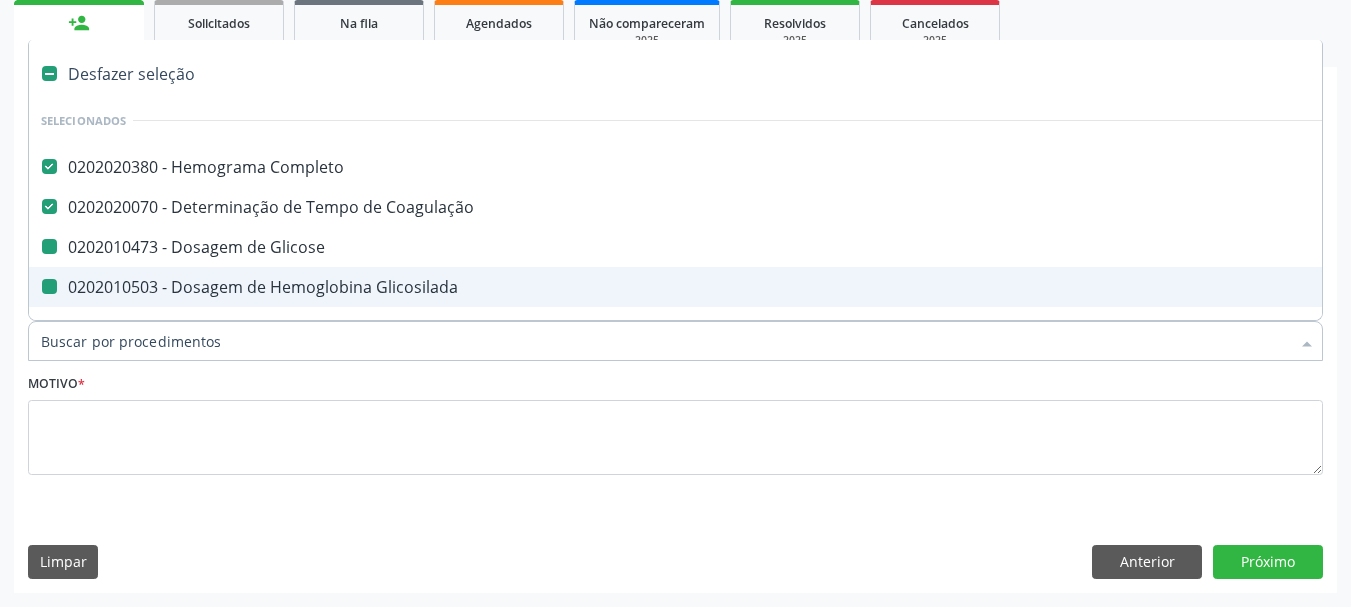 type on "u" 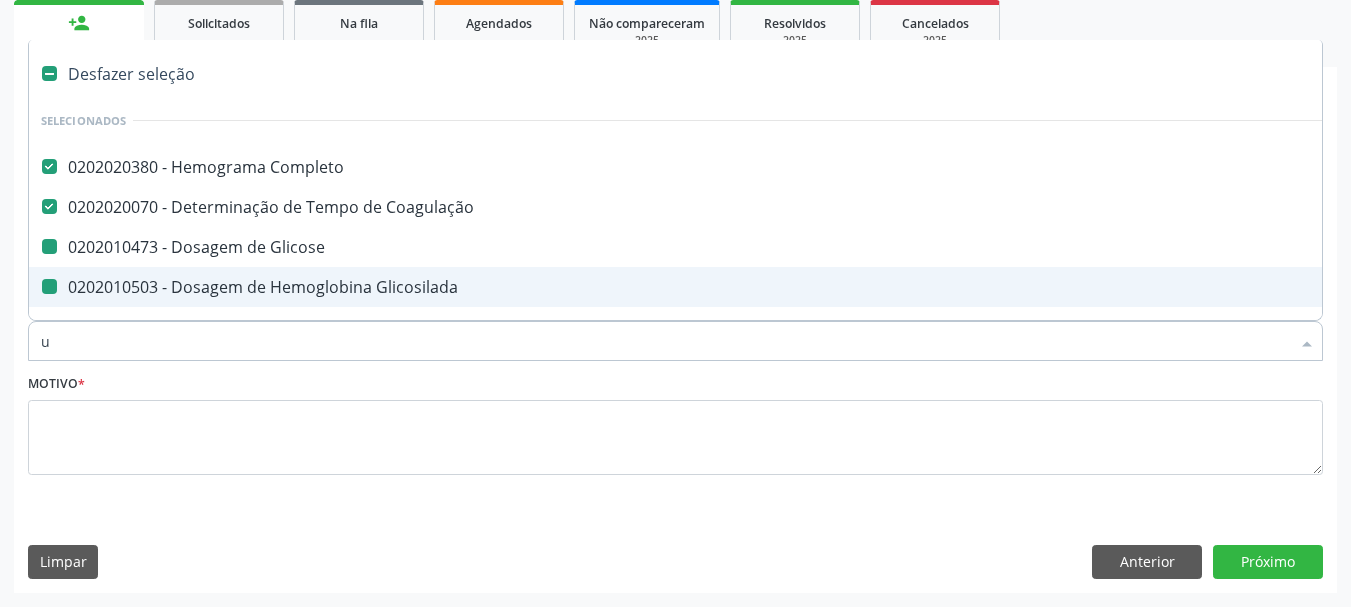 checkbox on "false" 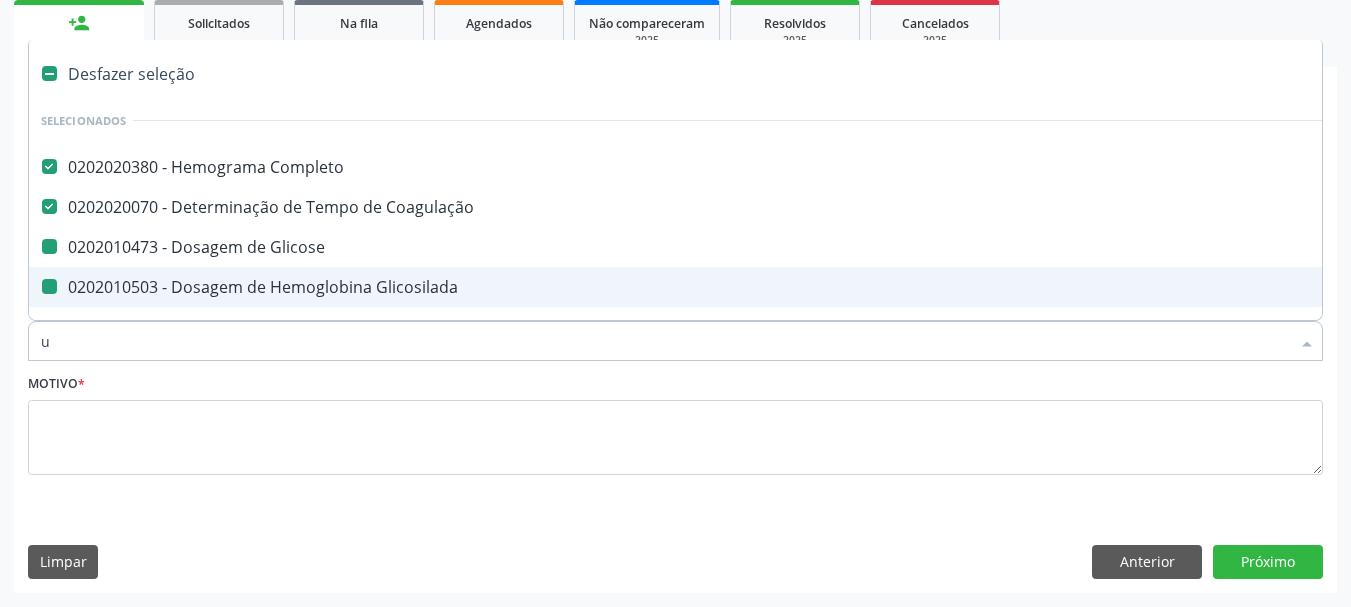 checkbox on "false" 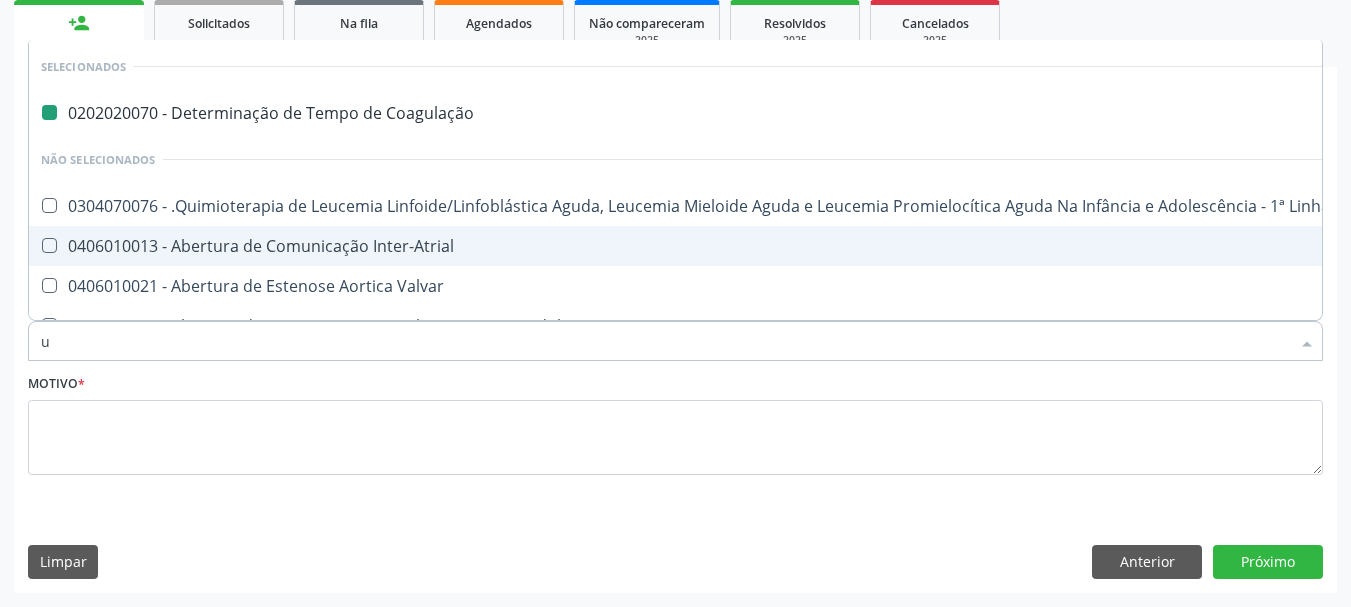 type on "ur" 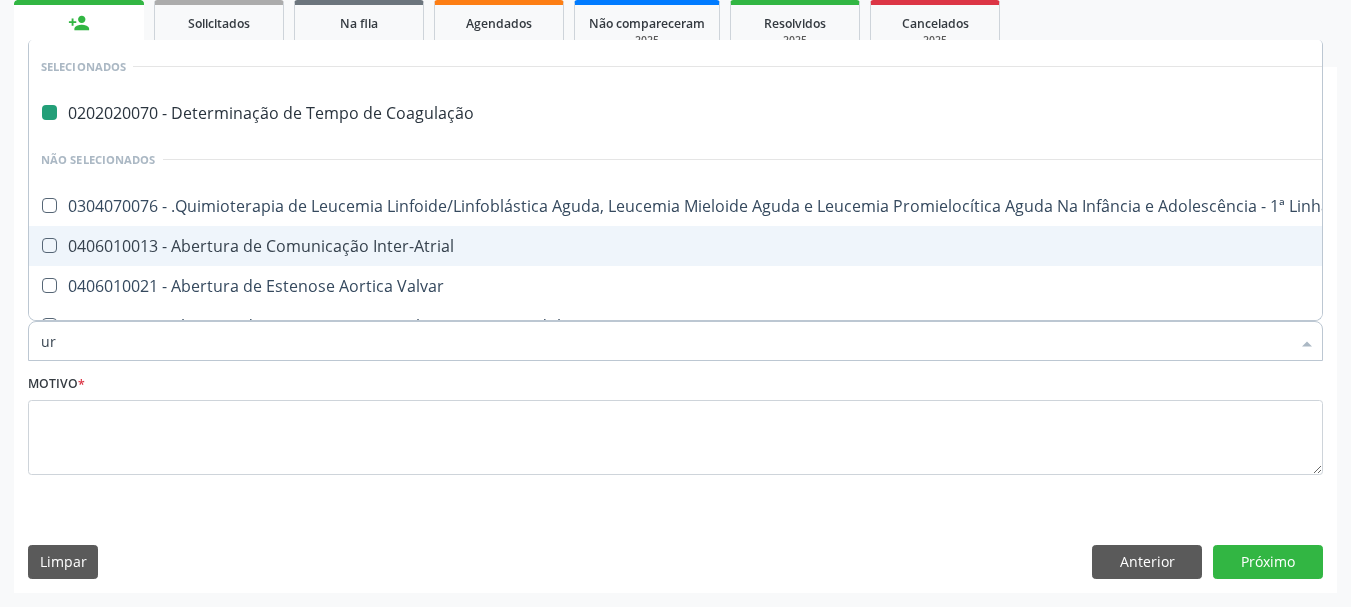 checkbox on "false" 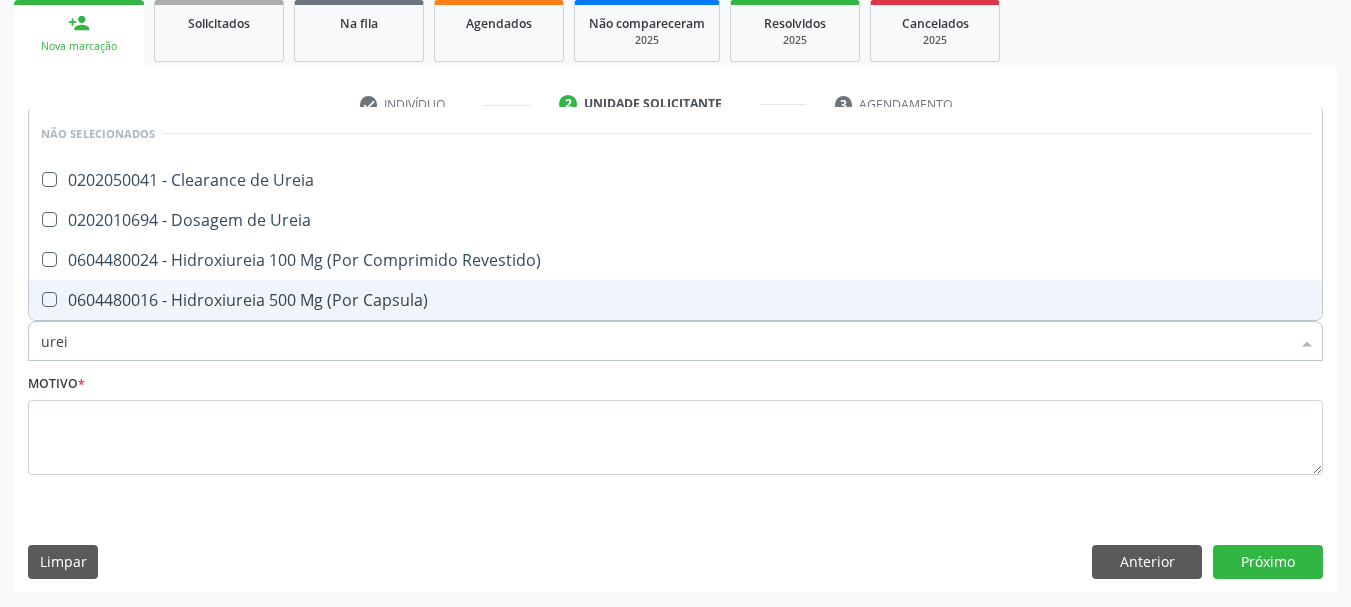 type on "ureia" 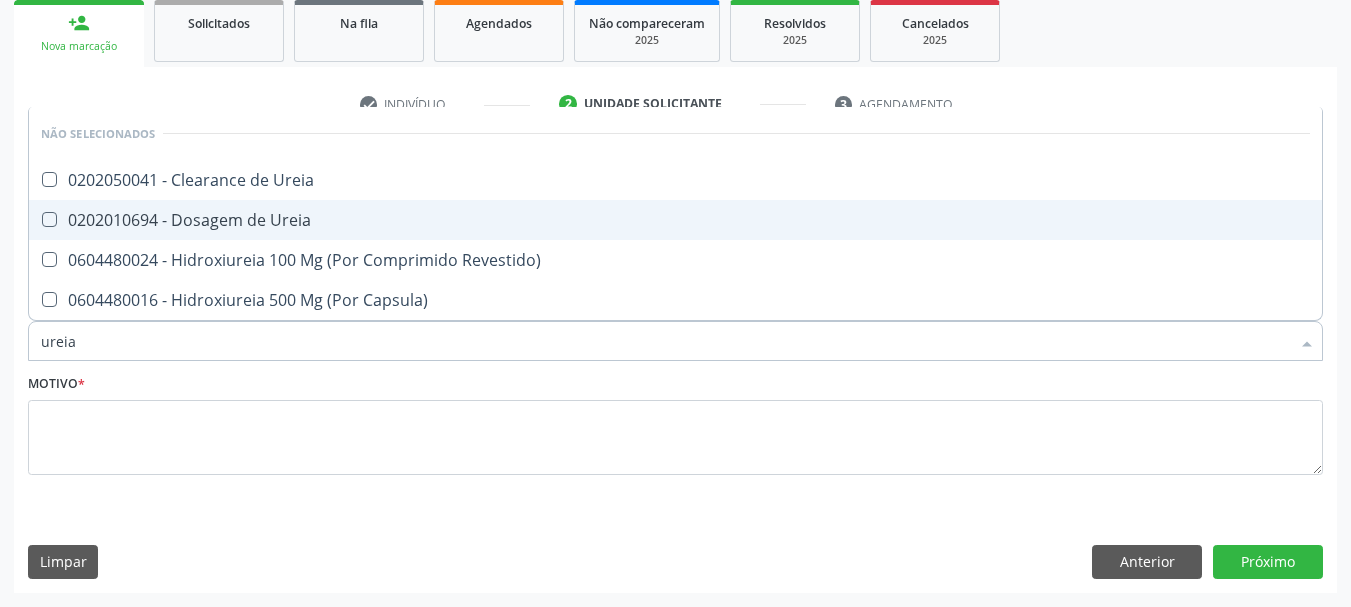 click on "0202010694 - Dosagem de Ureia" at bounding box center [675, 220] 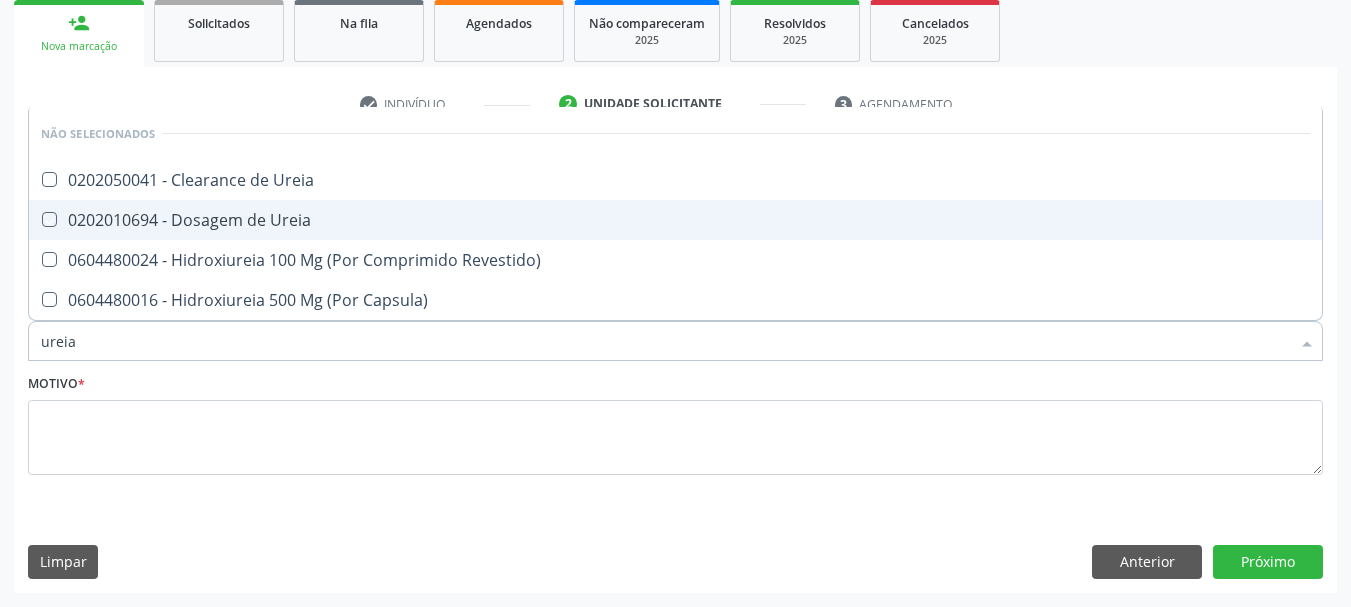 checkbox on "true" 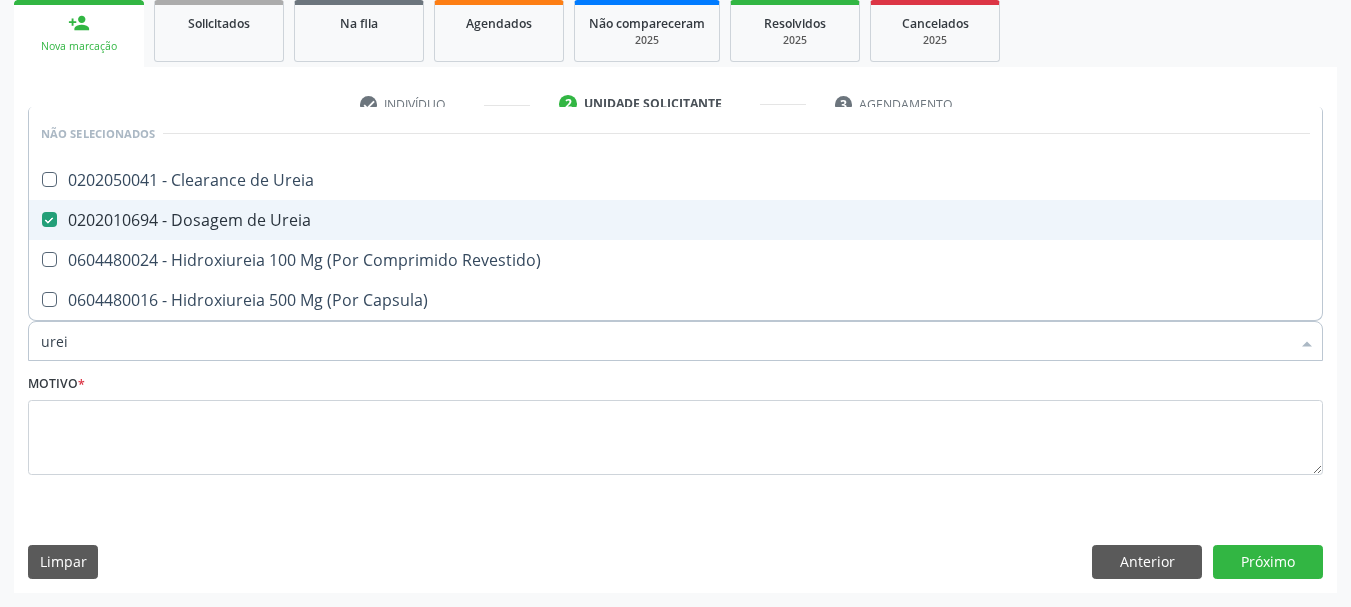 type on "ure" 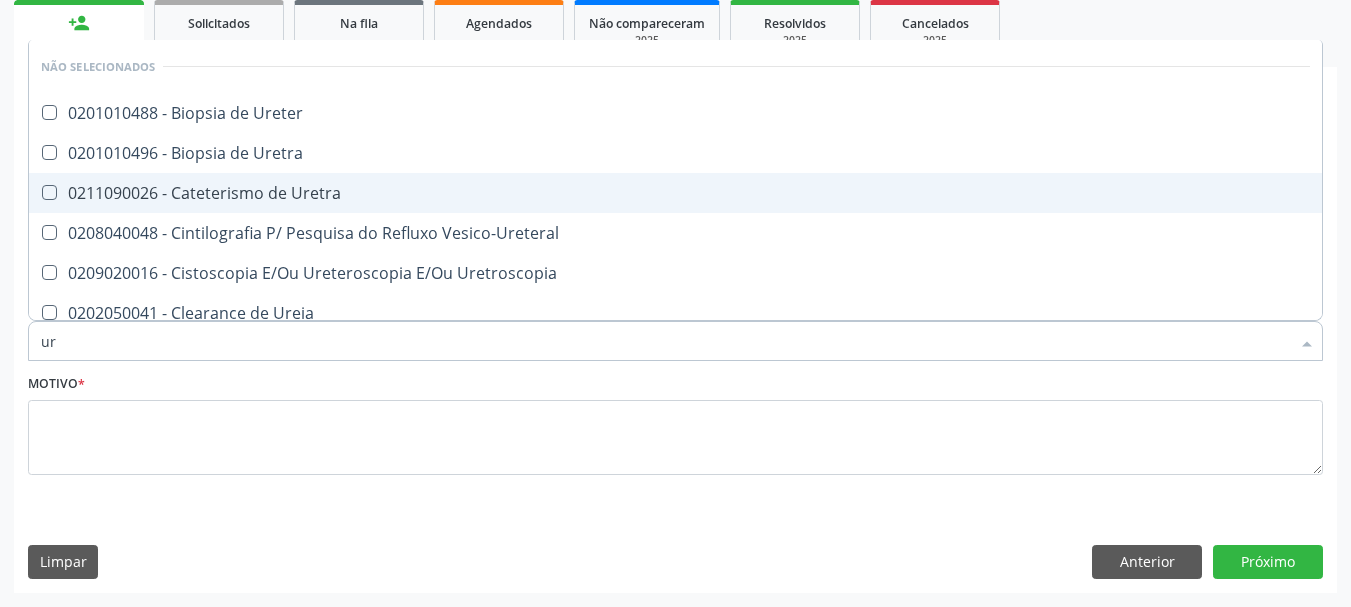 type on "u" 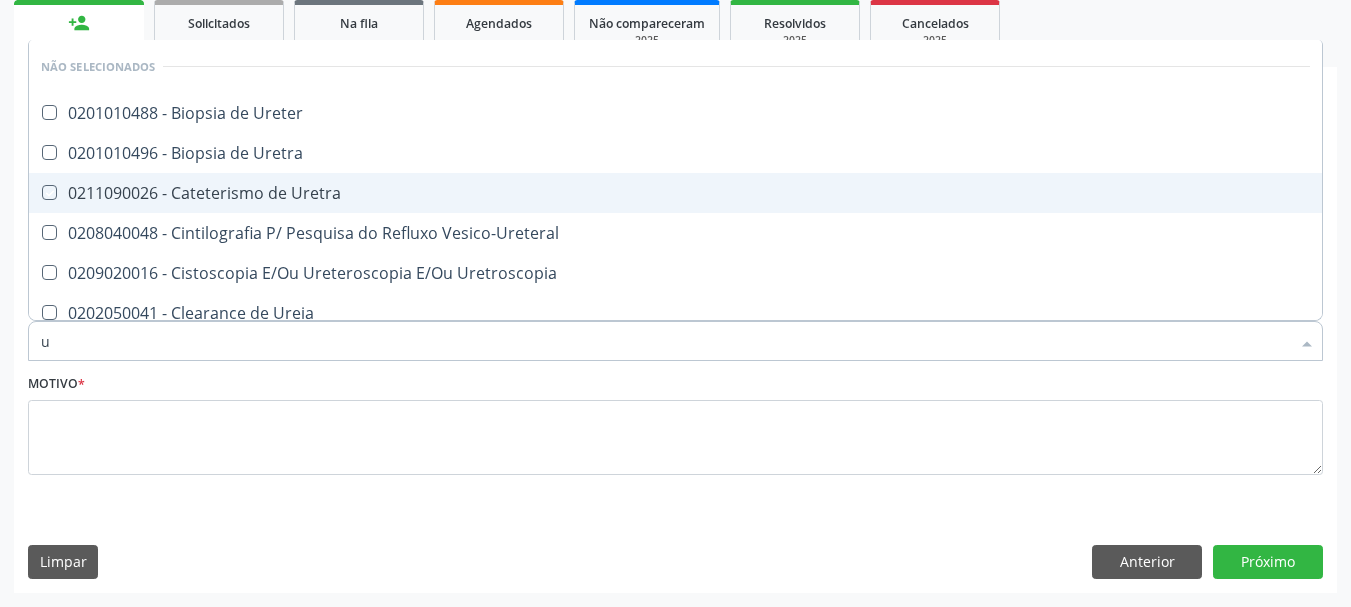 type 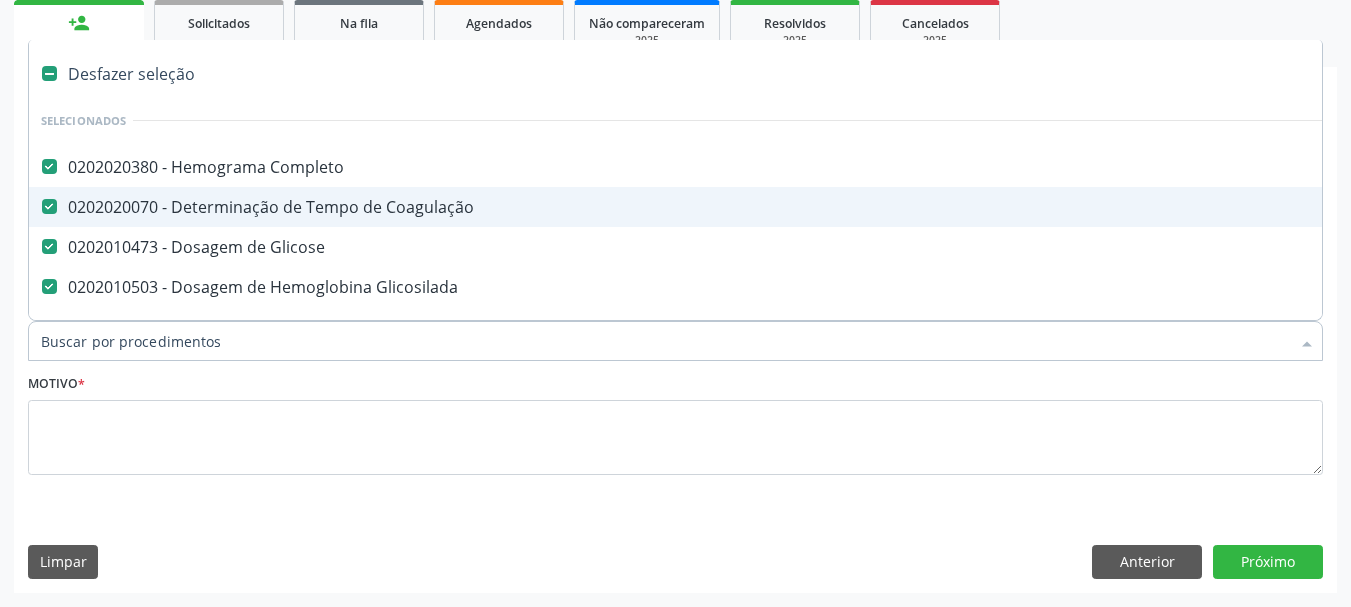 checkbox on "true" 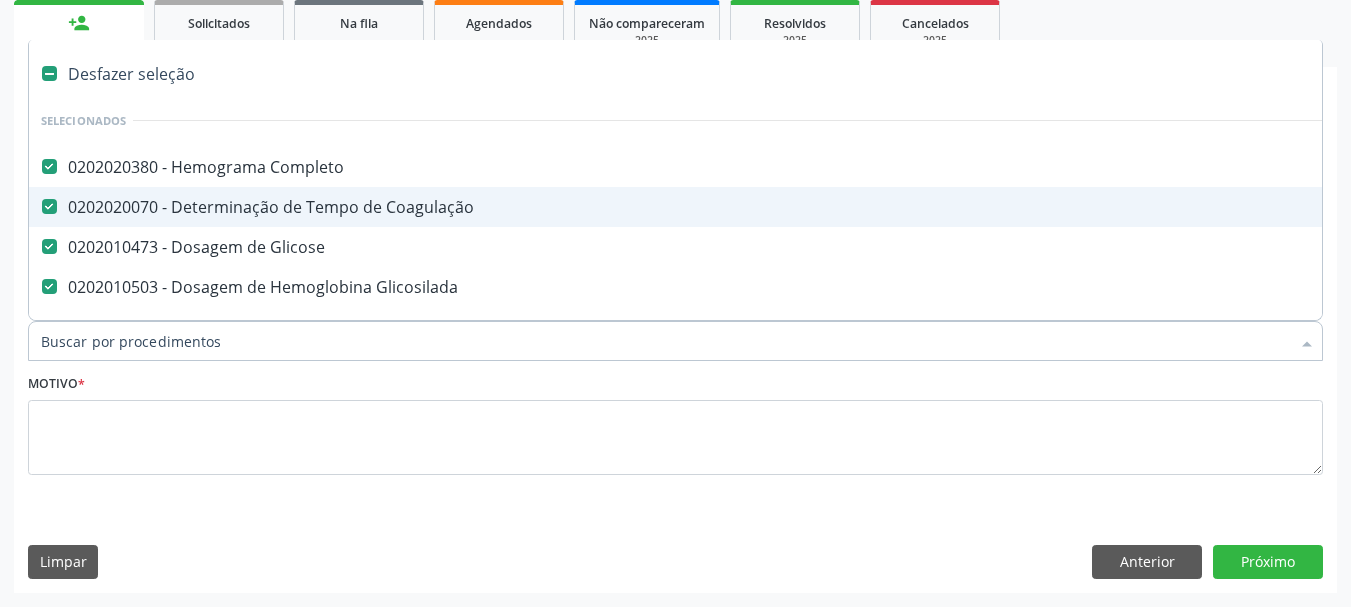 checkbox on "true" 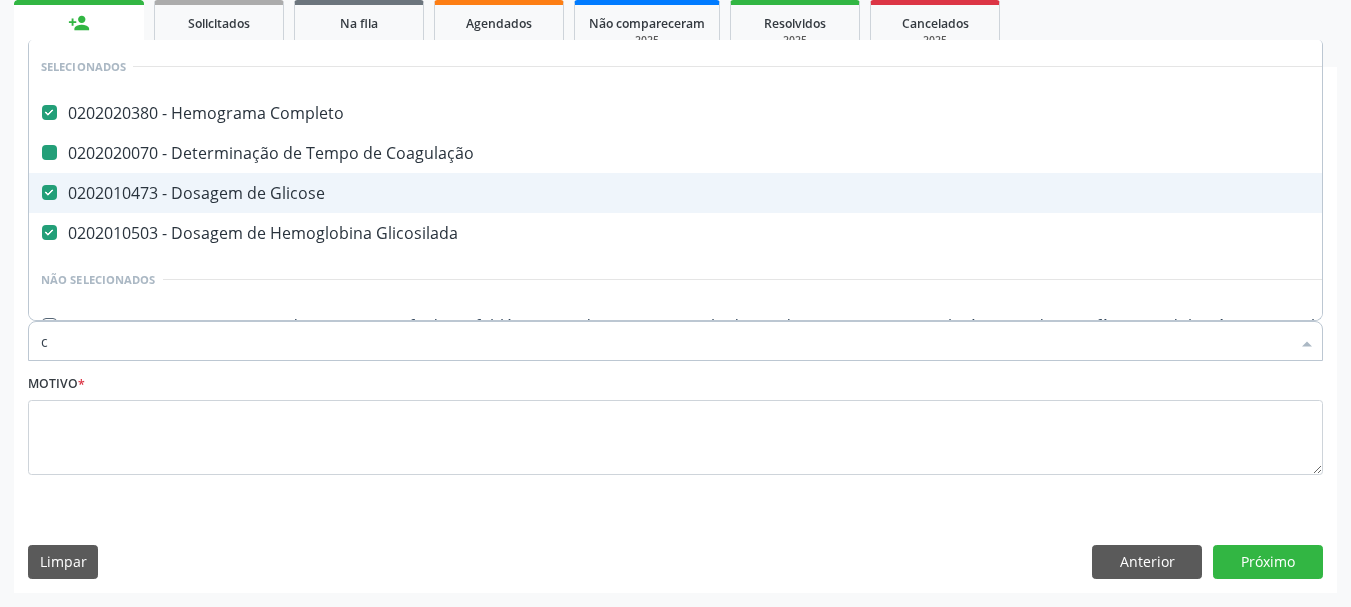 type on "cr" 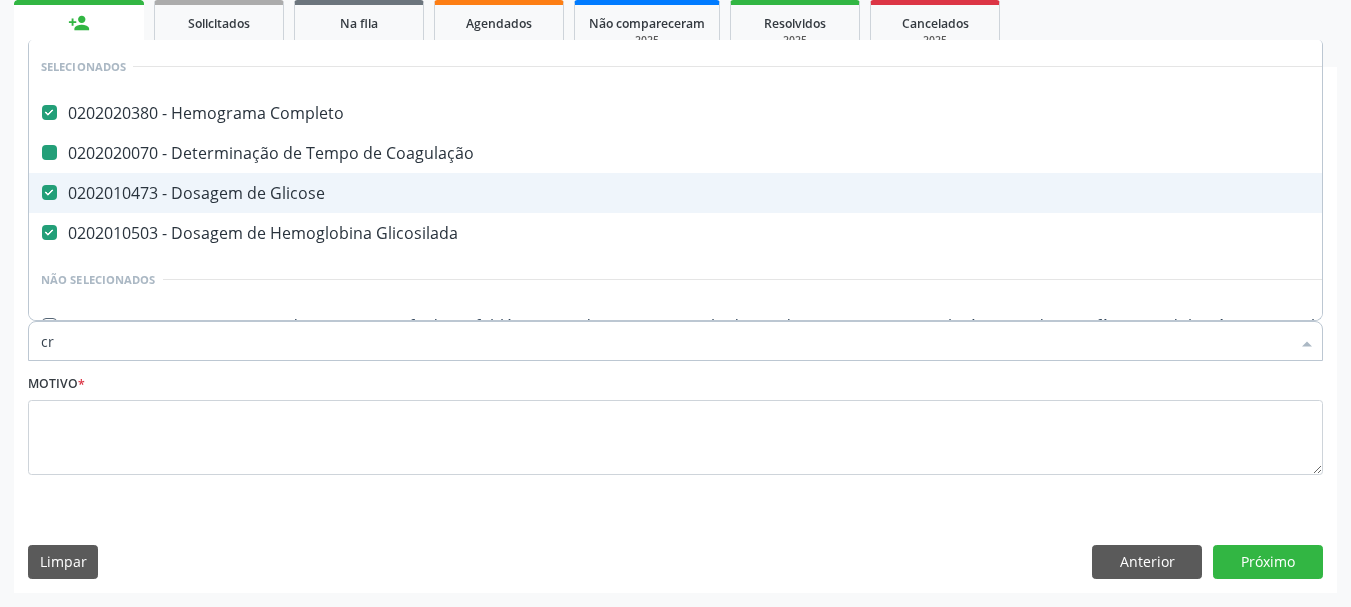 checkbox on "false" 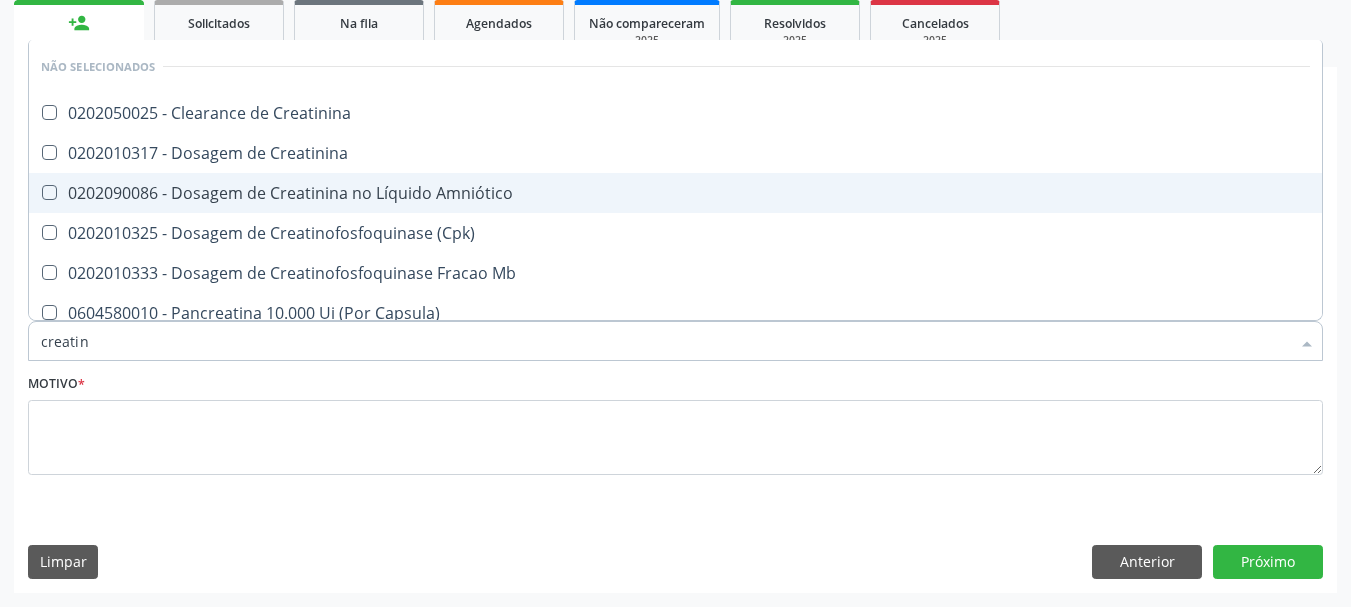 type on "creatini" 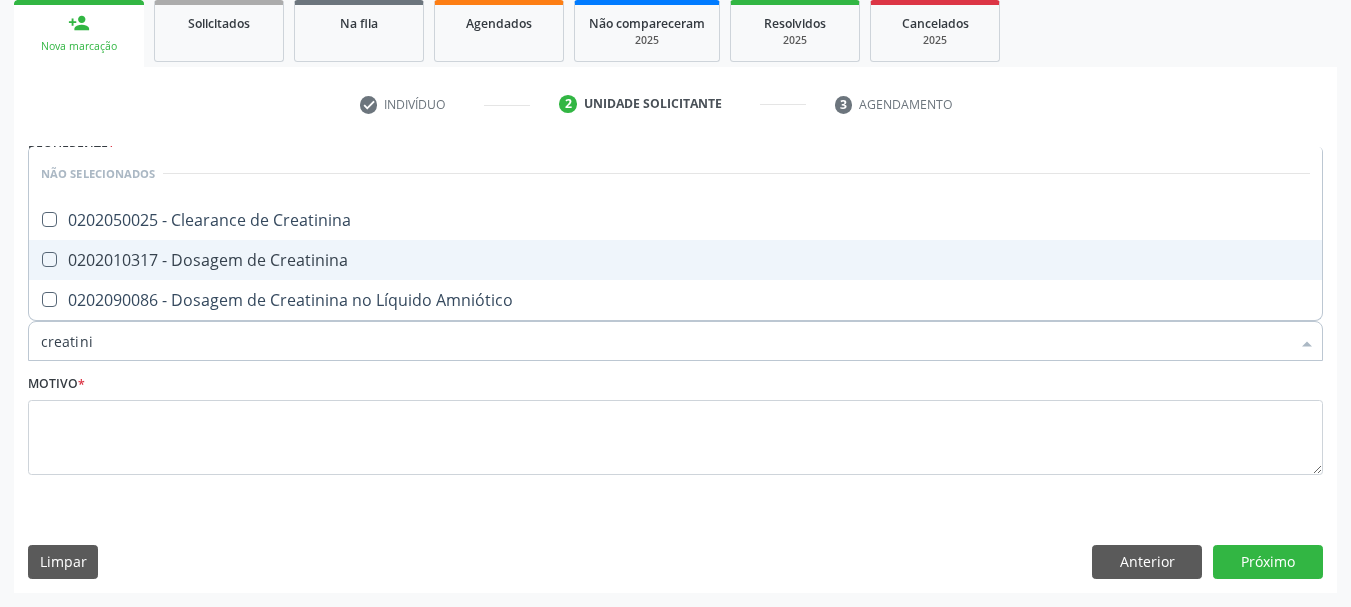click on "0202010317 - Dosagem de Creatinina" at bounding box center [675, 260] 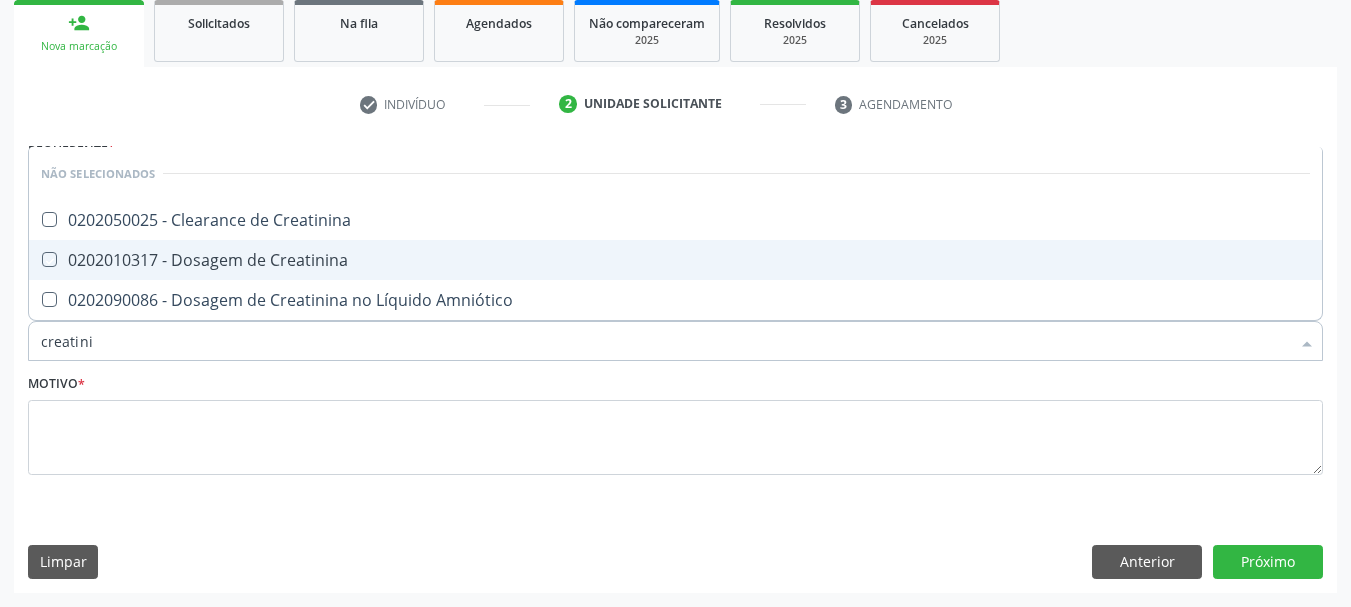 checkbox on "true" 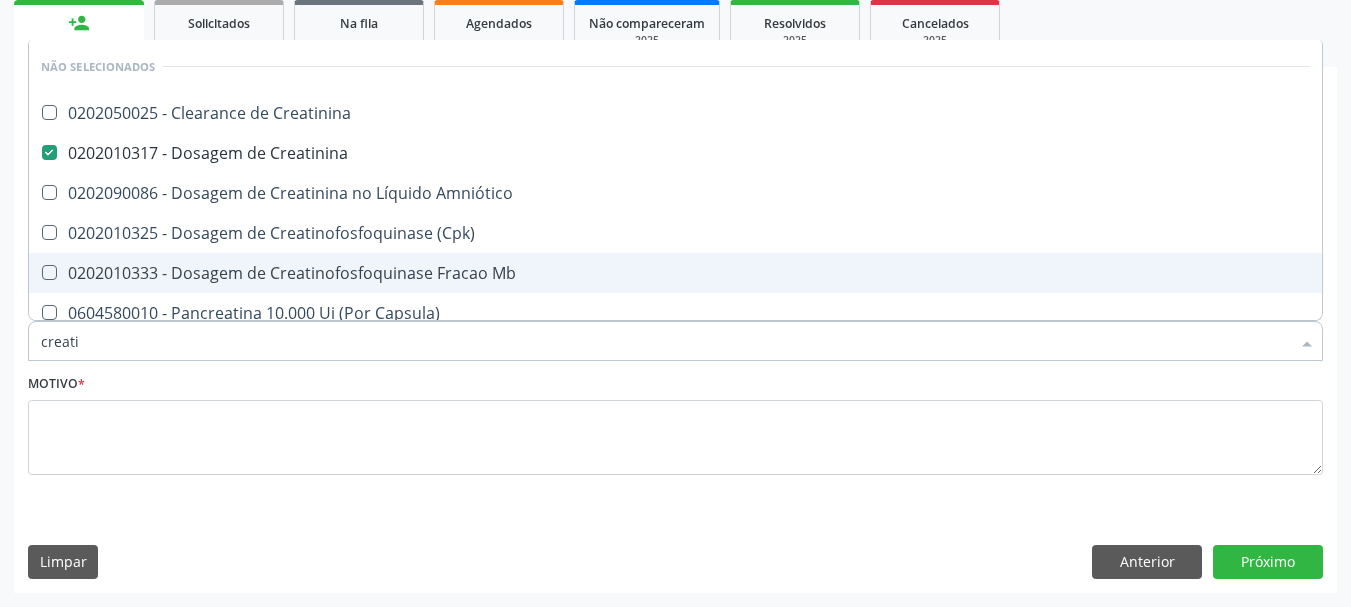 type on "creat" 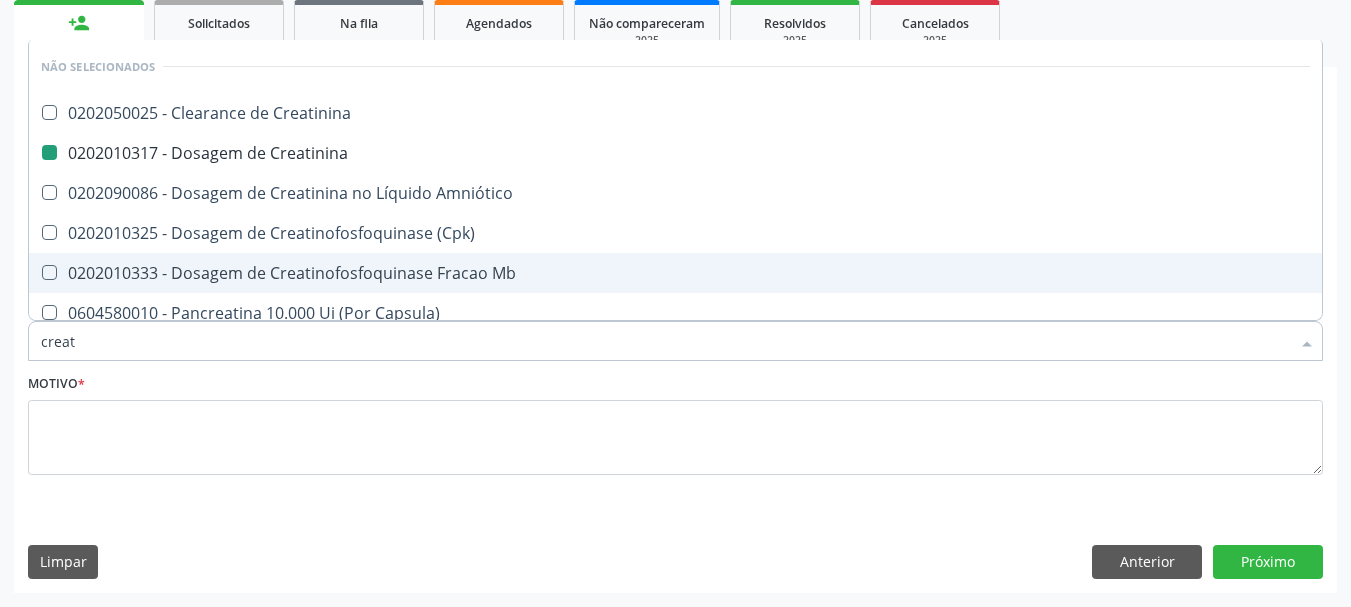 type on "crea" 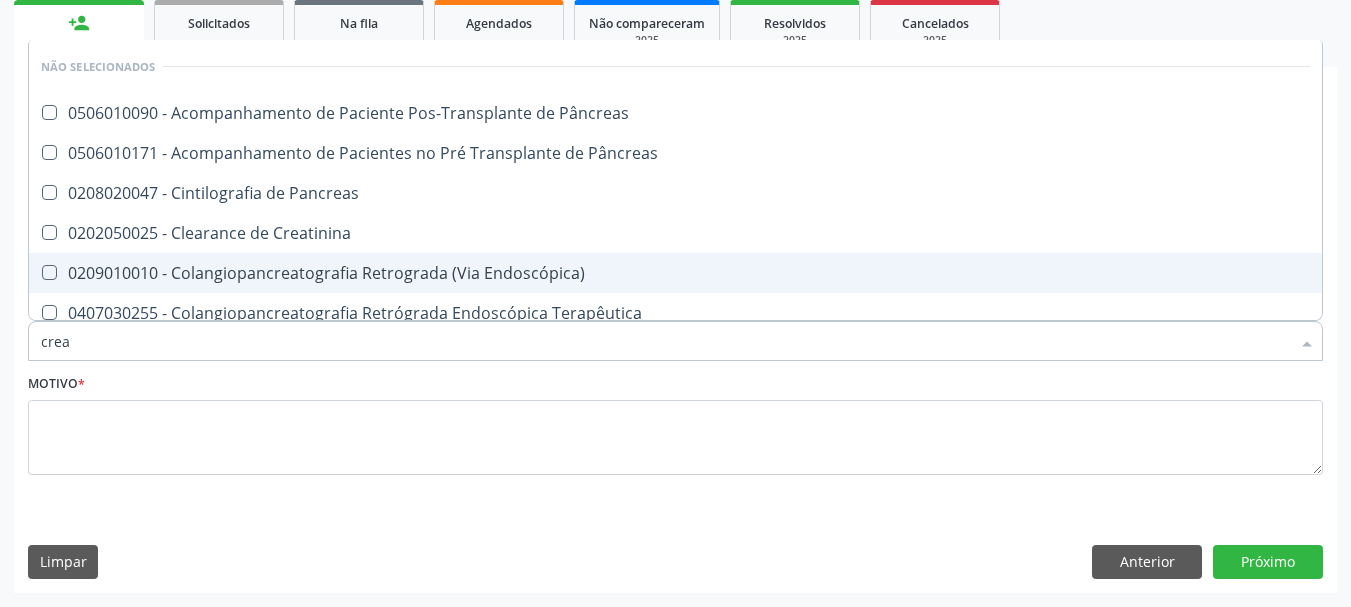 type on "cre" 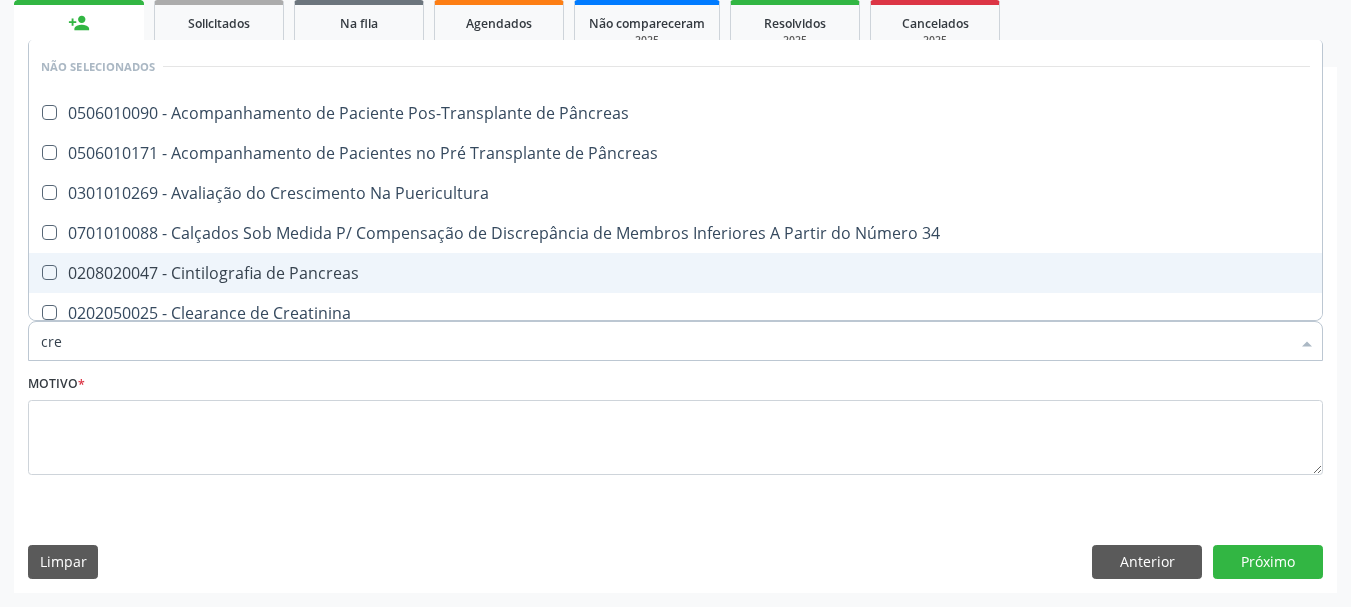 type on "cr" 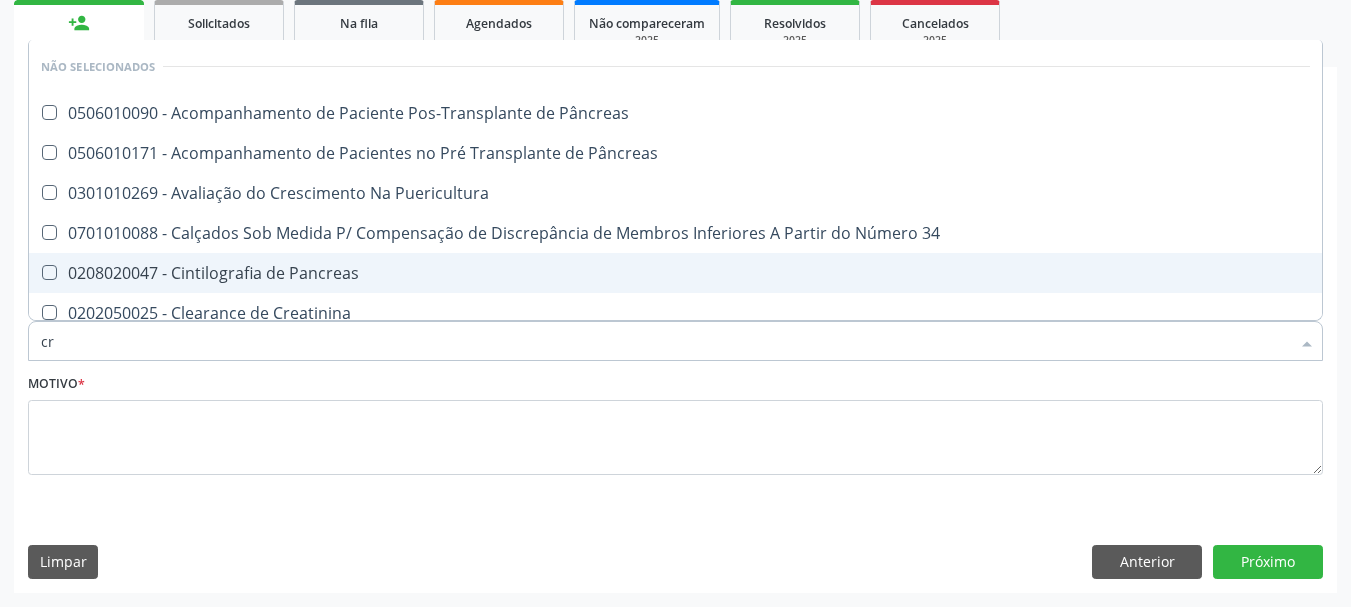 checkbox on "false" 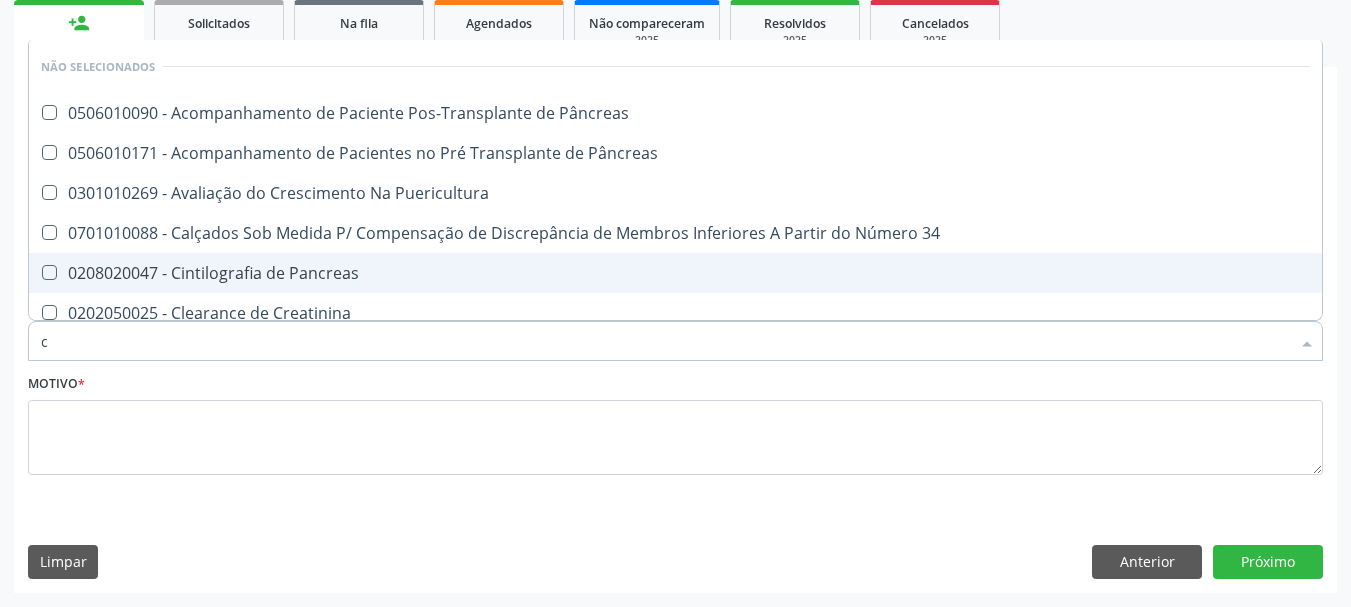 type 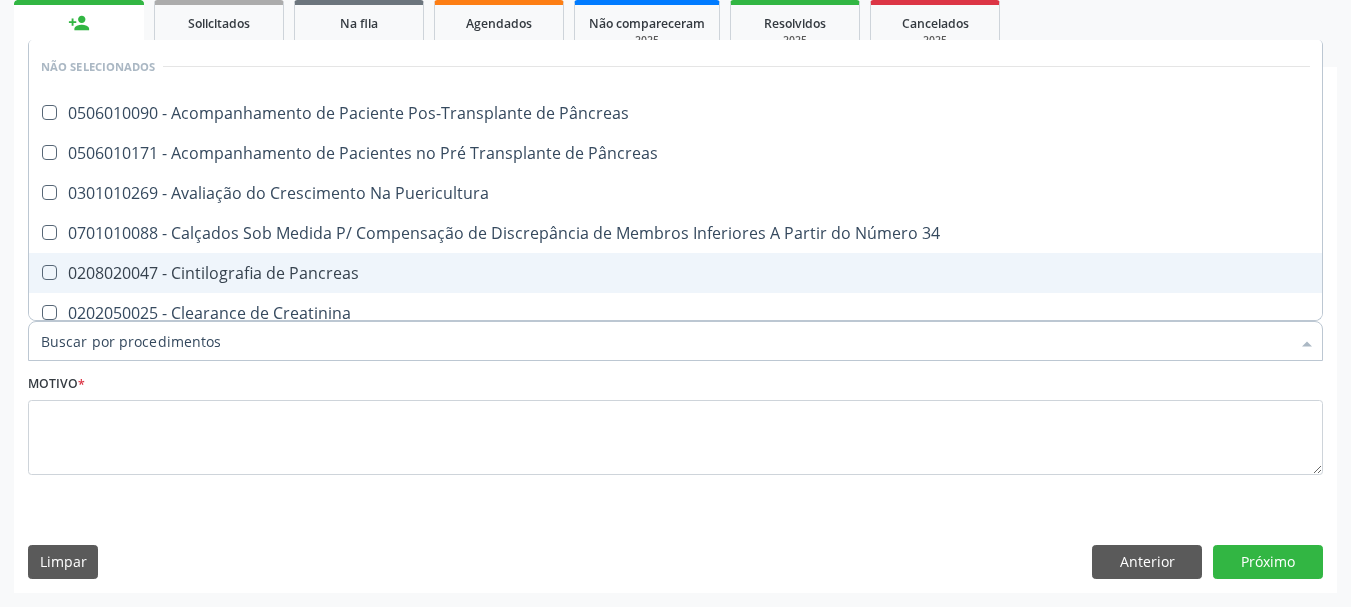 checkbox on "true" 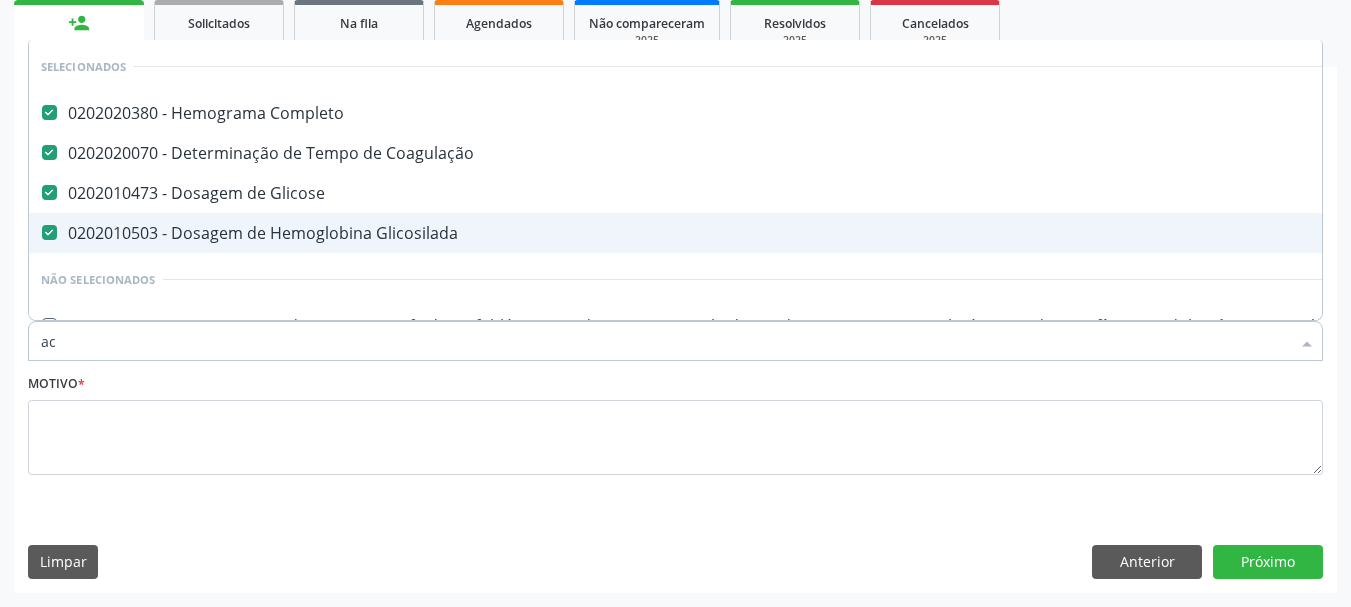 type on "aci" 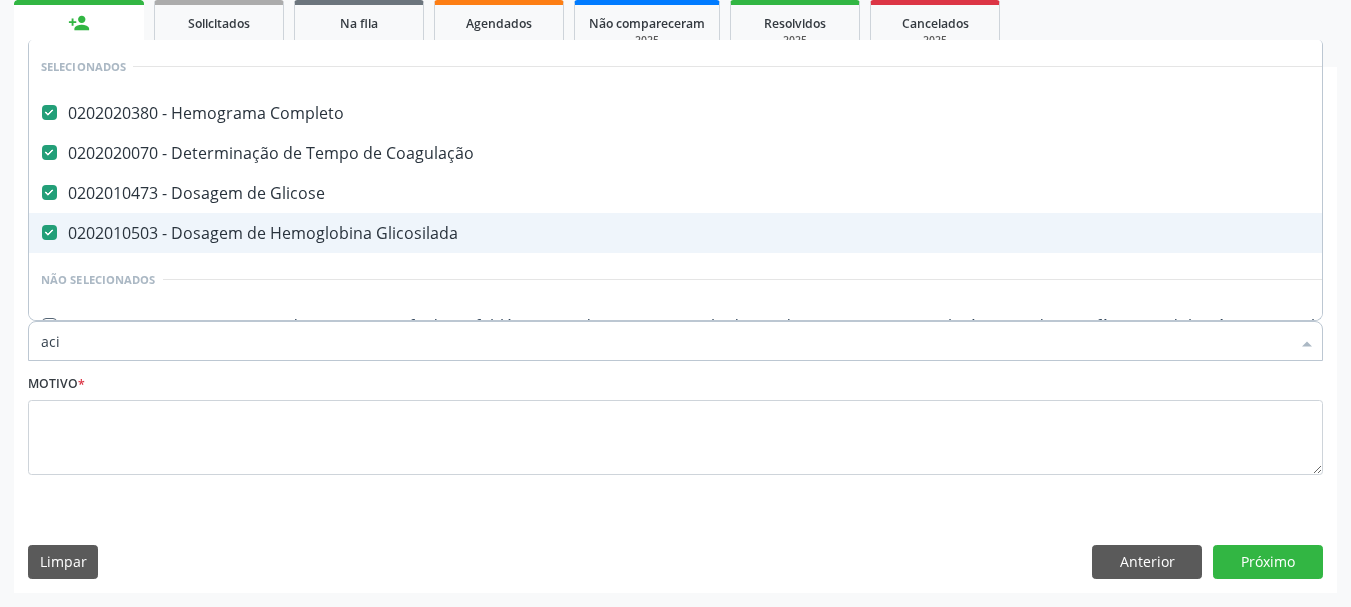 checkbox on "false" 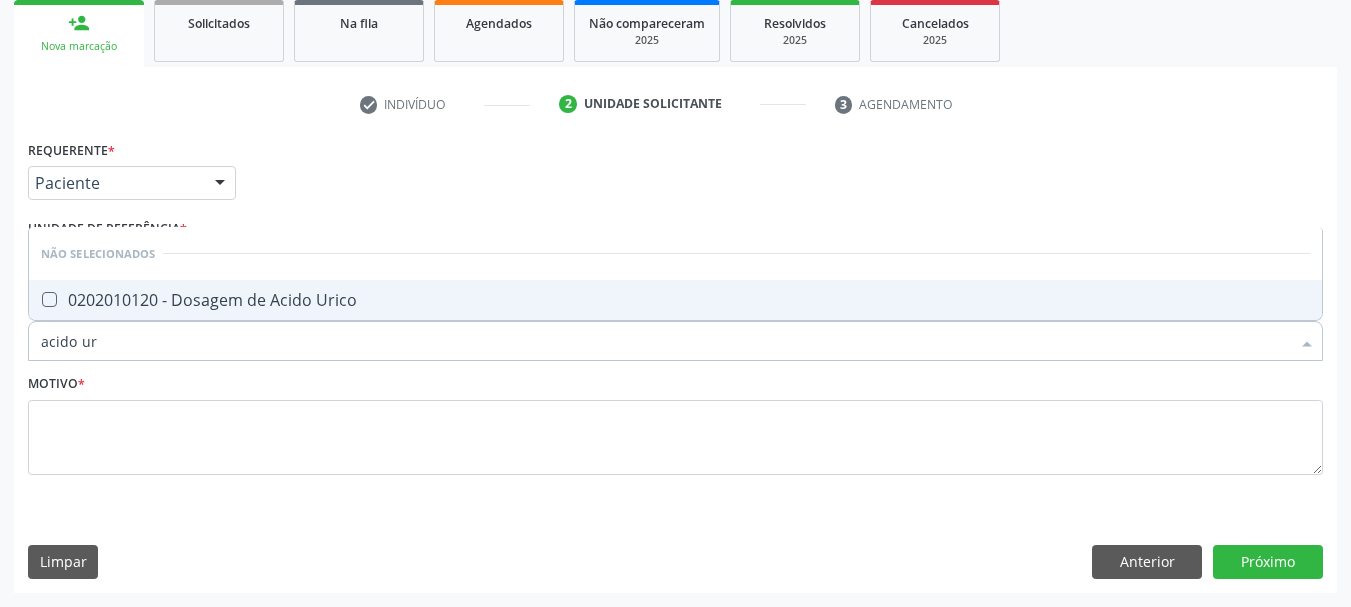 type on "acido uri" 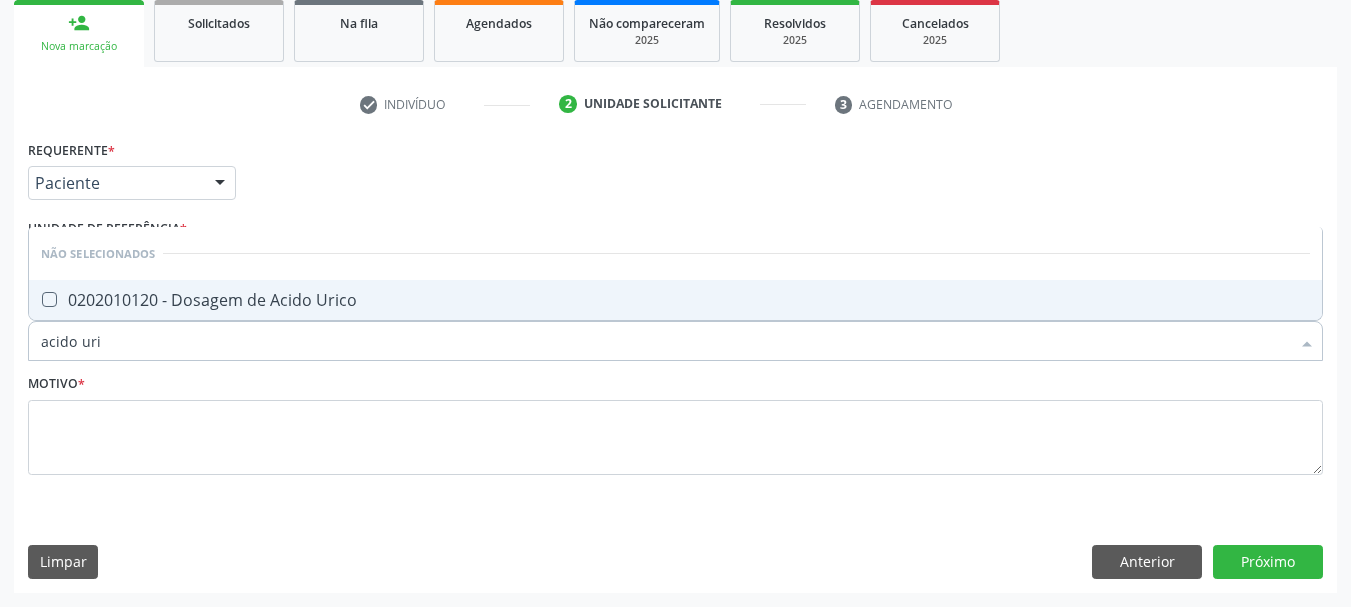 click on "0202010120 - Dosagem de Acido Urico" at bounding box center [675, 300] 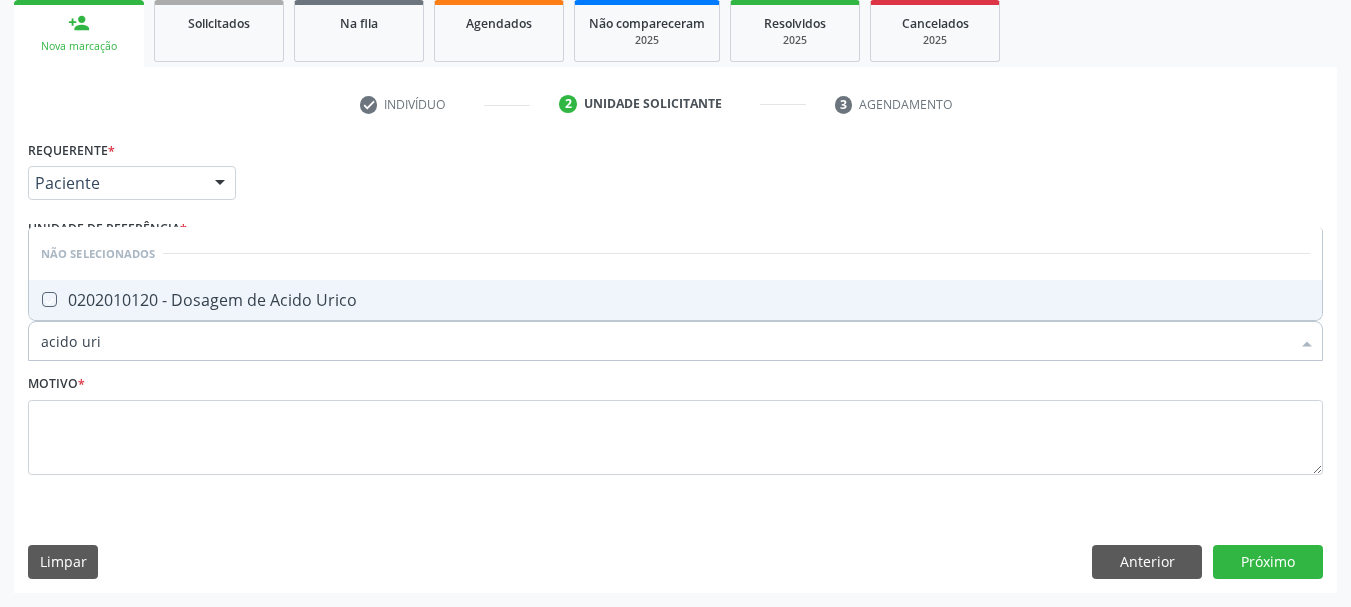 checkbox on "true" 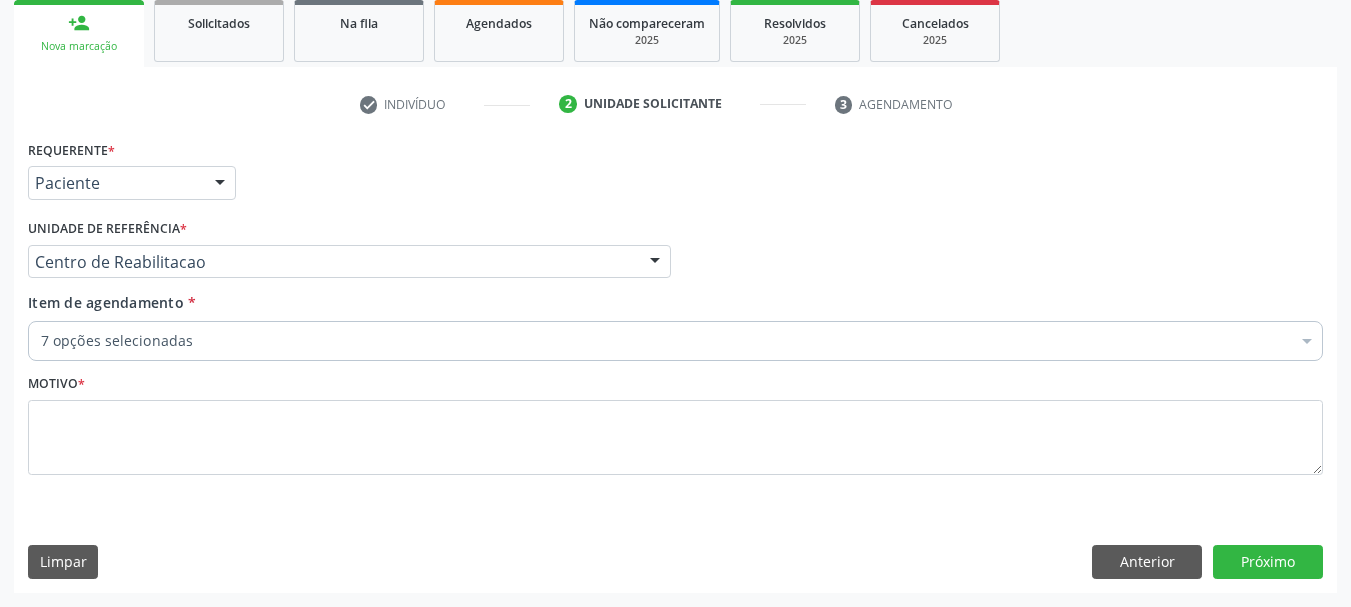 scroll, scrollTop: 299, scrollLeft: 0, axis: vertical 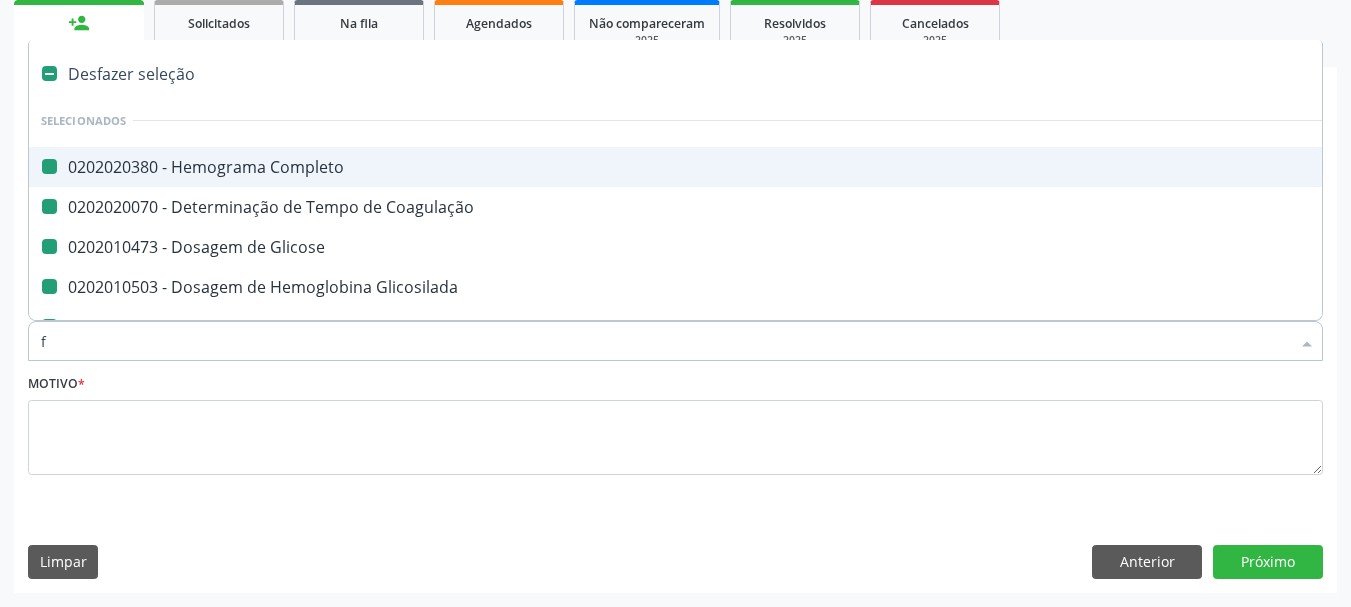 type on "fe" 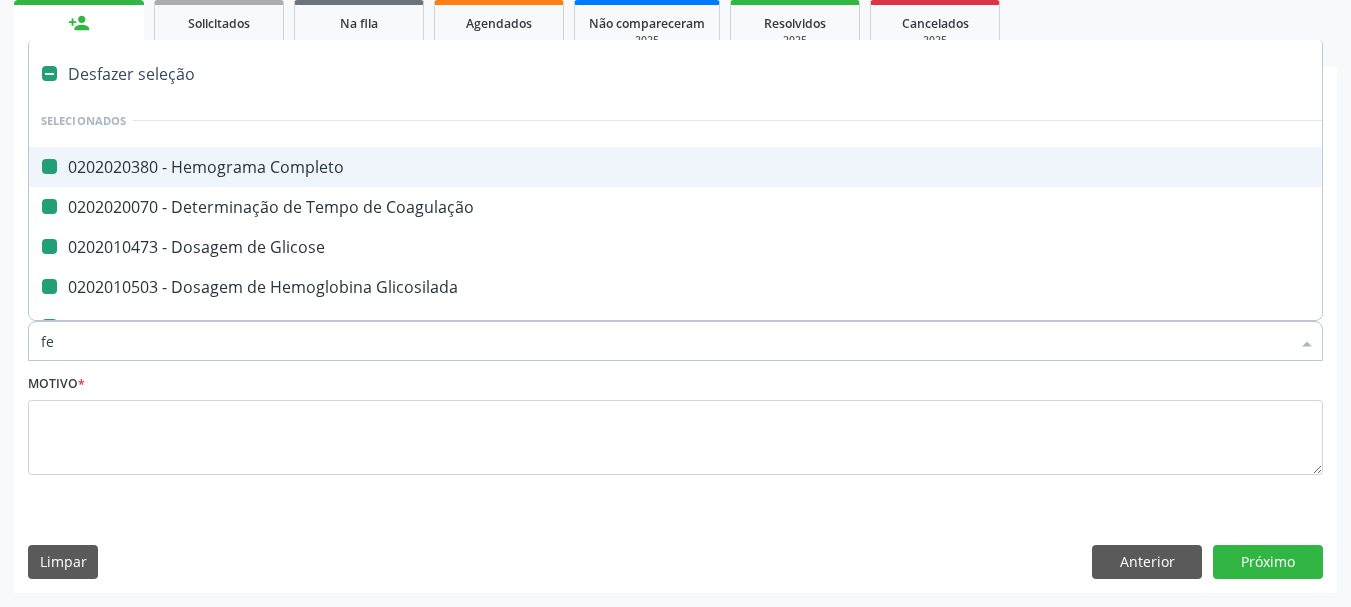 checkbox on "false" 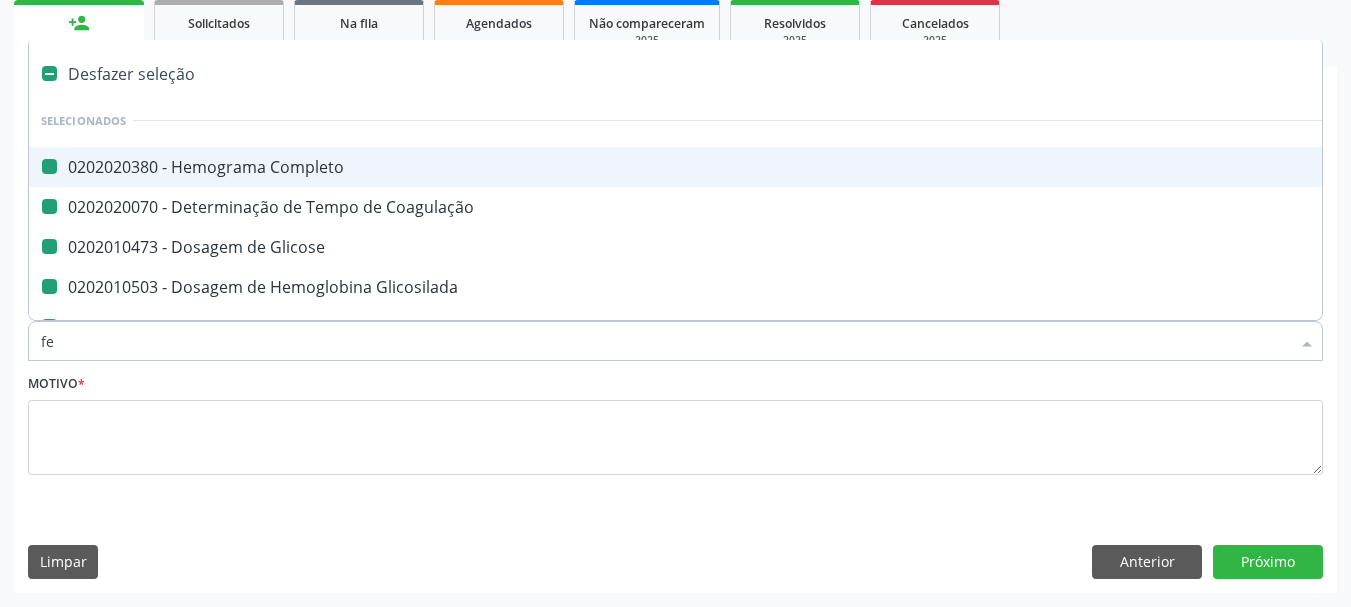 checkbox on "false" 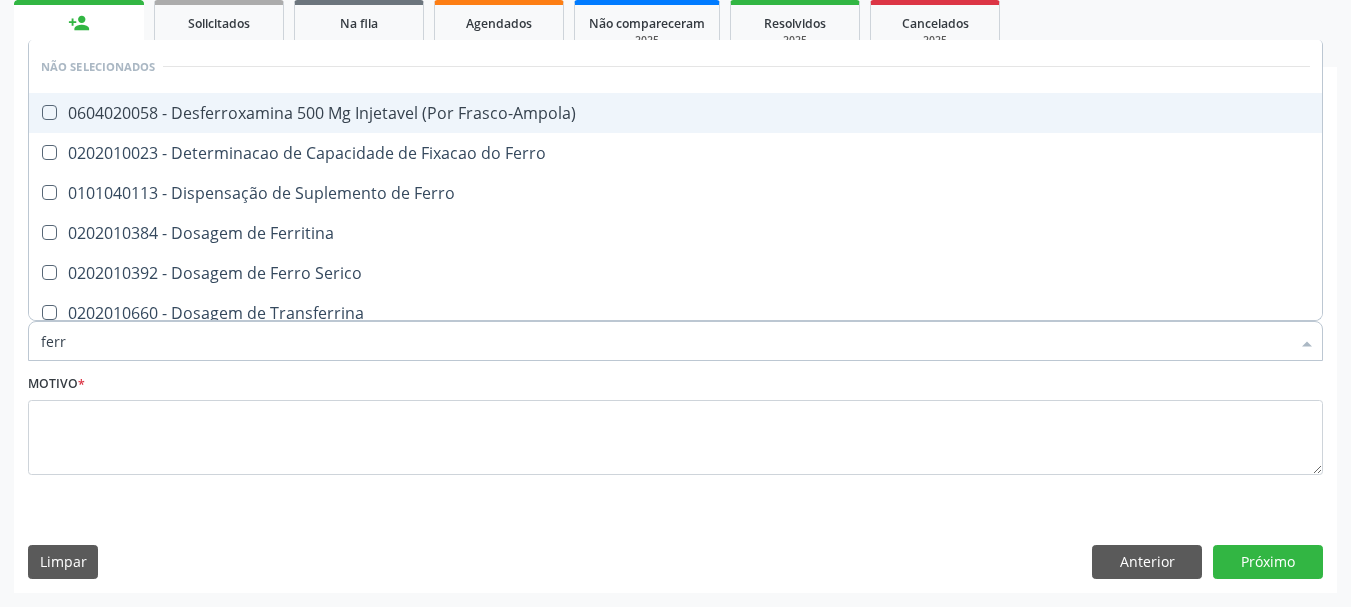 type on "ferro" 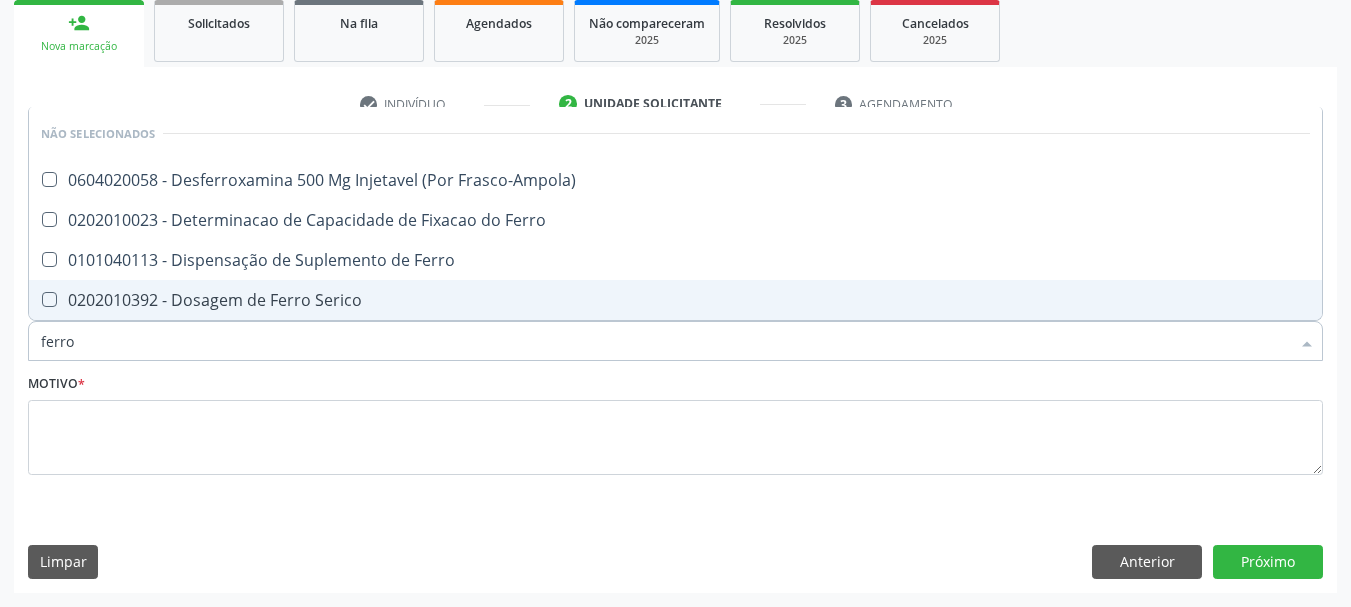click on "0202010392 - Dosagem de Ferro Serico" at bounding box center [675, 300] 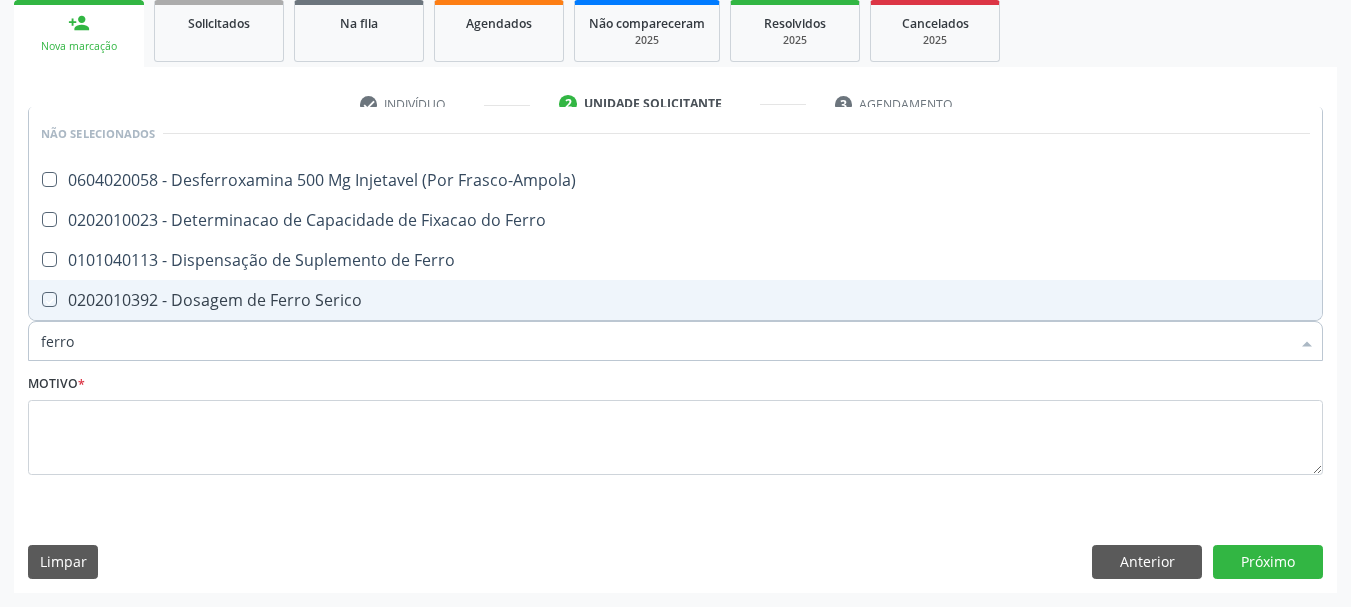 checkbox on "true" 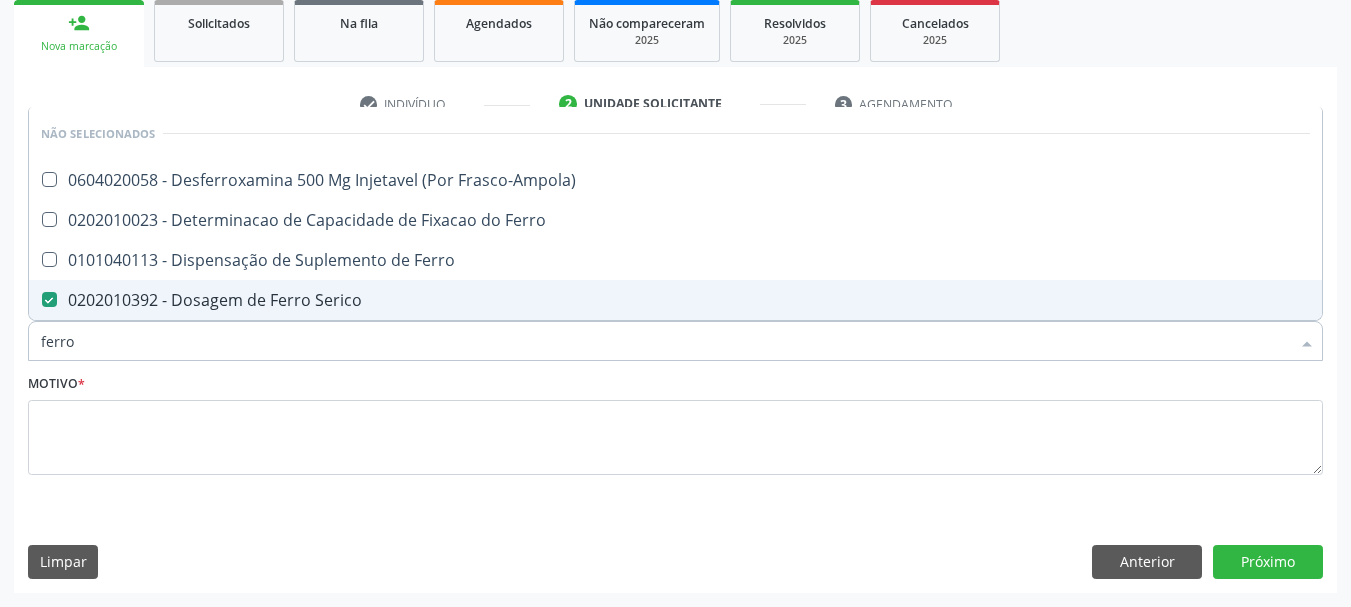 type on "ferr" 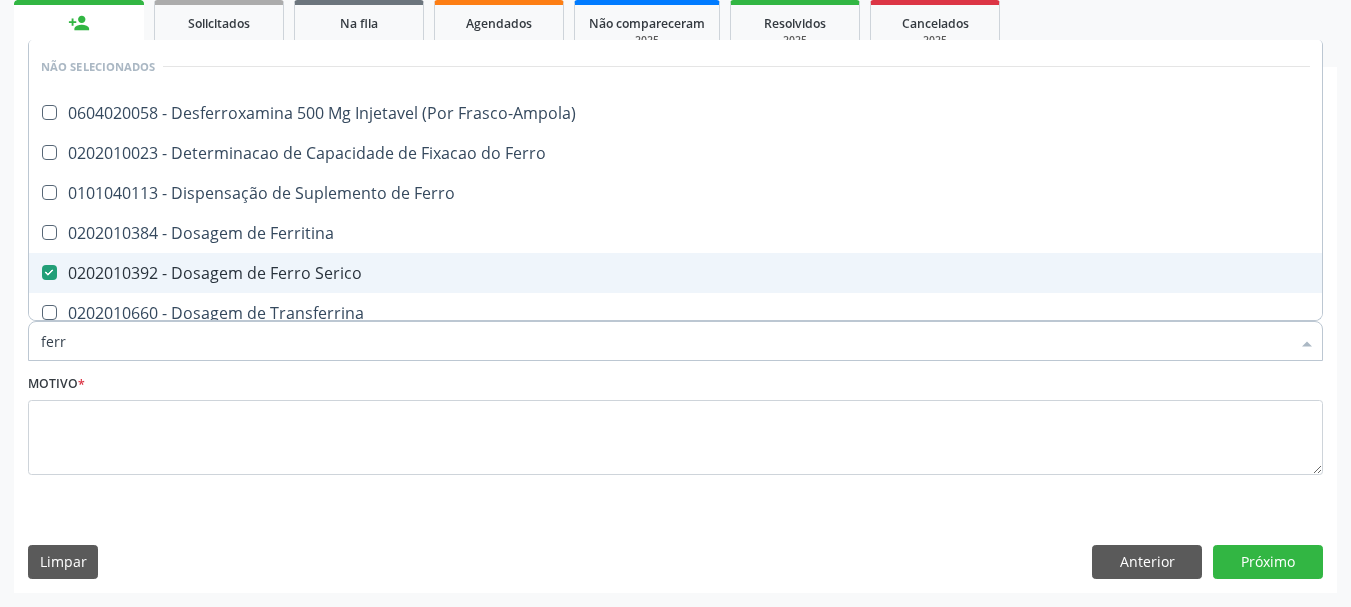type on "fer" 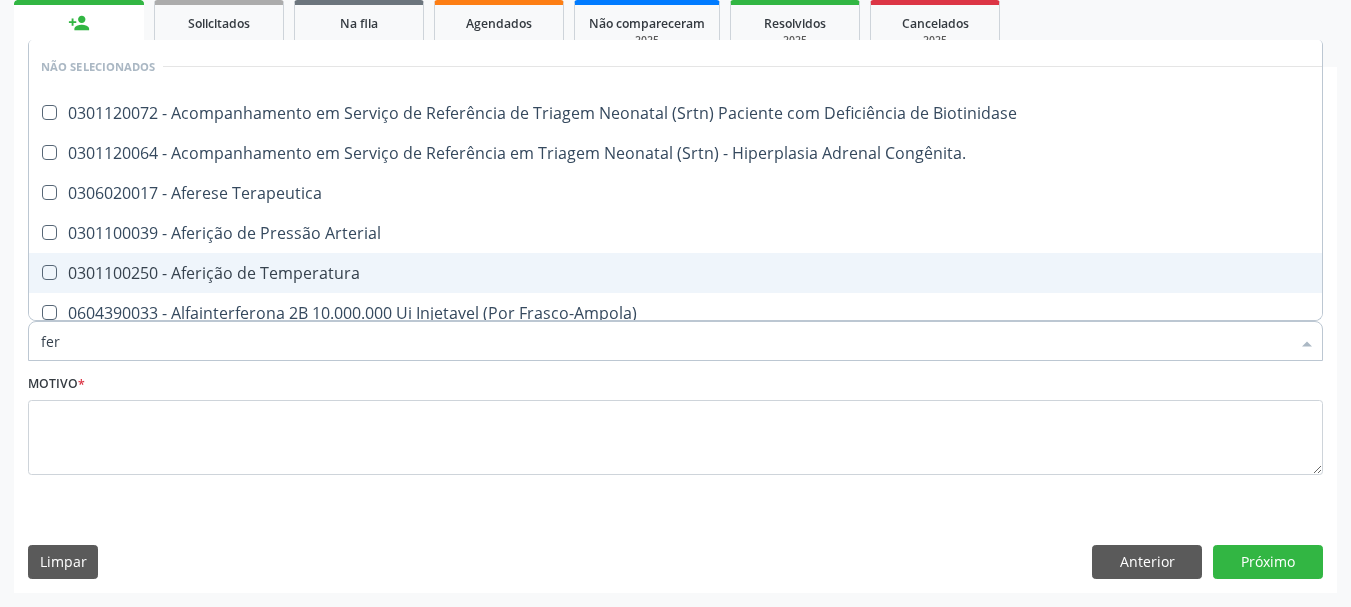 type on "fe" 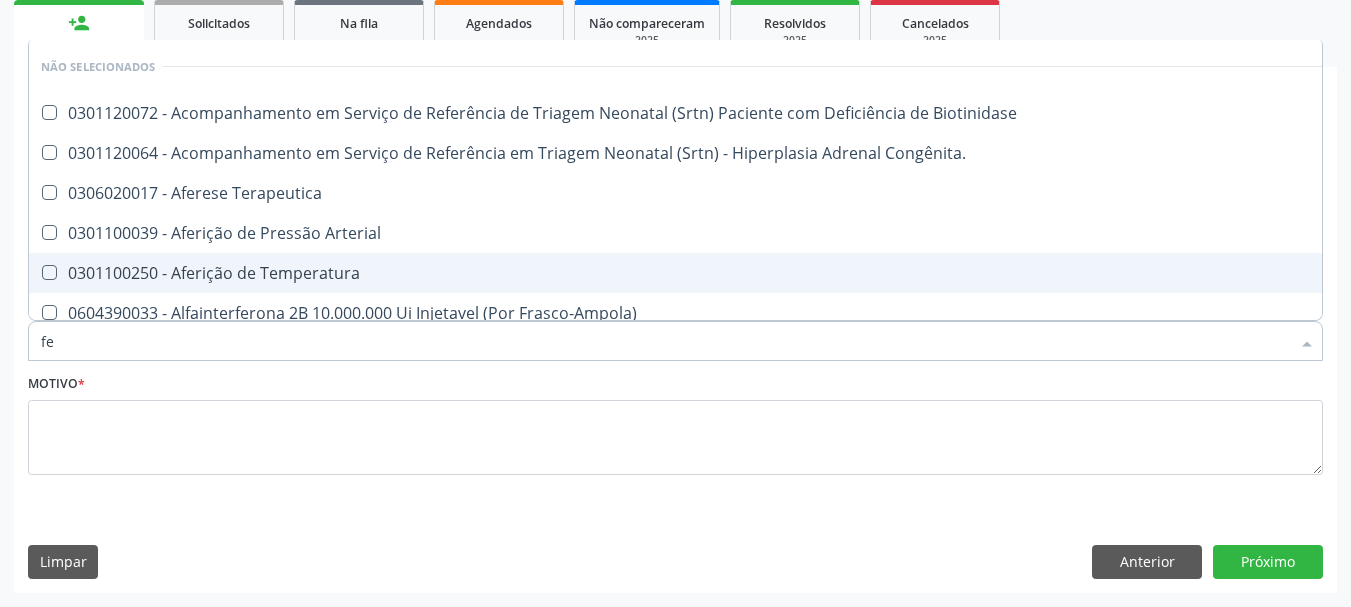 checkbox on "false" 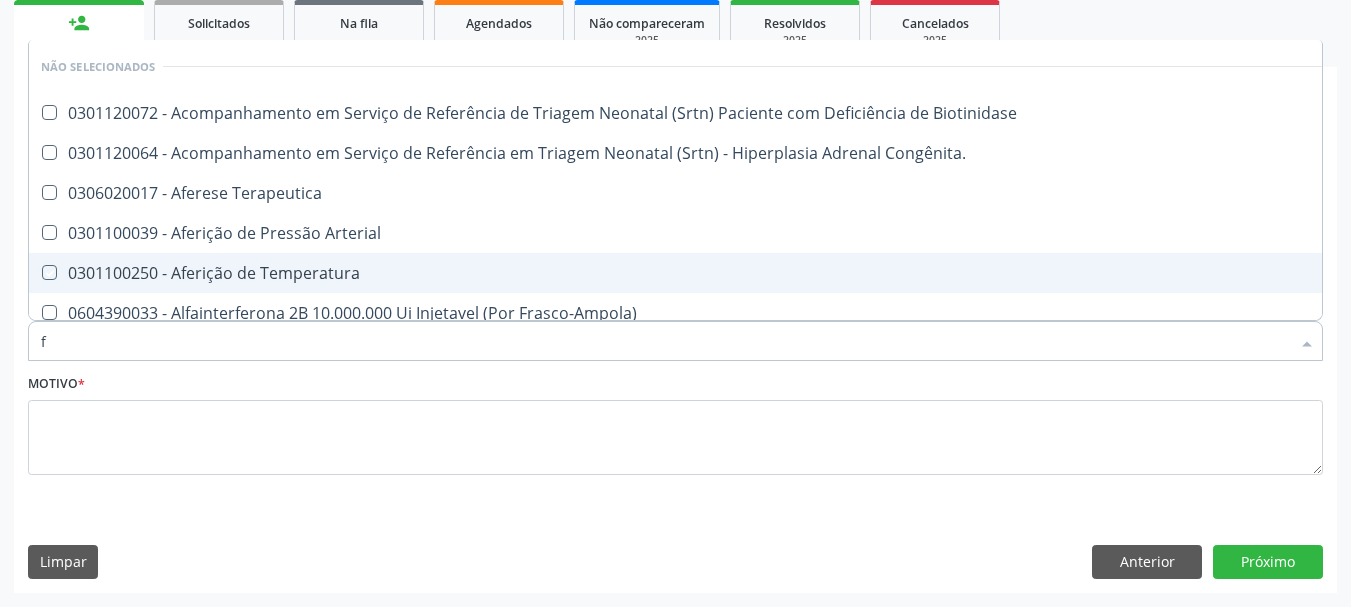 type 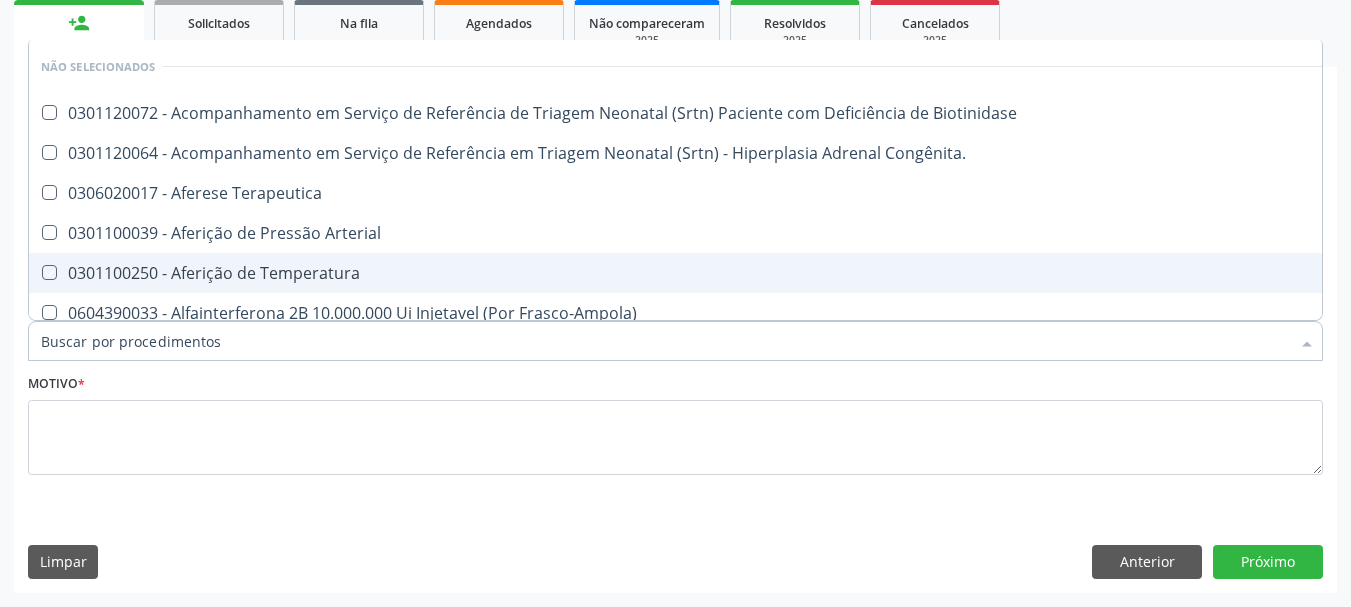 checkbox on "true" 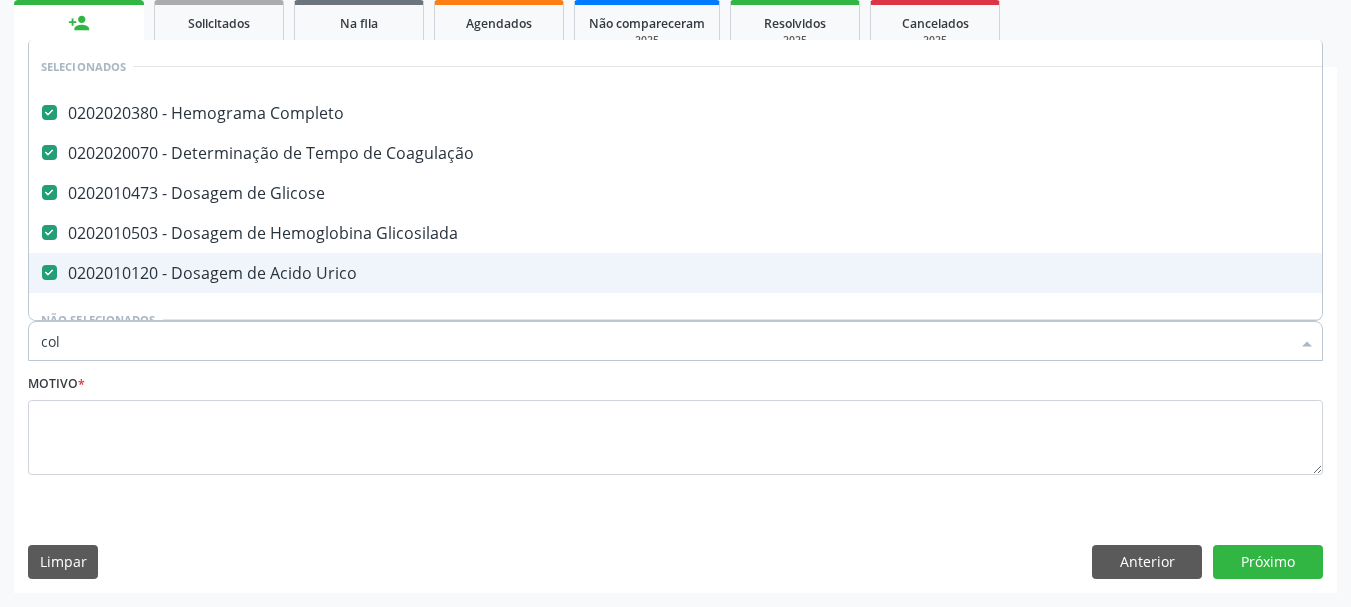 type on "cole" 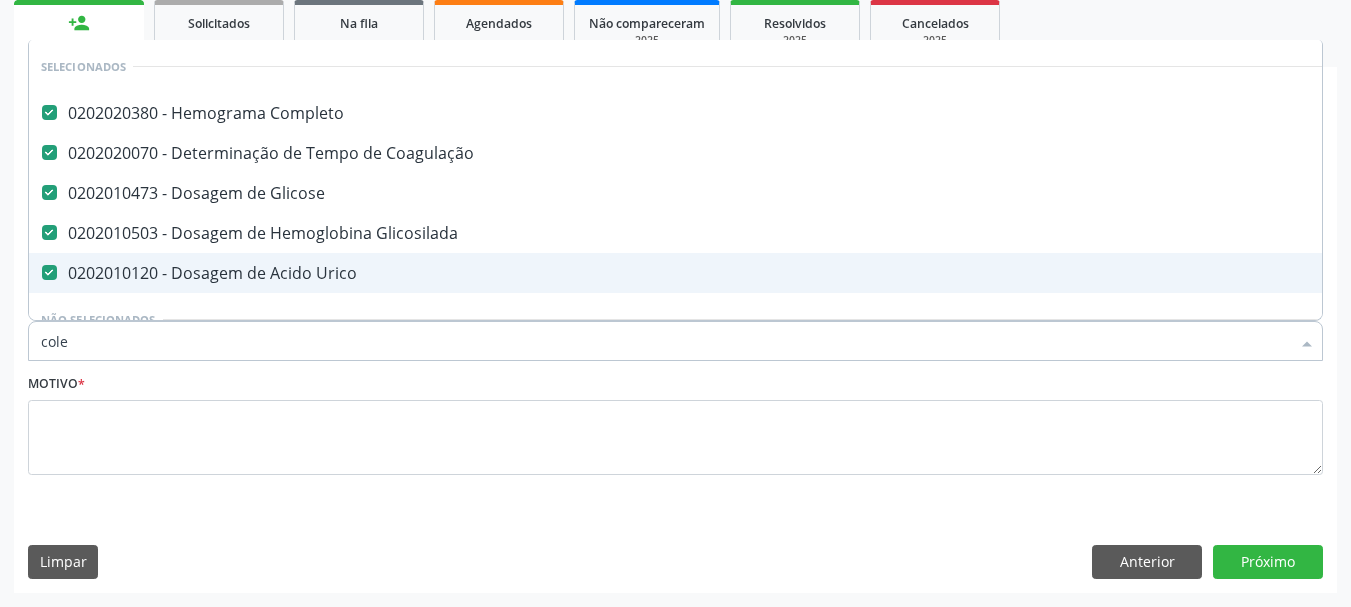 checkbox on "false" 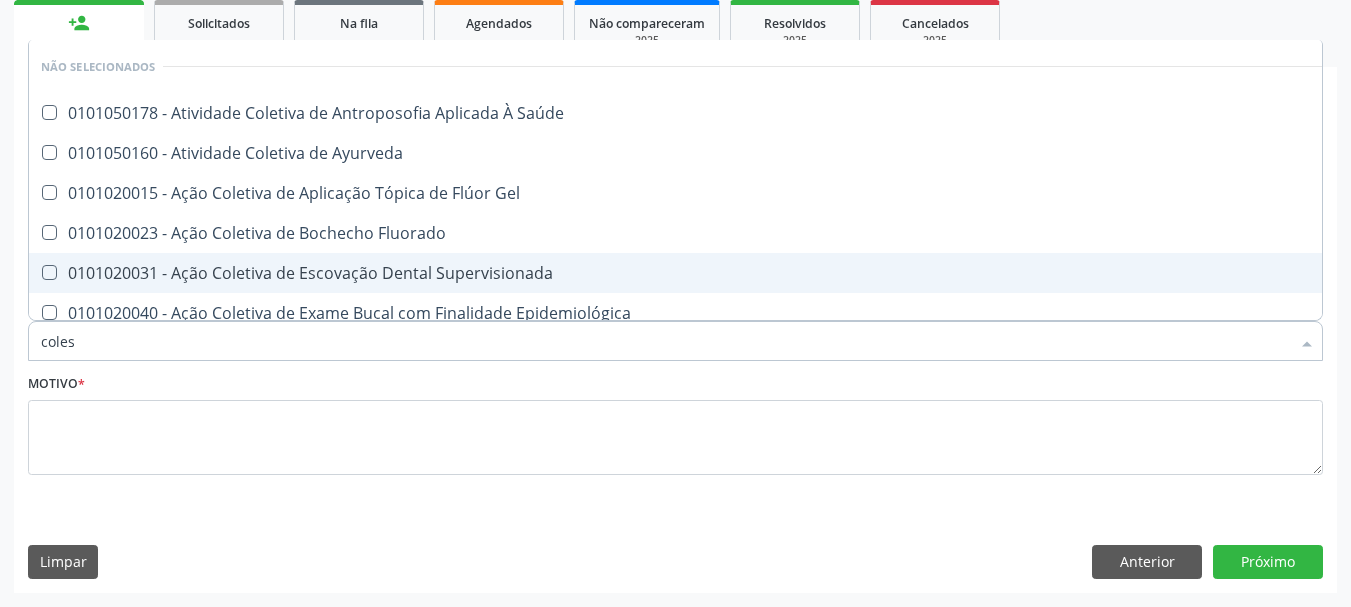 type on "colest" 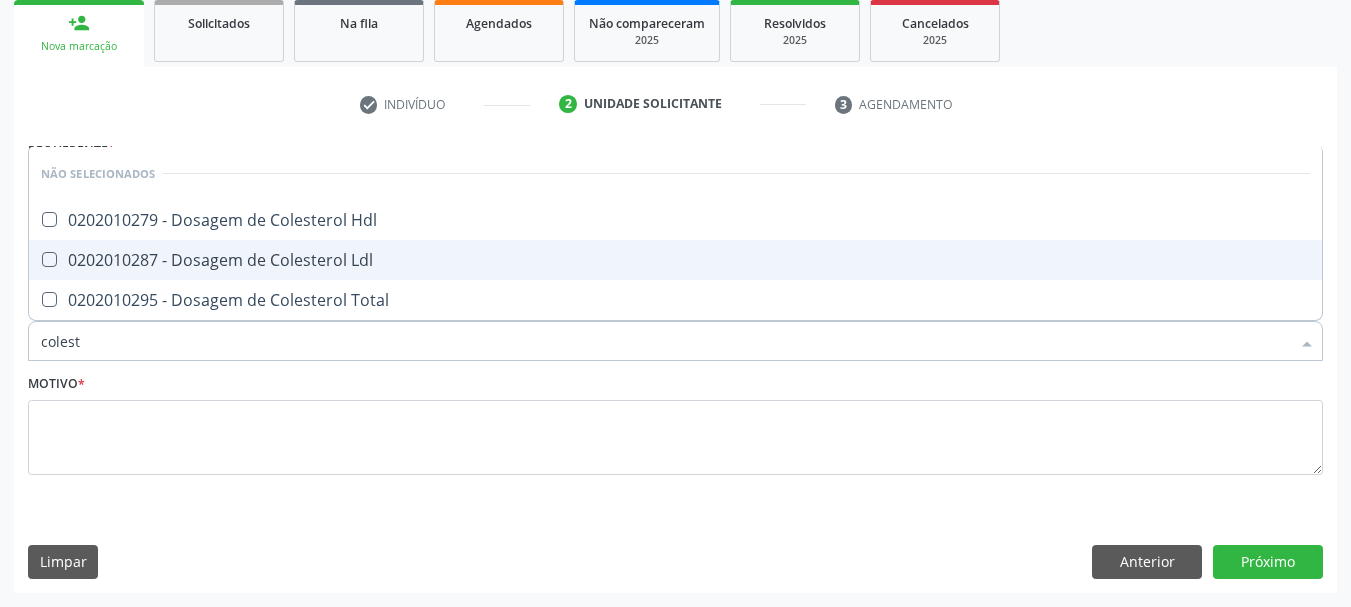 click on "0202010279 - Dosagem de Colesterol Hdl" at bounding box center [675, 220] 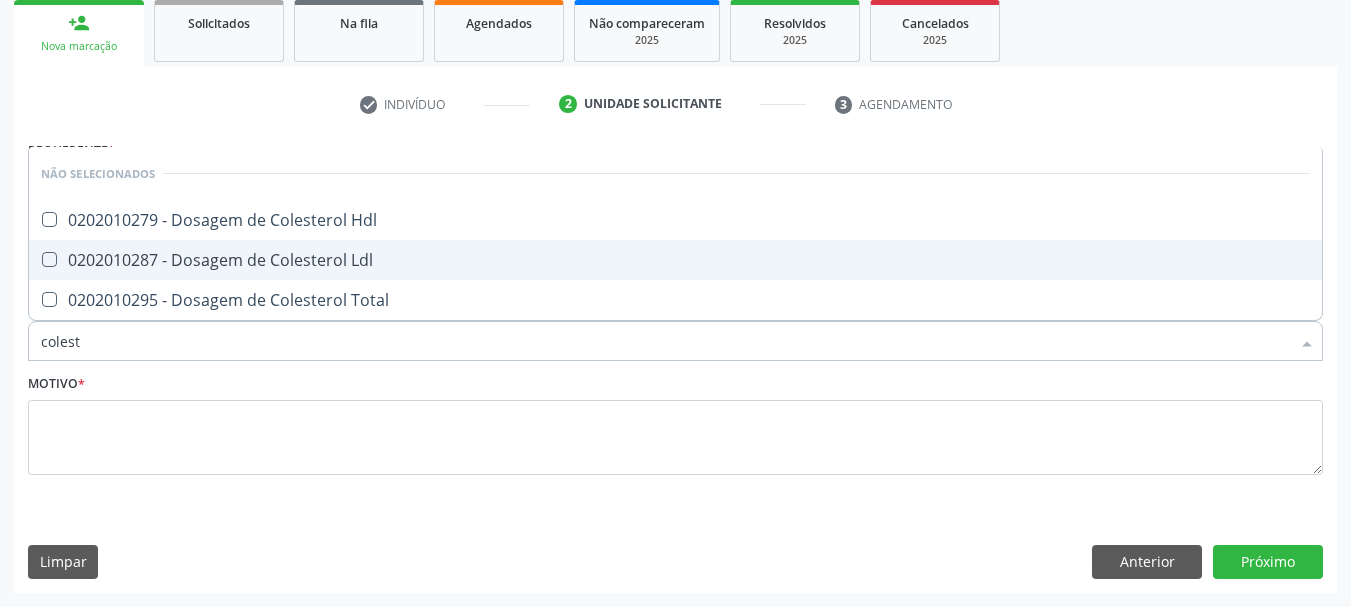 checkbox on "true" 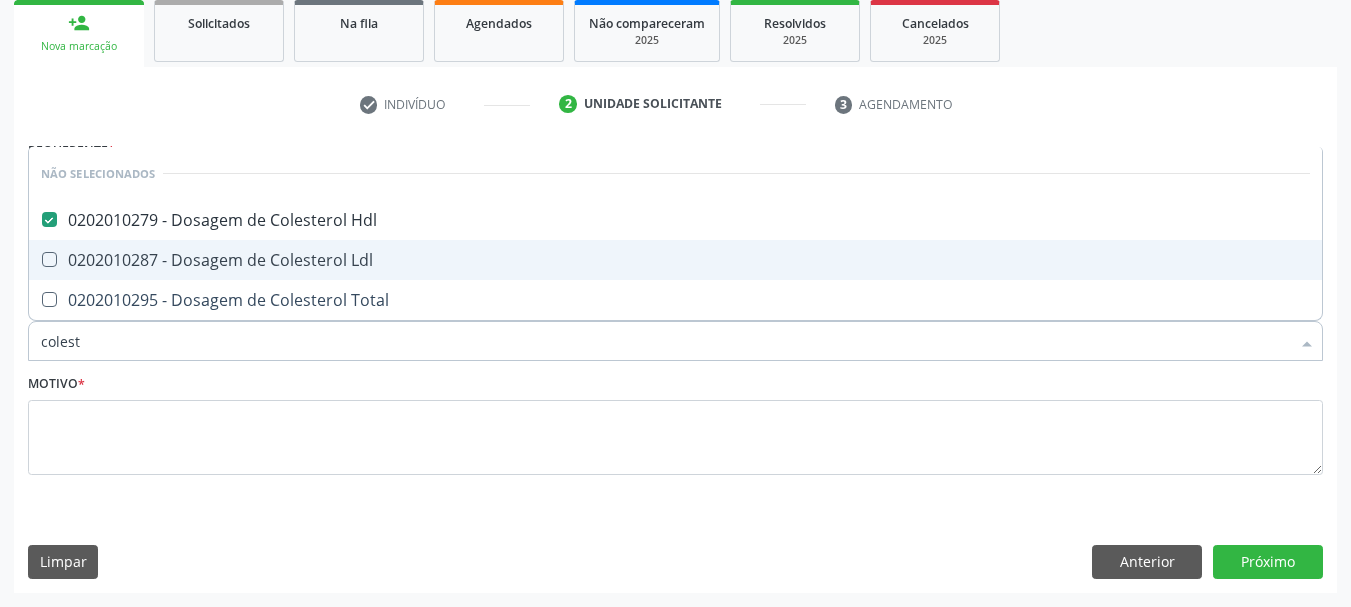 click on "0202010287 - Dosagem de Colesterol Ldl" at bounding box center [675, 260] 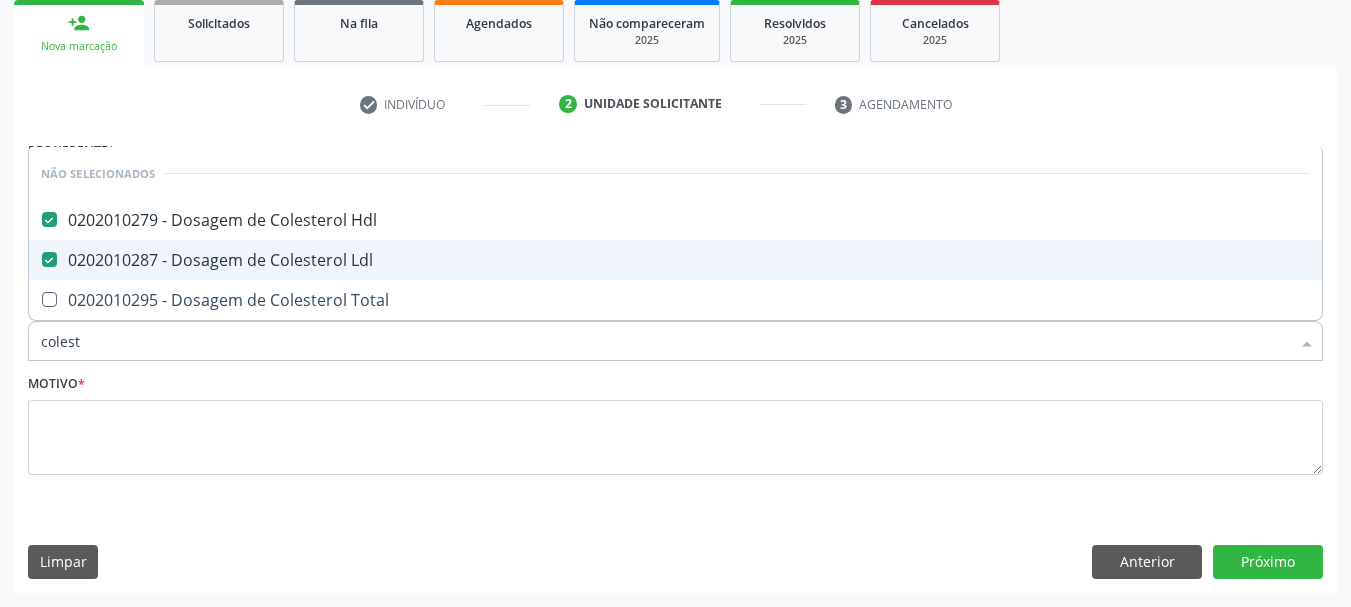 click on "0202010287 - Dosagem de Colesterol Ldl" at bounding box center [675, 260] 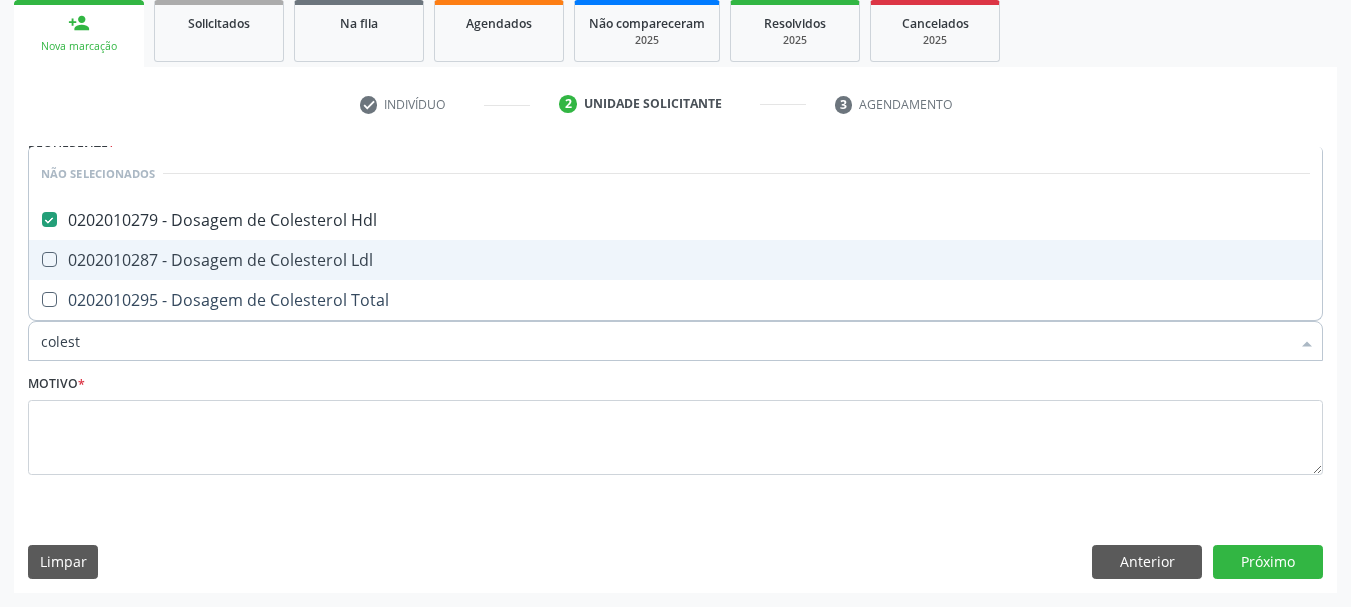 click on "0202010287 - Dosagem de Colesterol Ldl" at bounding box center (675, 260) 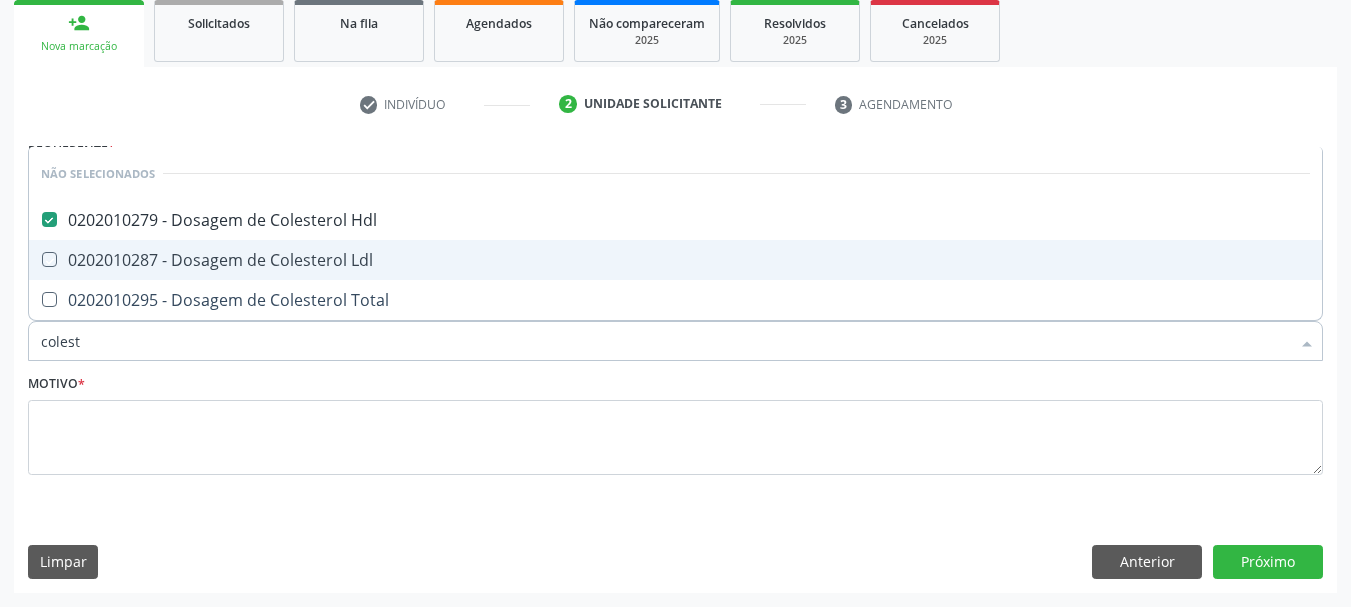 checkbox on "true" 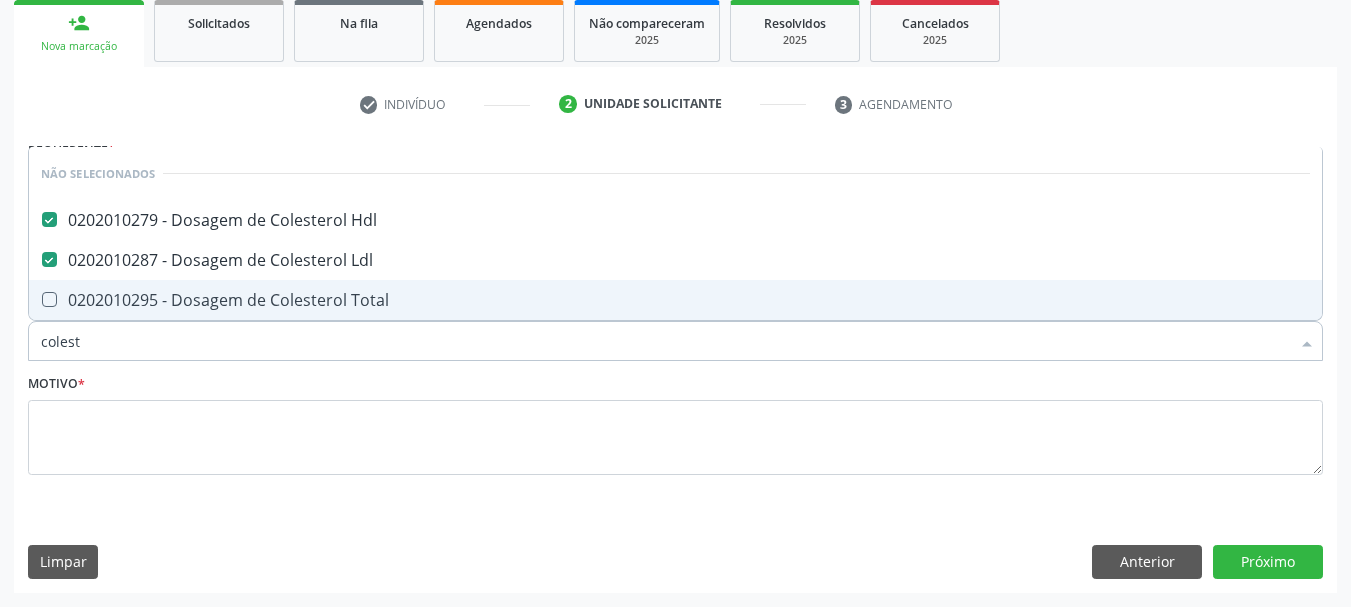drag, startPoint x: 121, startPoint y: 296, endPoint x: 124, endPoint y: 306, distance: 10.440307 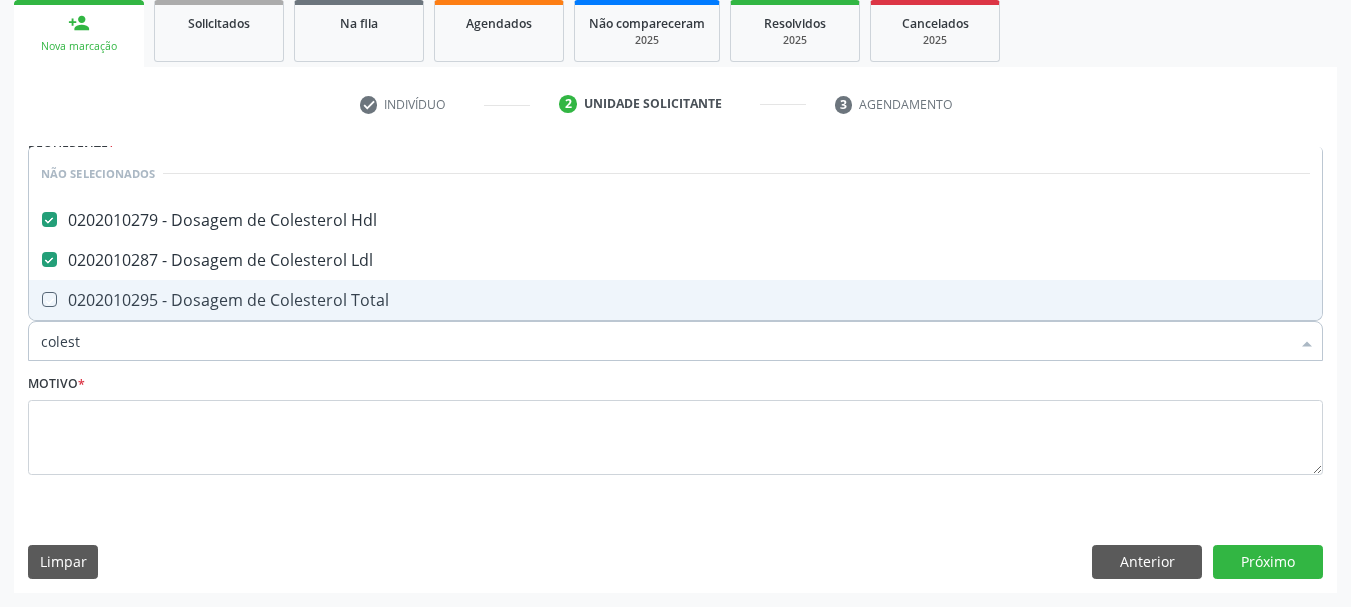 checkbox on "true" 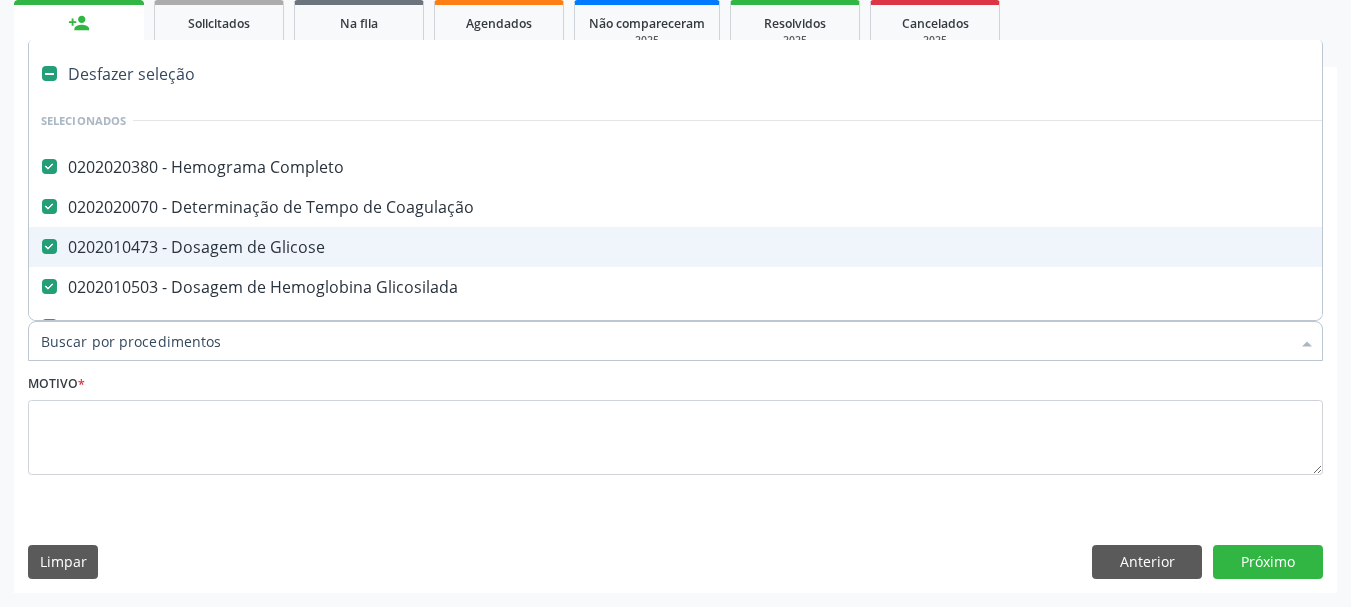 type on "t" 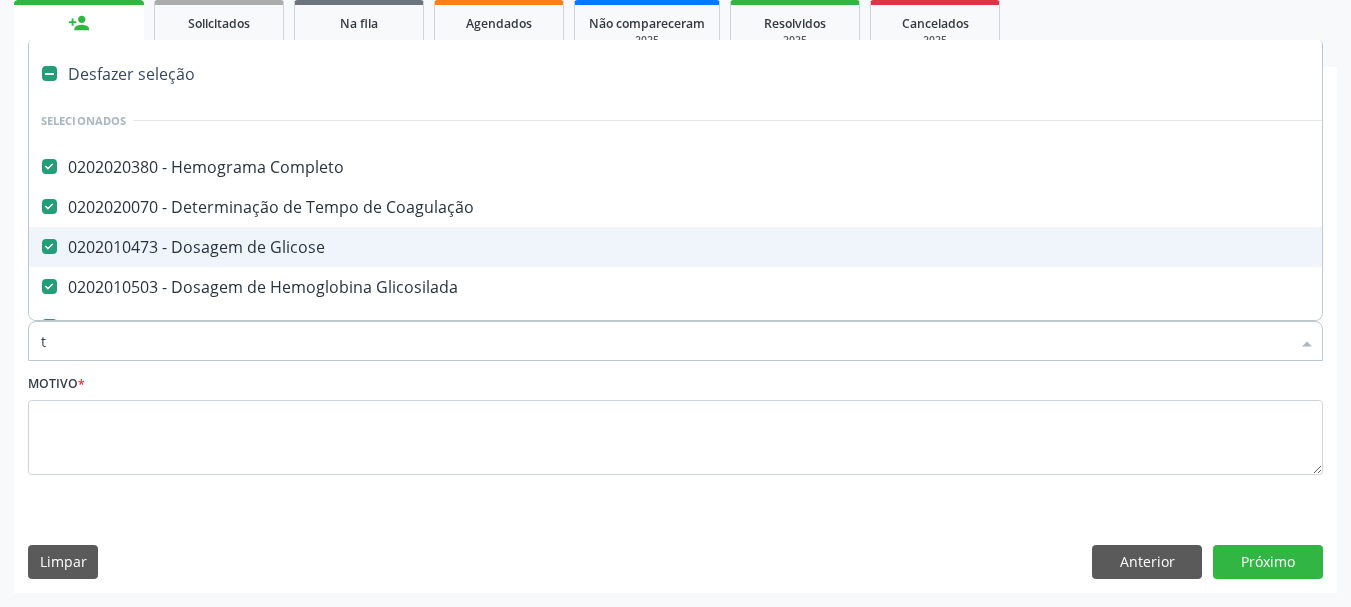 checkbox on "false" 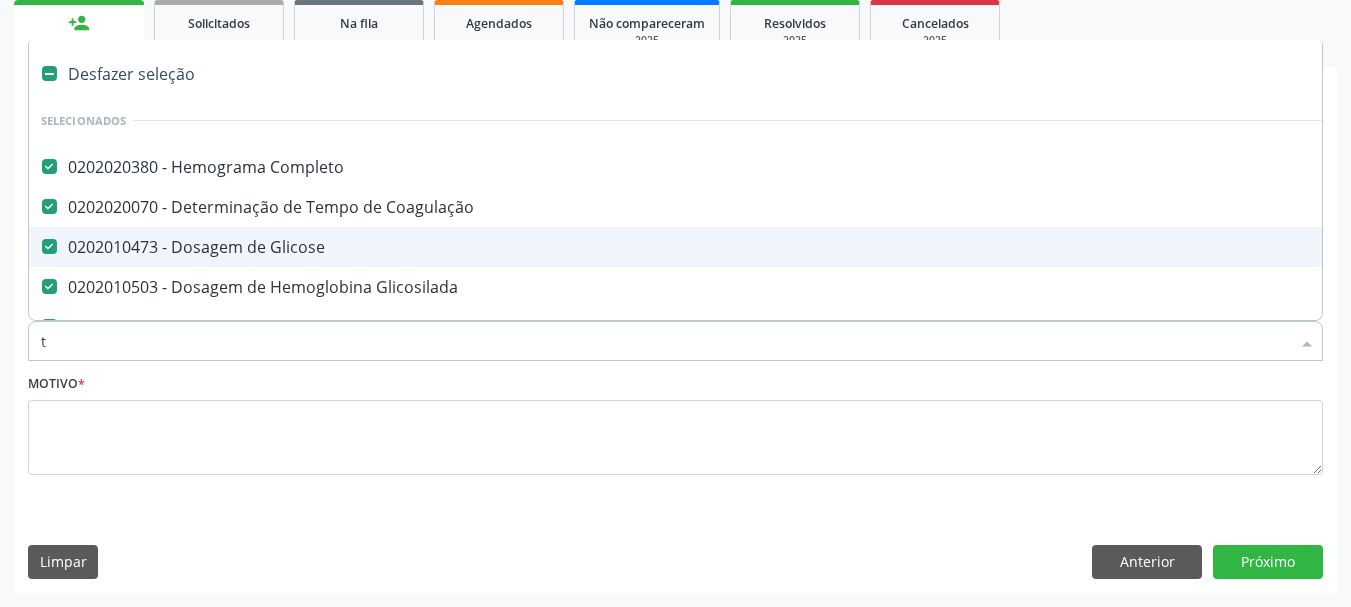checkbox on "false" 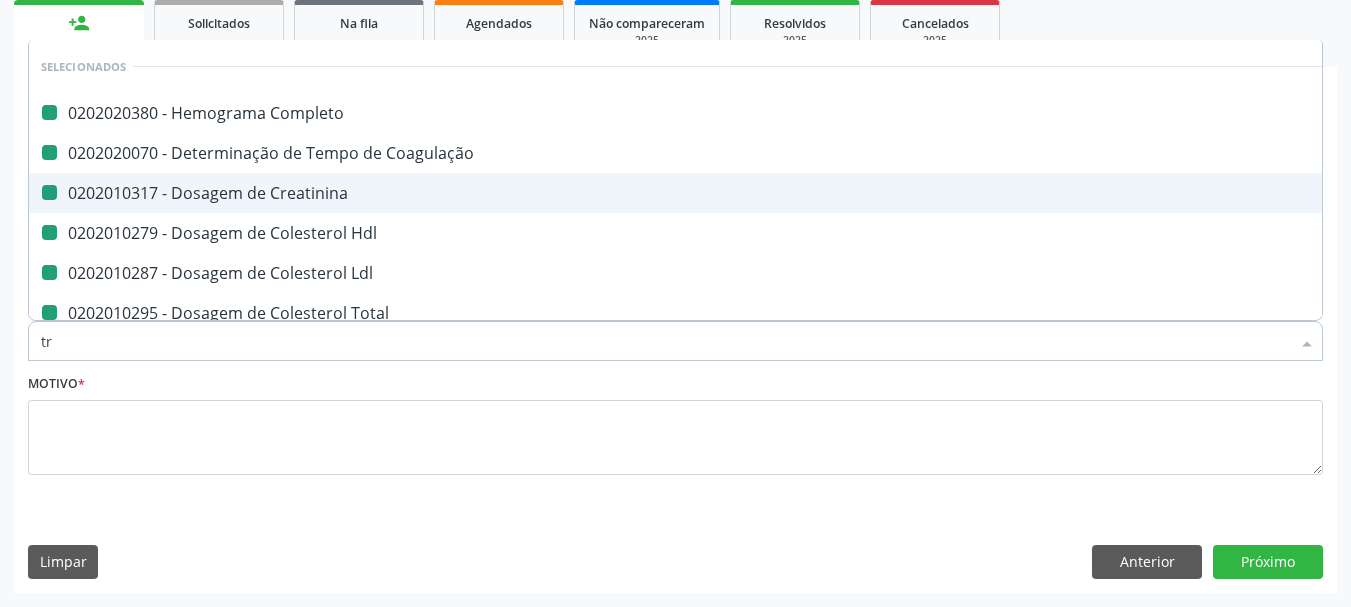 type on "tri" 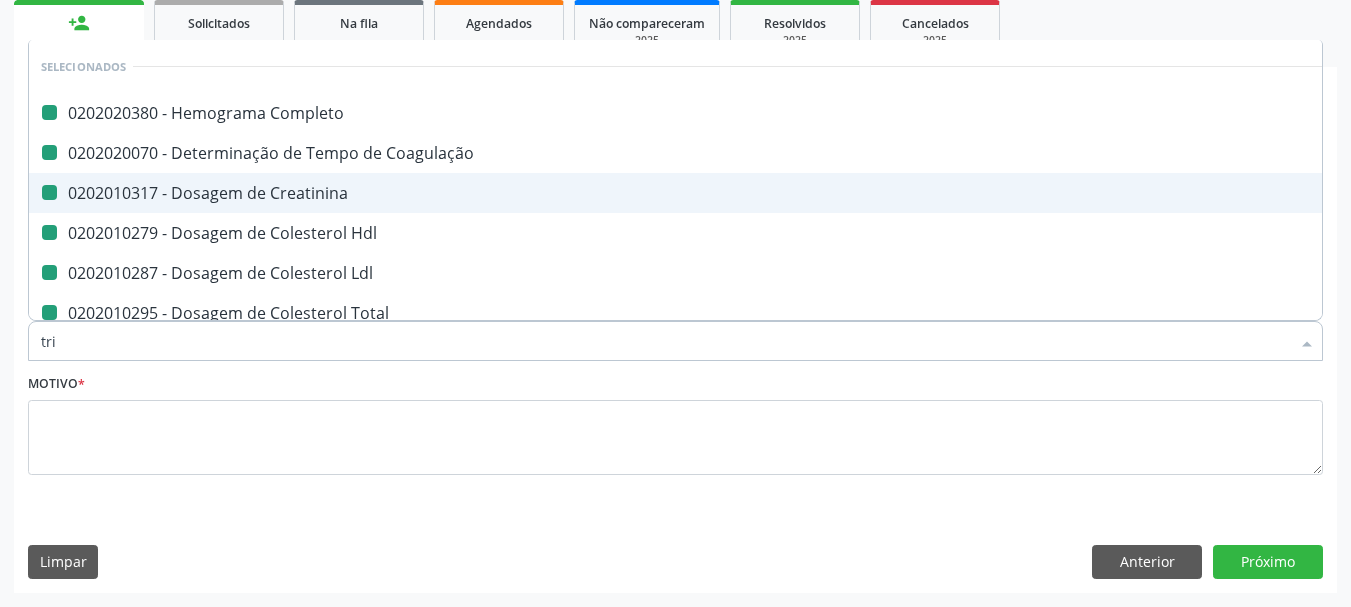checkbox on "false" 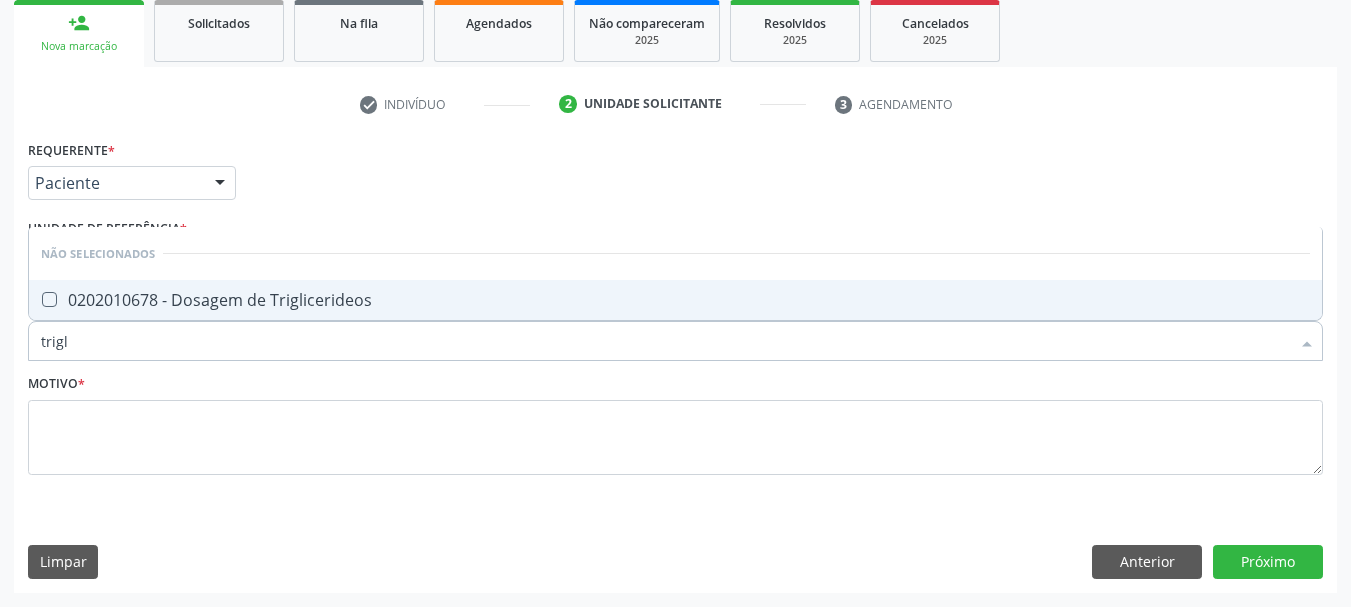 type on "trigli" 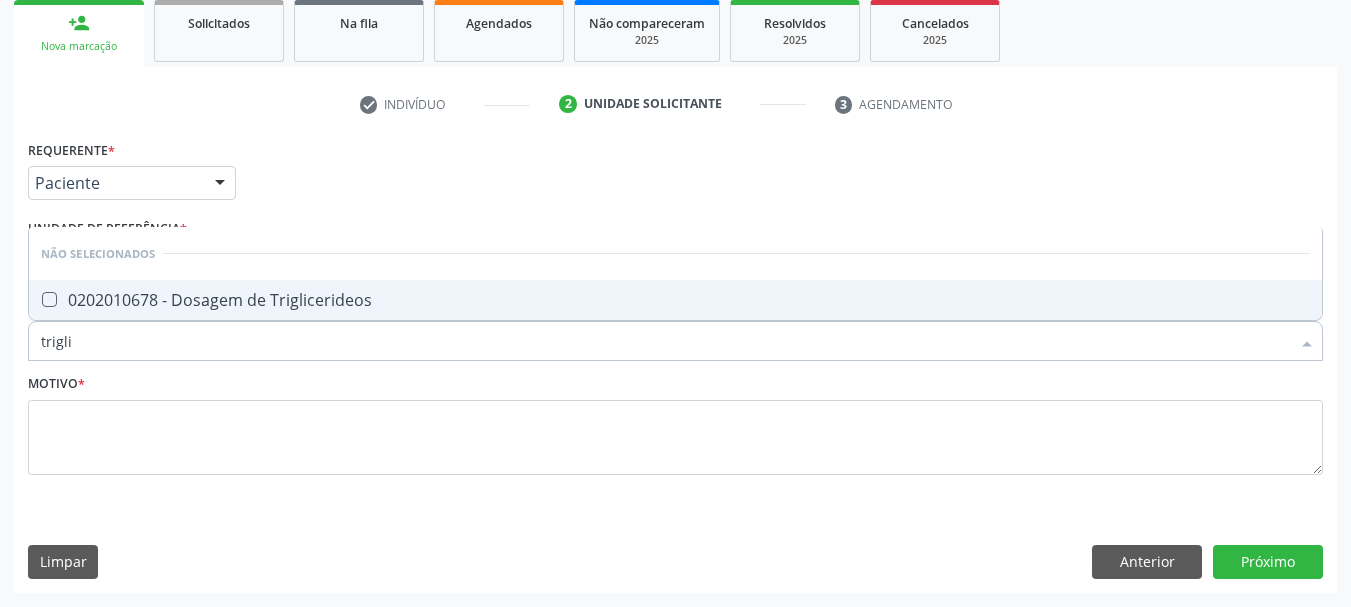 click on "Não selecionados" at bounding box center [675, 253] 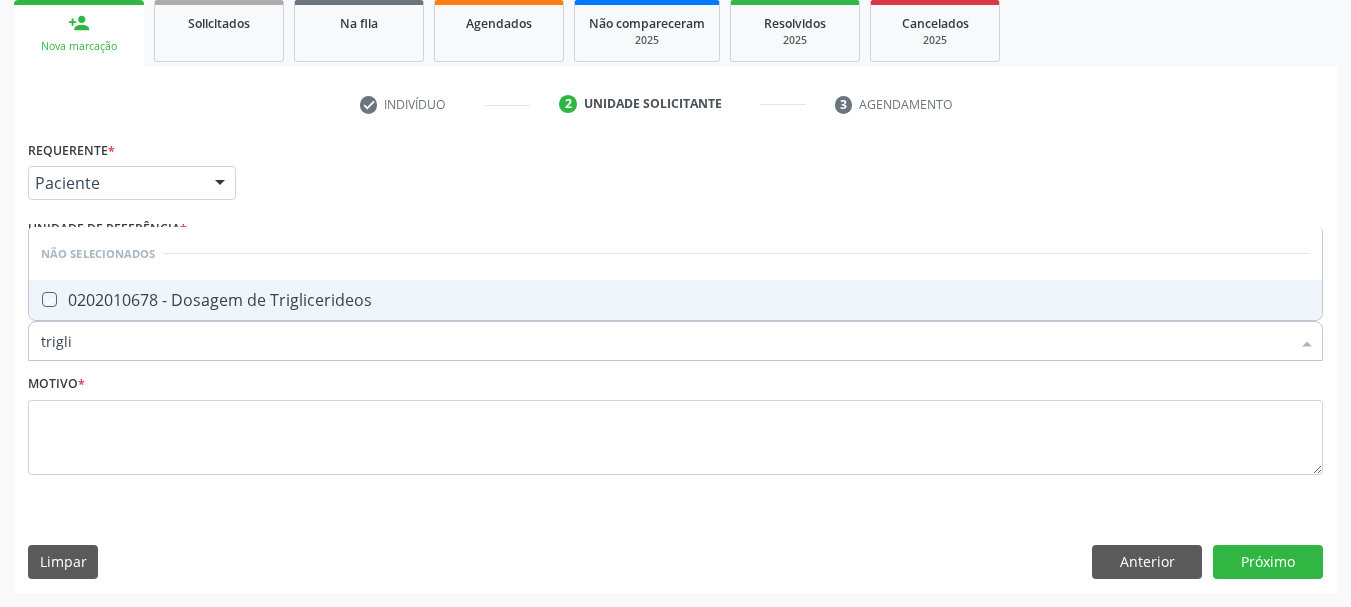 checkbox on "true" 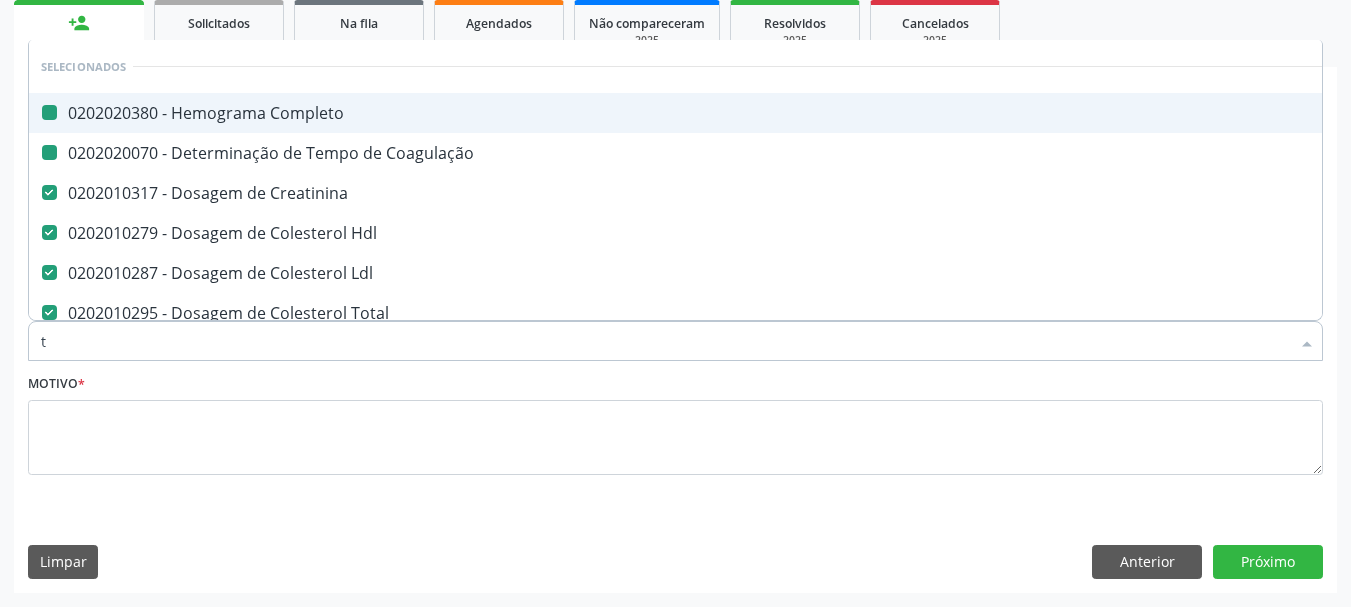 type on "tg" 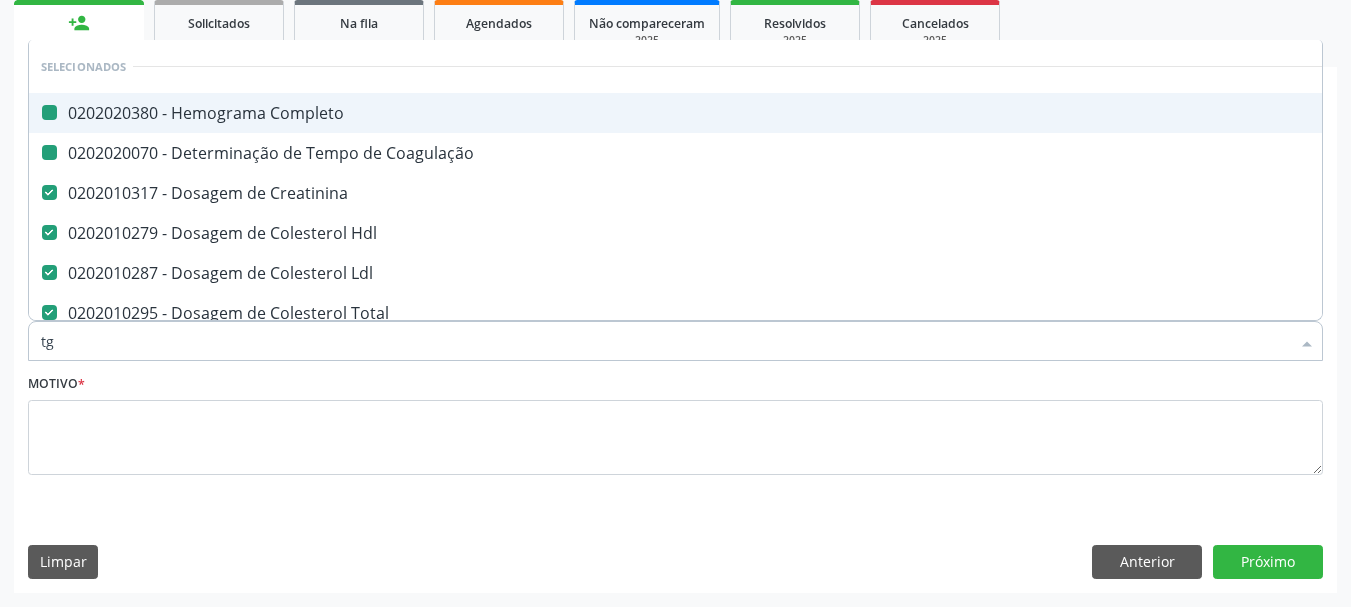 checkbox on "false" 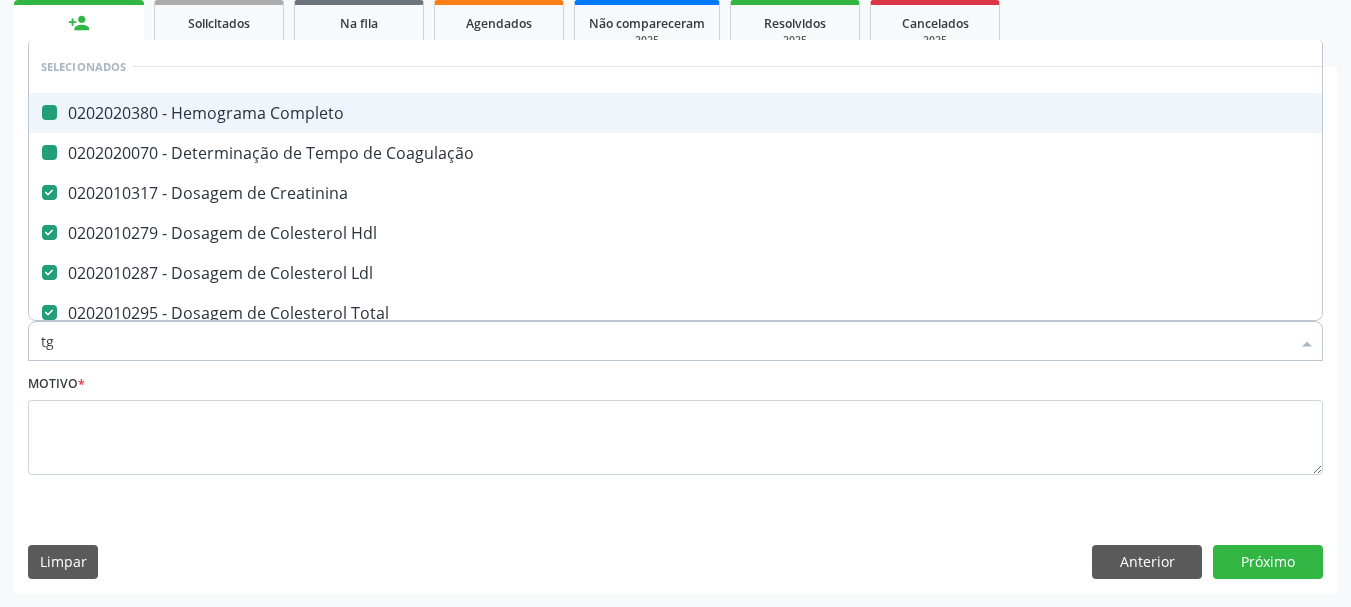 checkbox on "false" 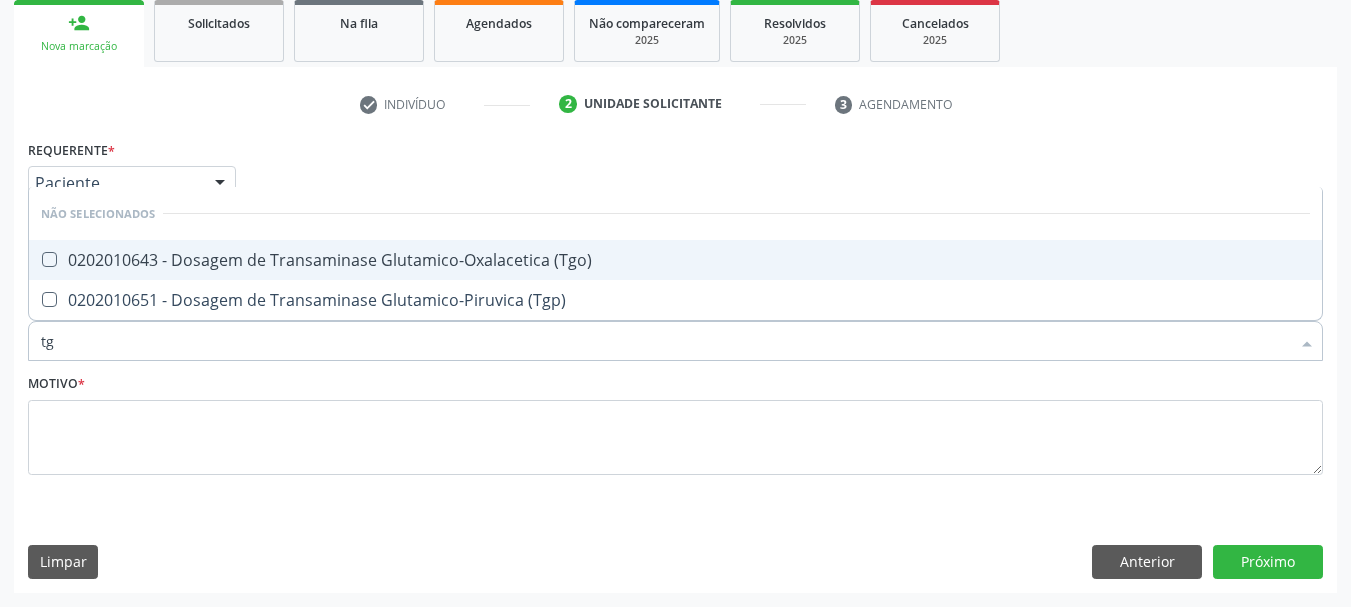 type on "tgo" 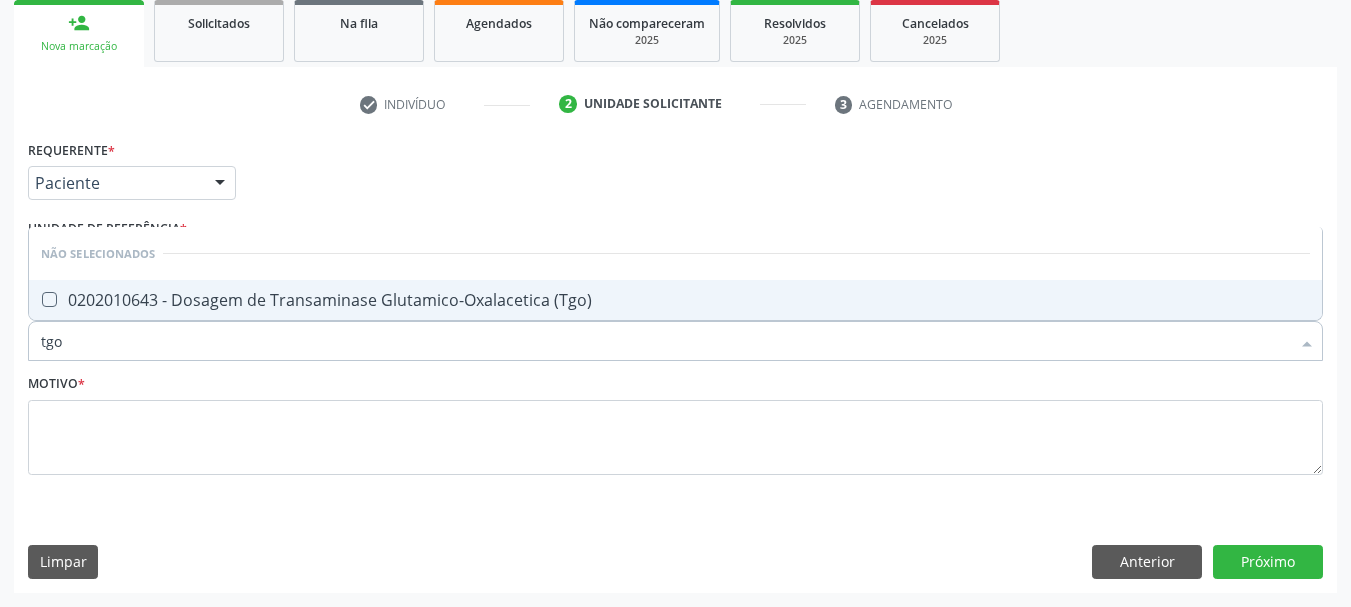 click on "0202010643 - Dosagem de Transaminase Glutamico-Oxalacetica (Tgo)" at bounding box center (675, 300) 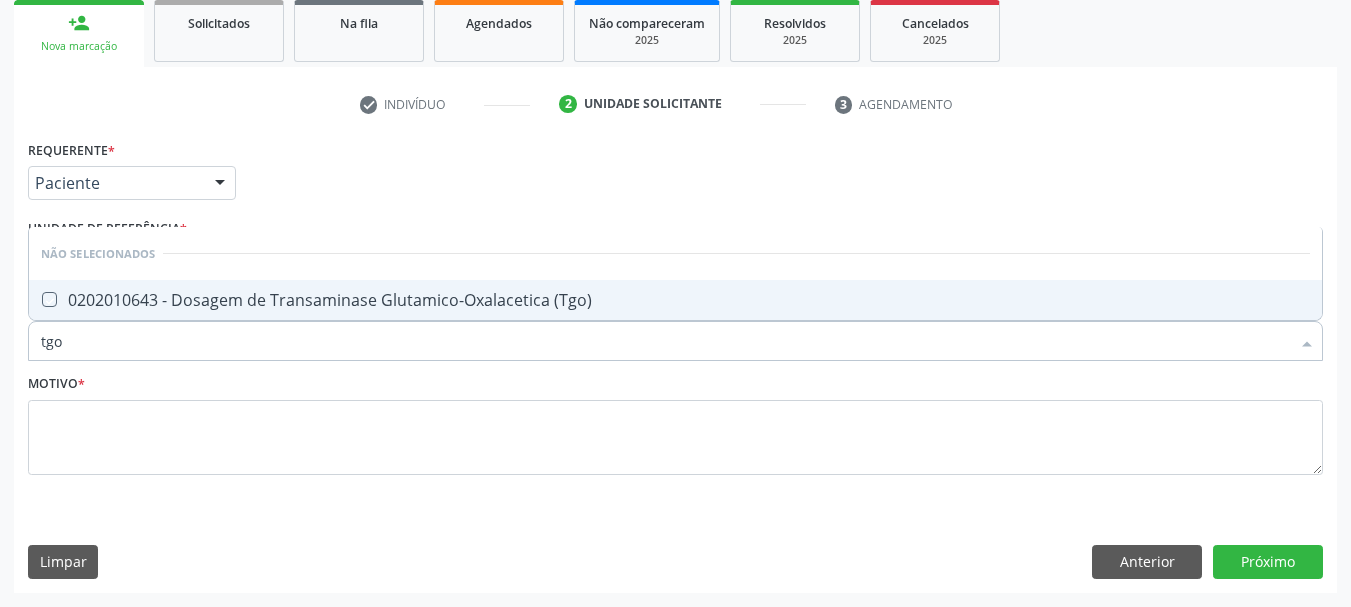 checkbox on "true" 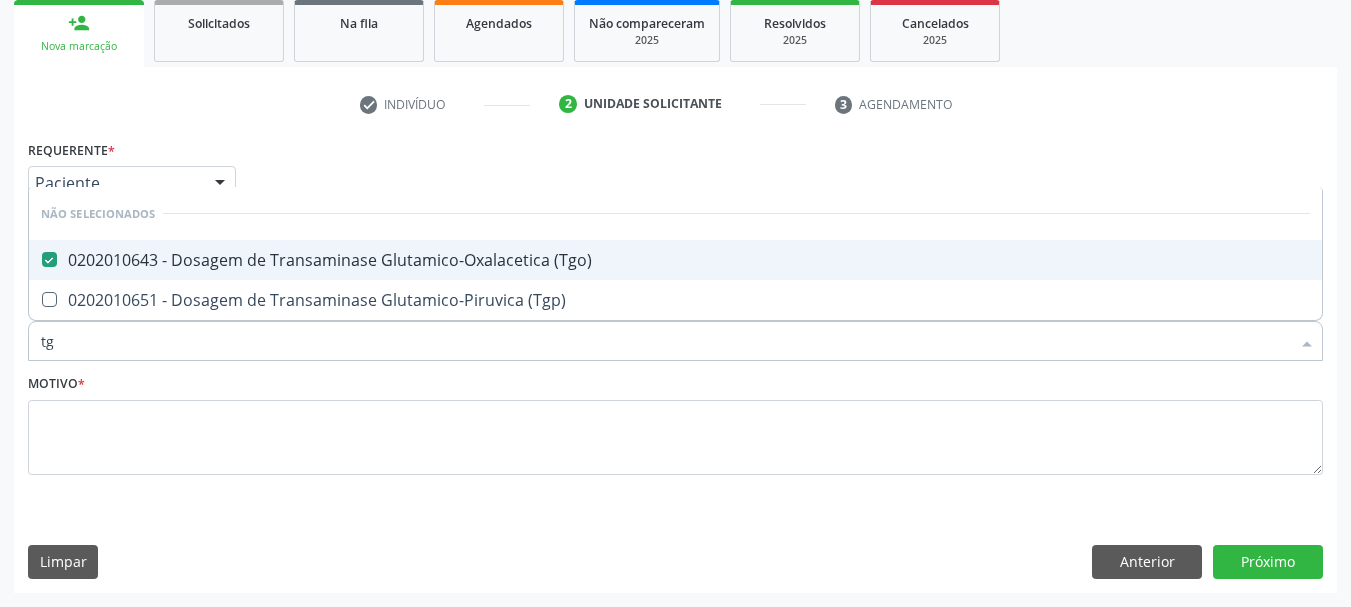type on "tgp" 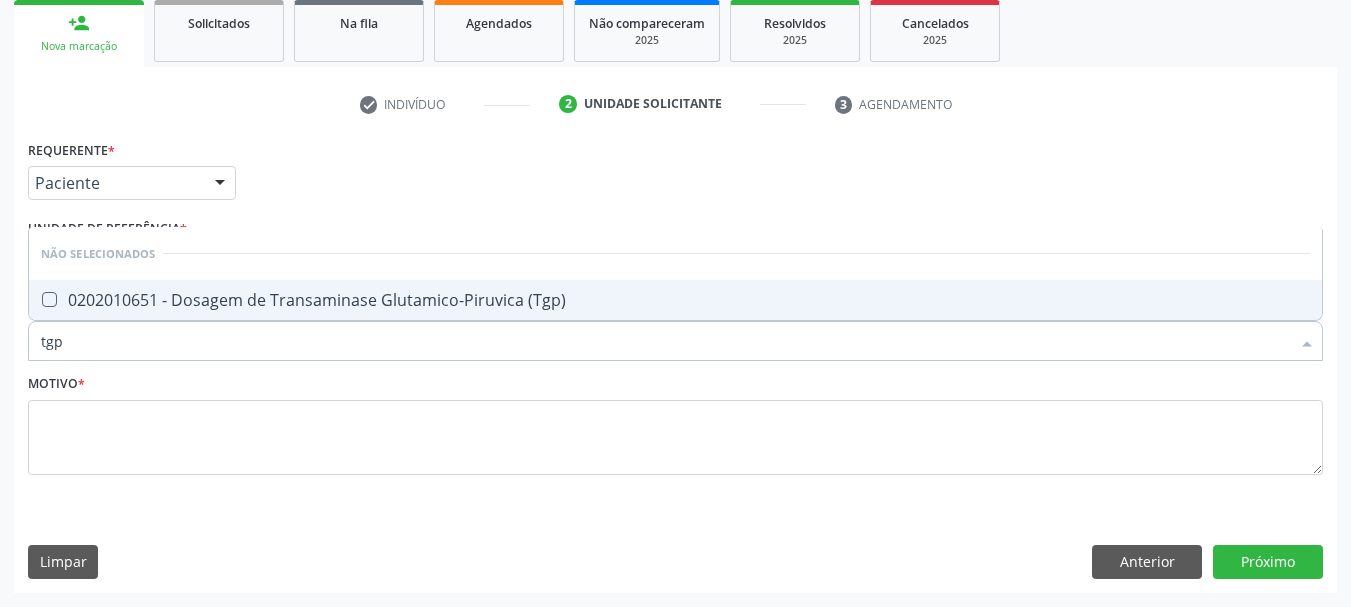 click on "0202010651 - Dosagem de Transaminase Glutamico-Piruvica (Tgp)" at bounding box center [675, 300] 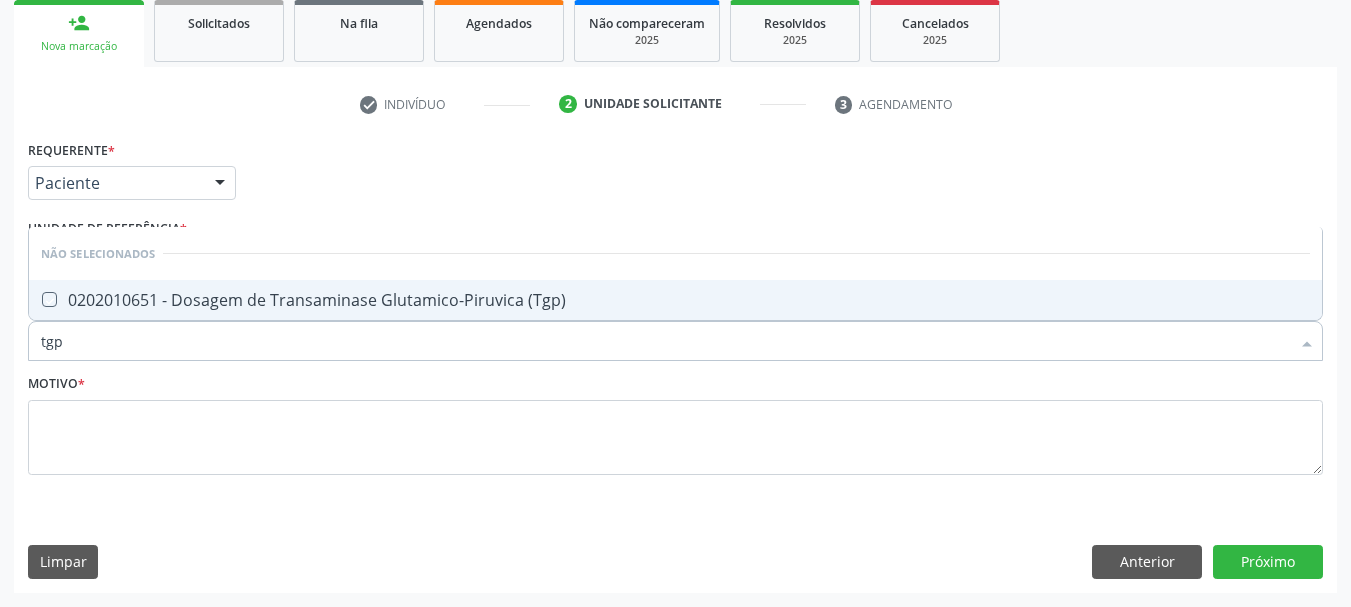 checkbox on "true" 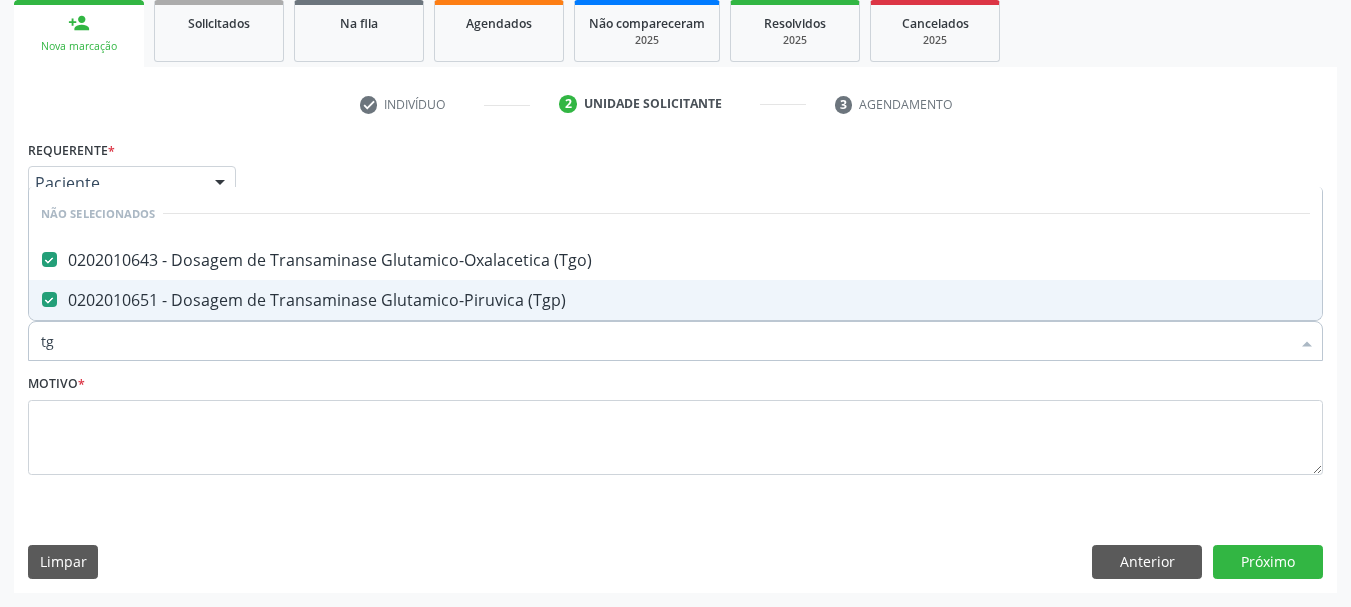 type on "t" 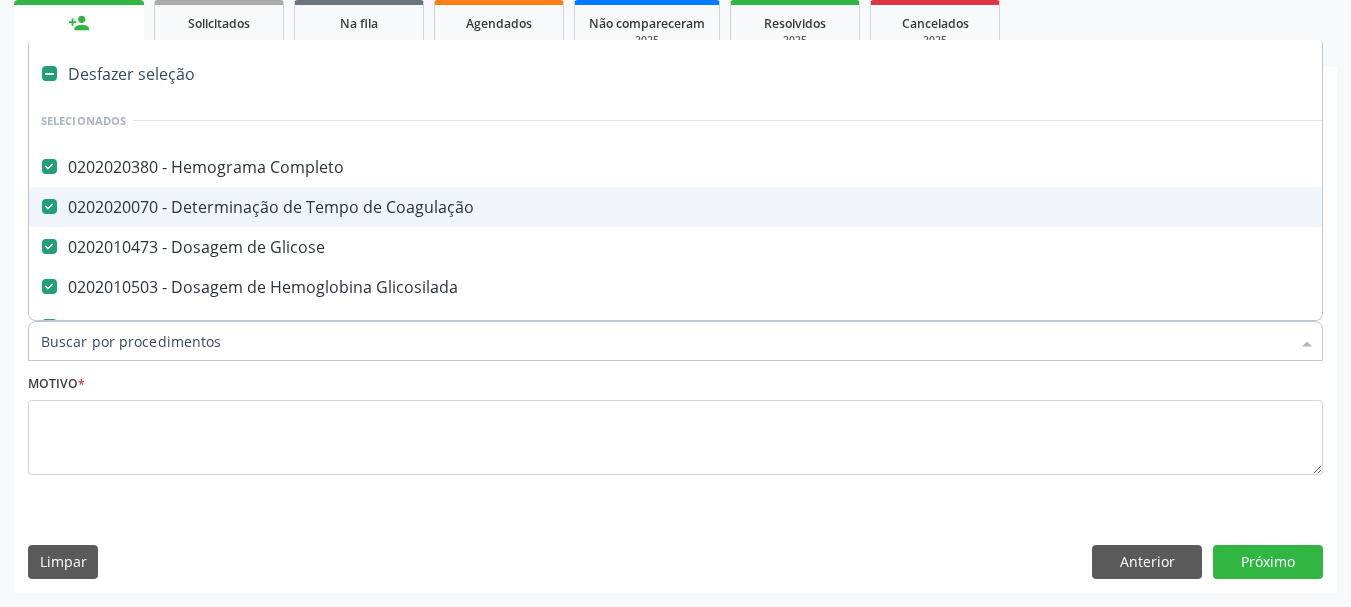 type on "g" 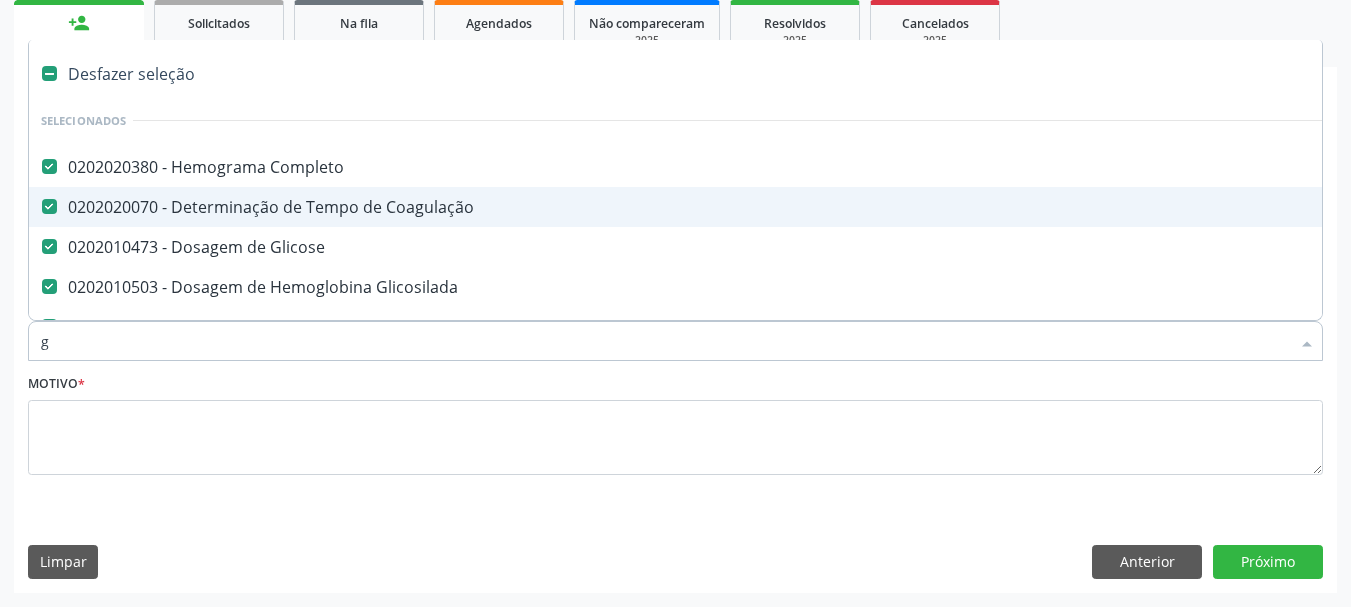 checkbox on "true" 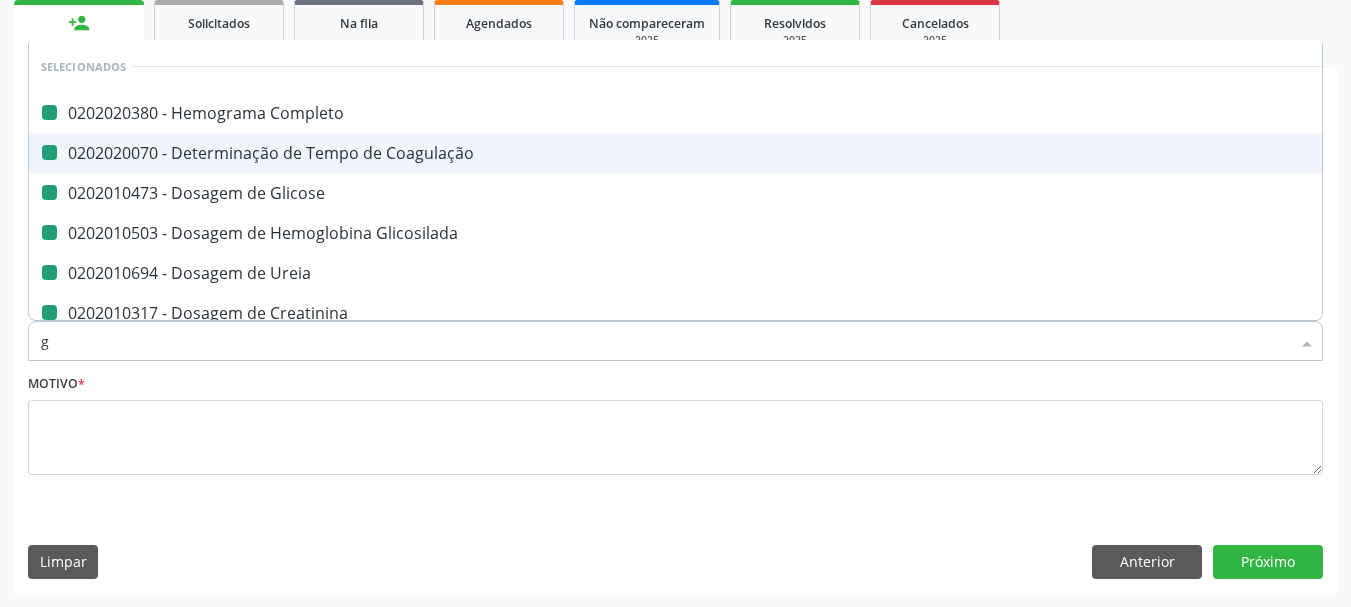 type on "ga" 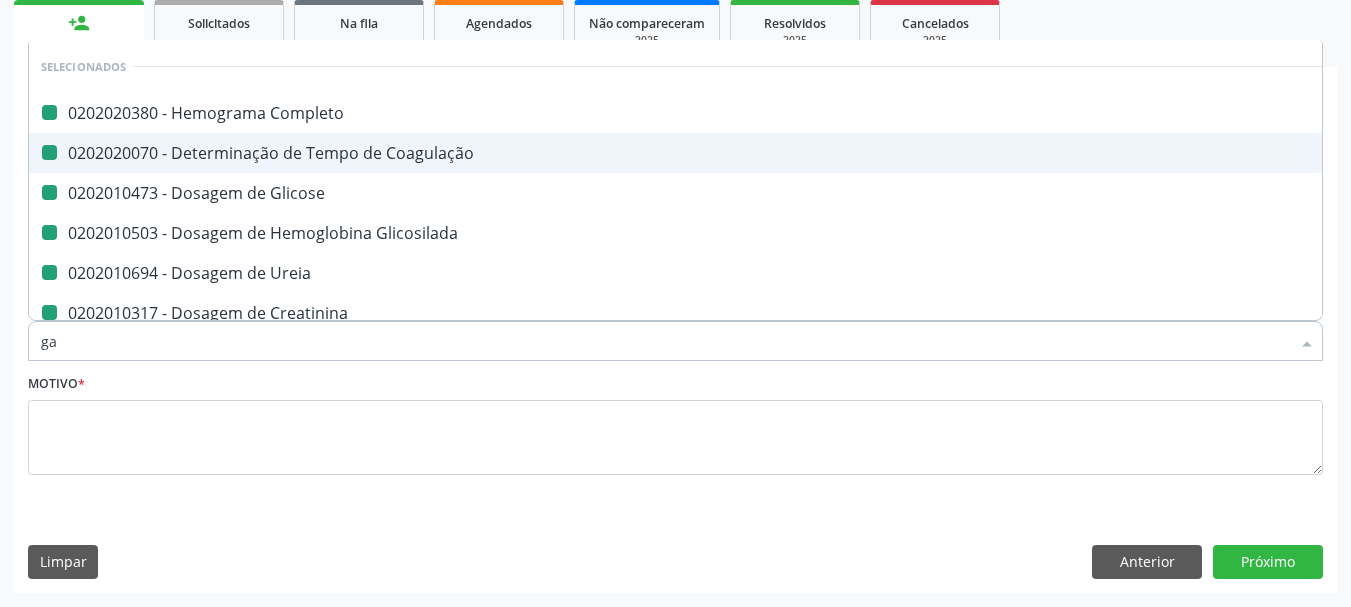 checkbox on "false" 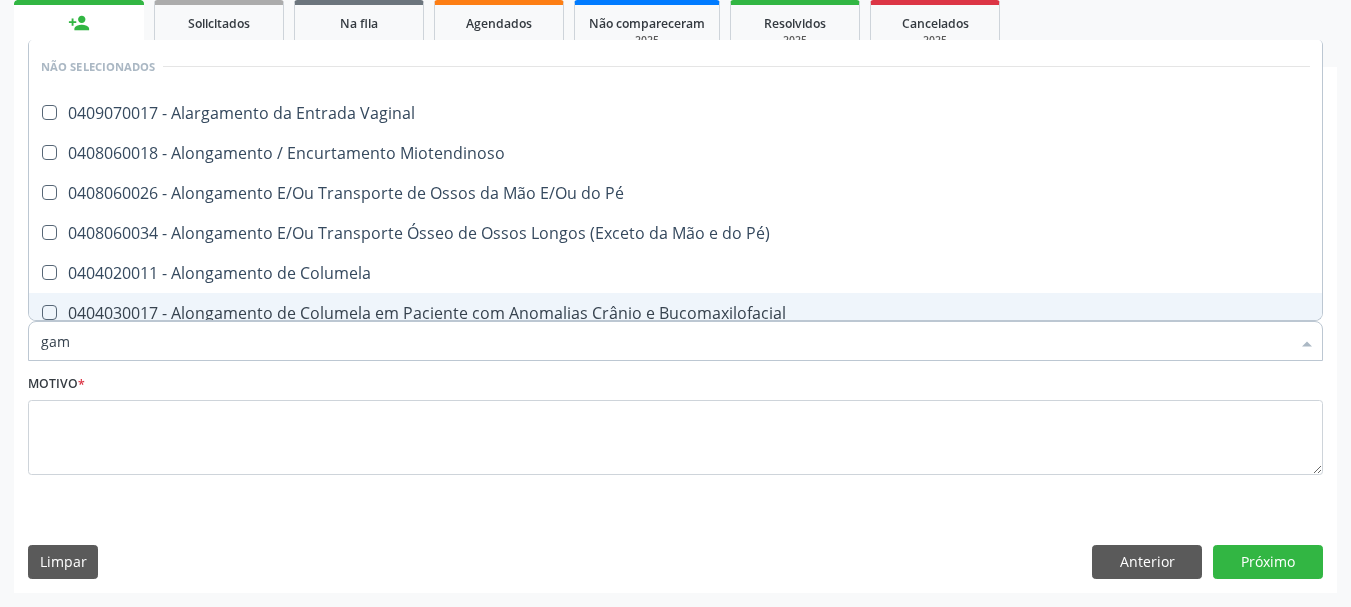 type on "gama" 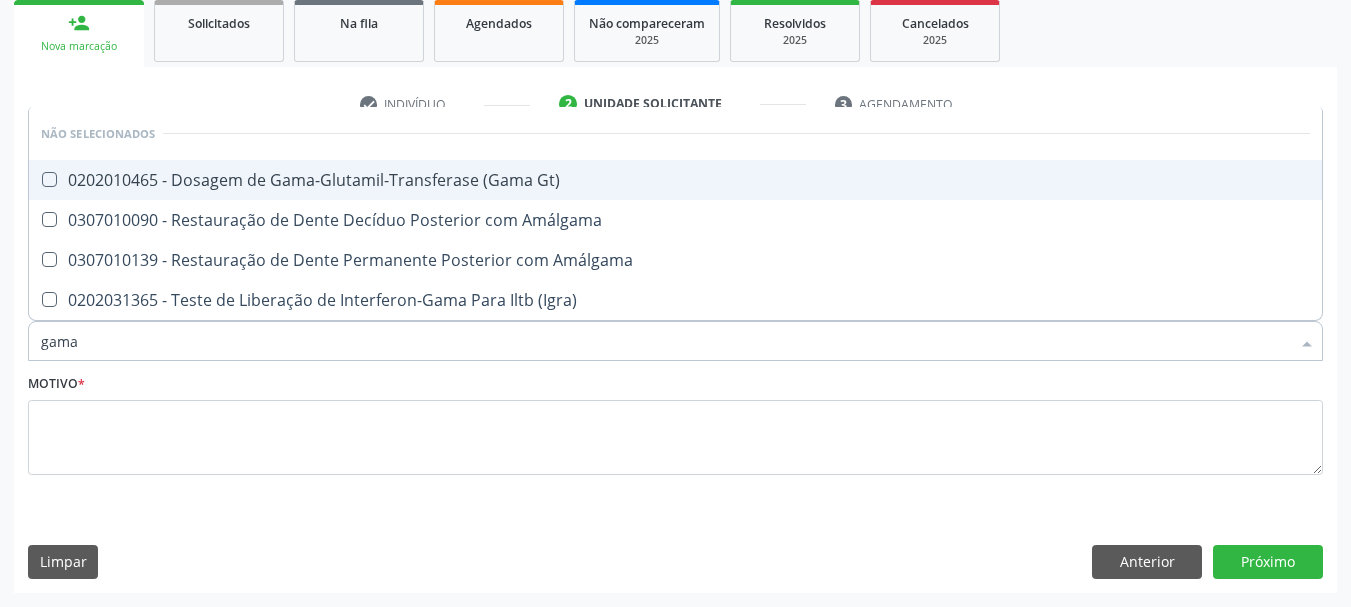 click on "0202010465 - Dosagem de Gama-Glutamil-Transferase (Gama Gt)" at bounding box center [675, 180] 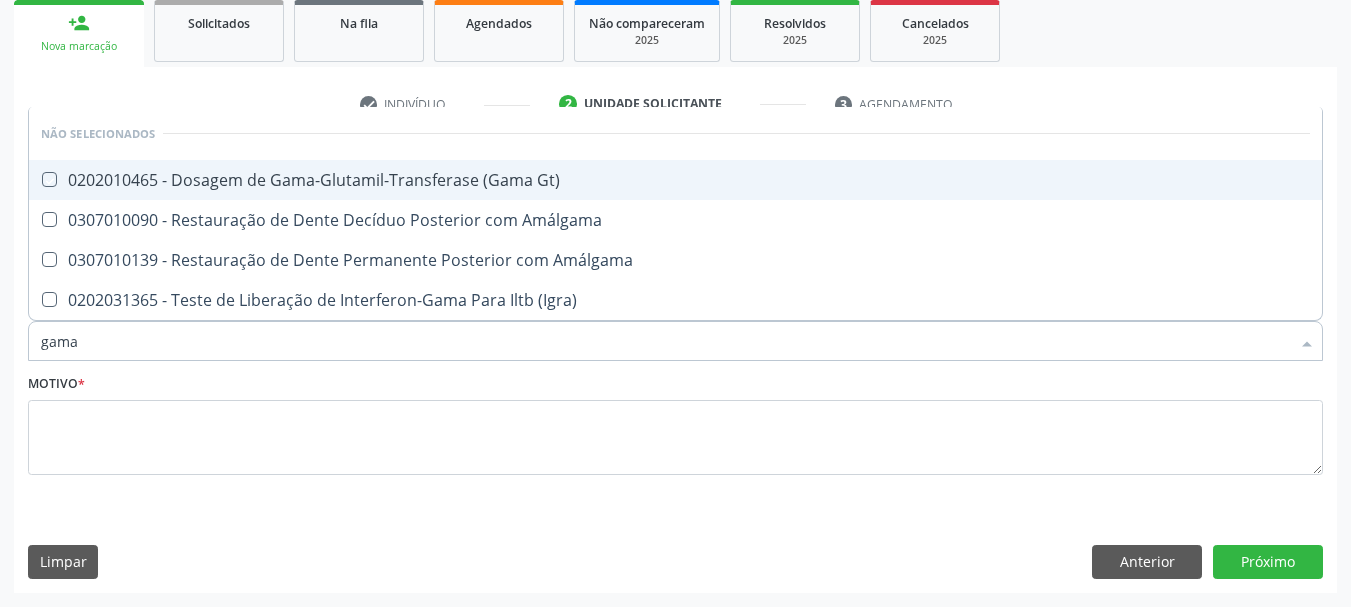 checkbox on "true" 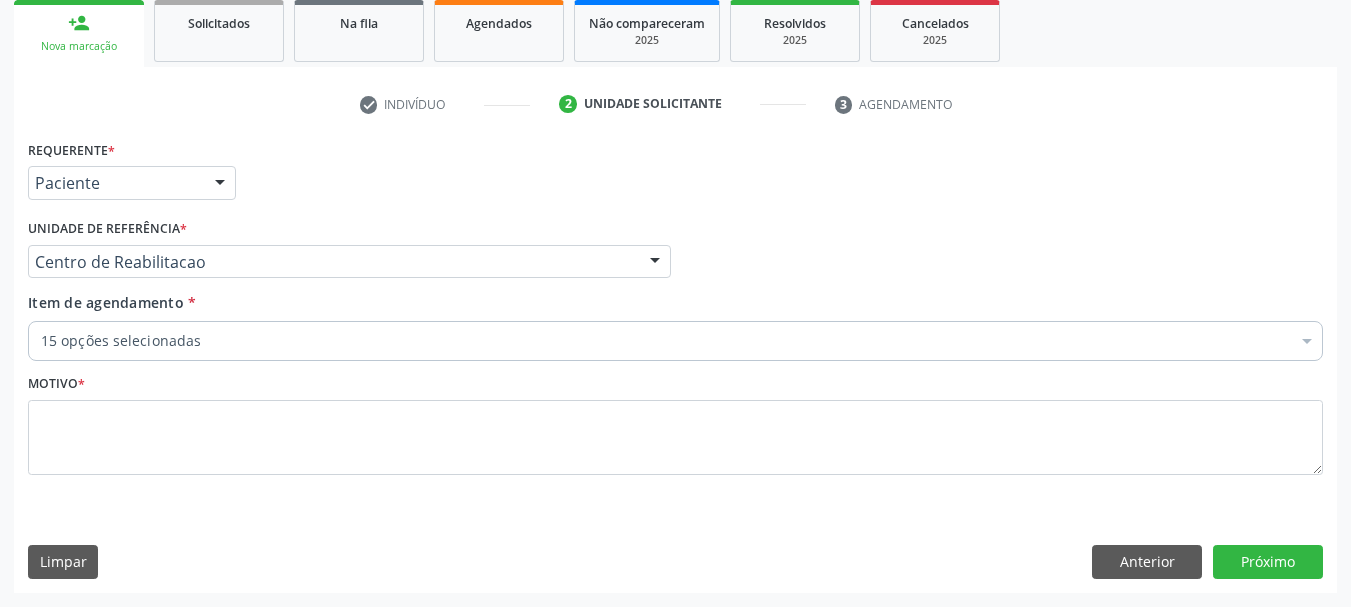 checkbox on "true" 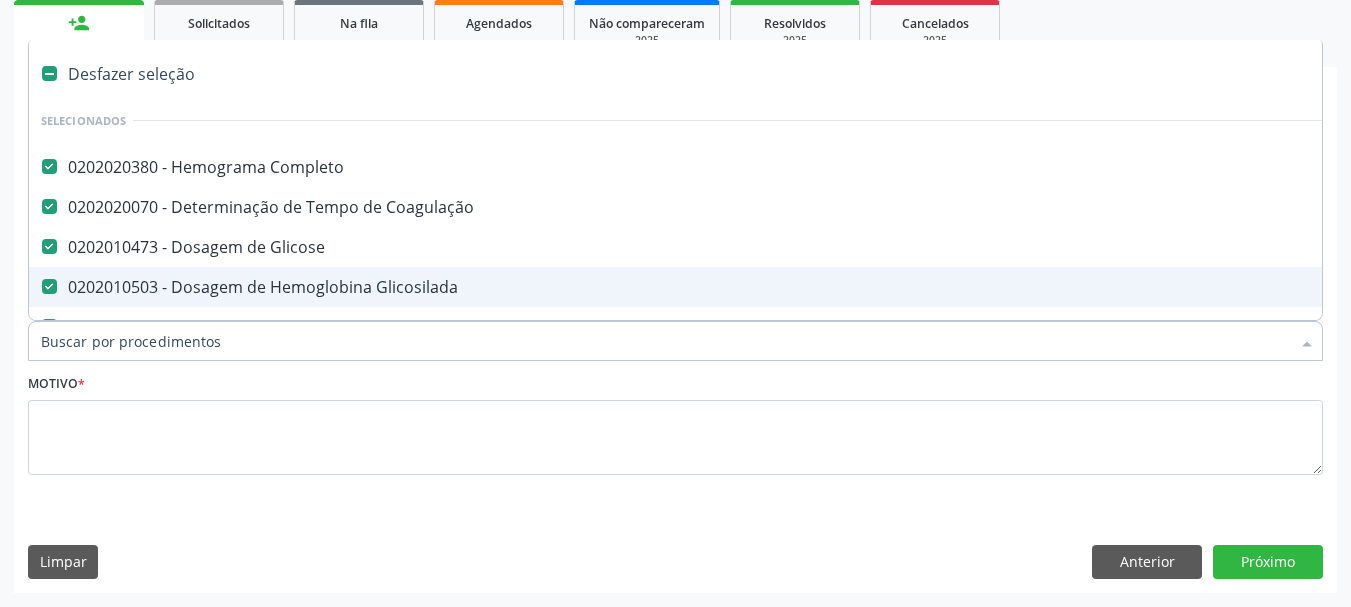 type on "t" 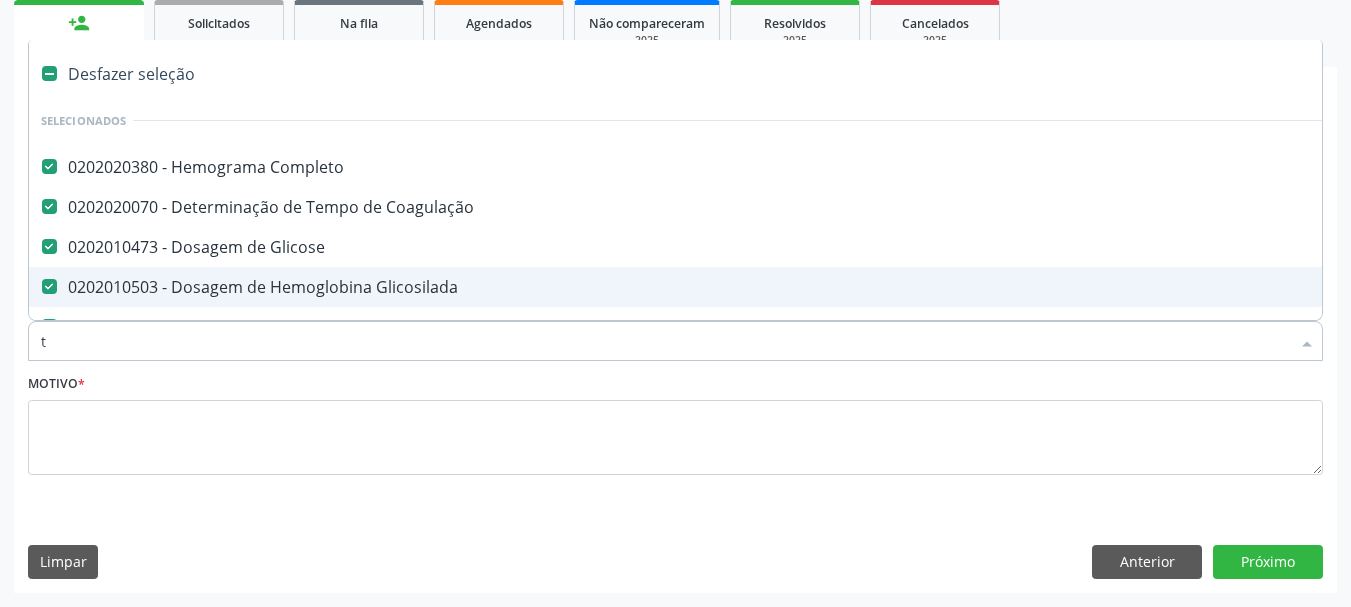 checkbox on "false" 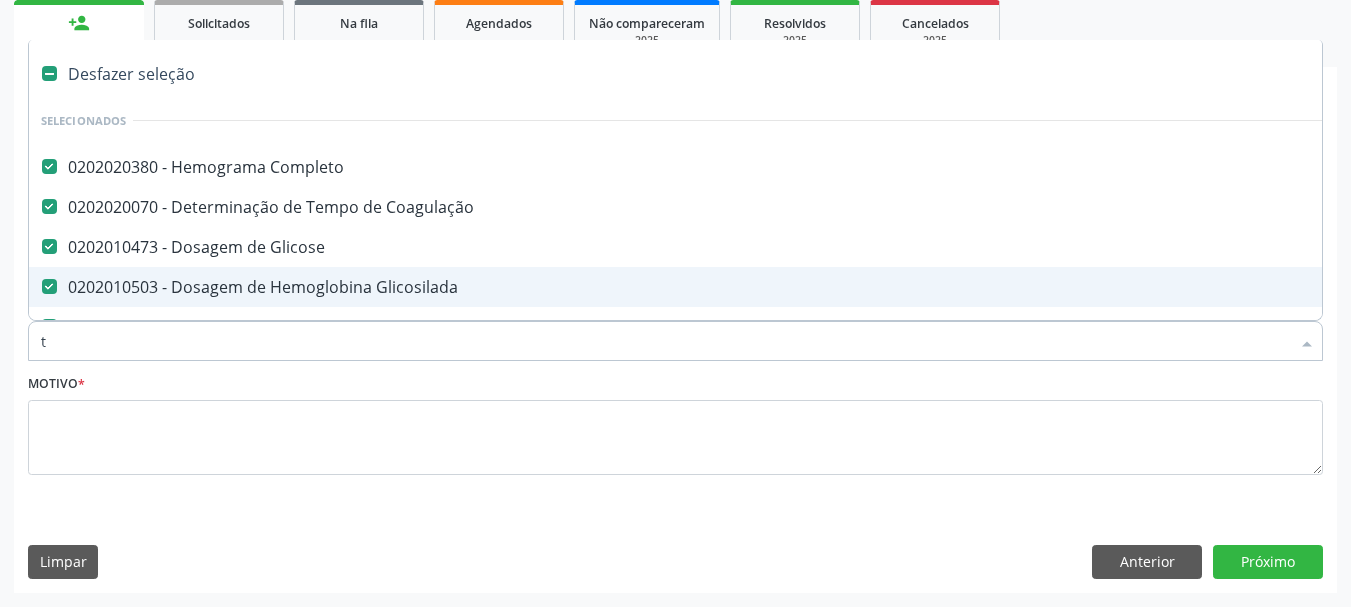 checkbox on "false" 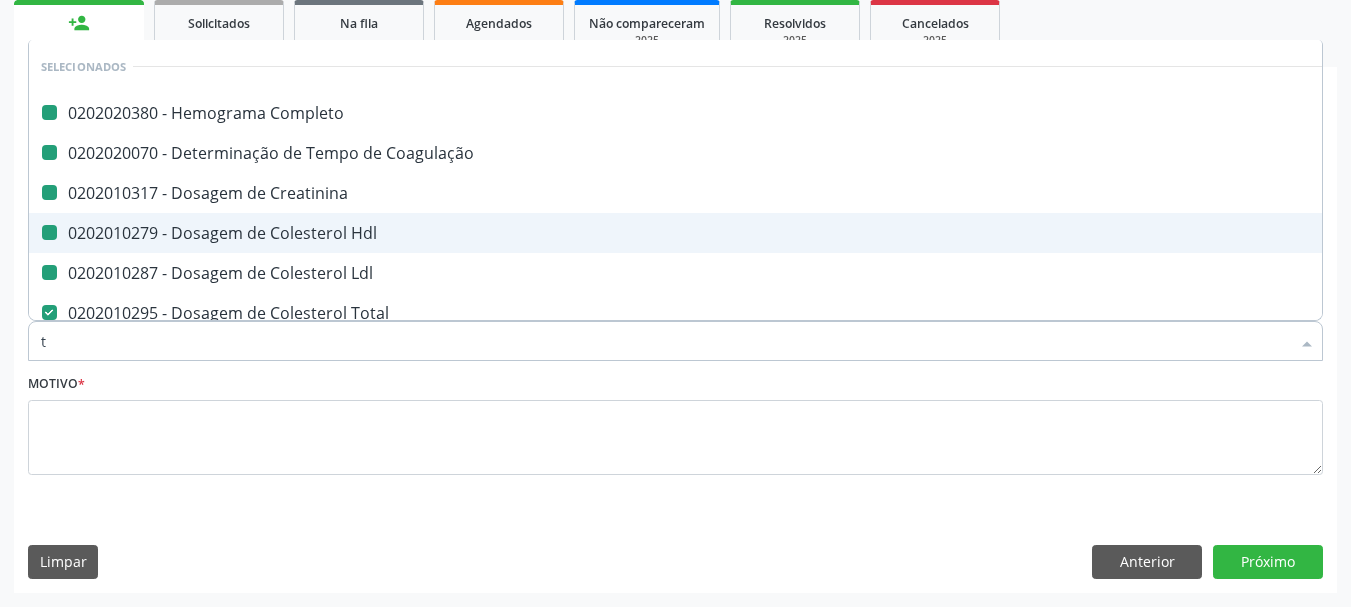 type on "t4" 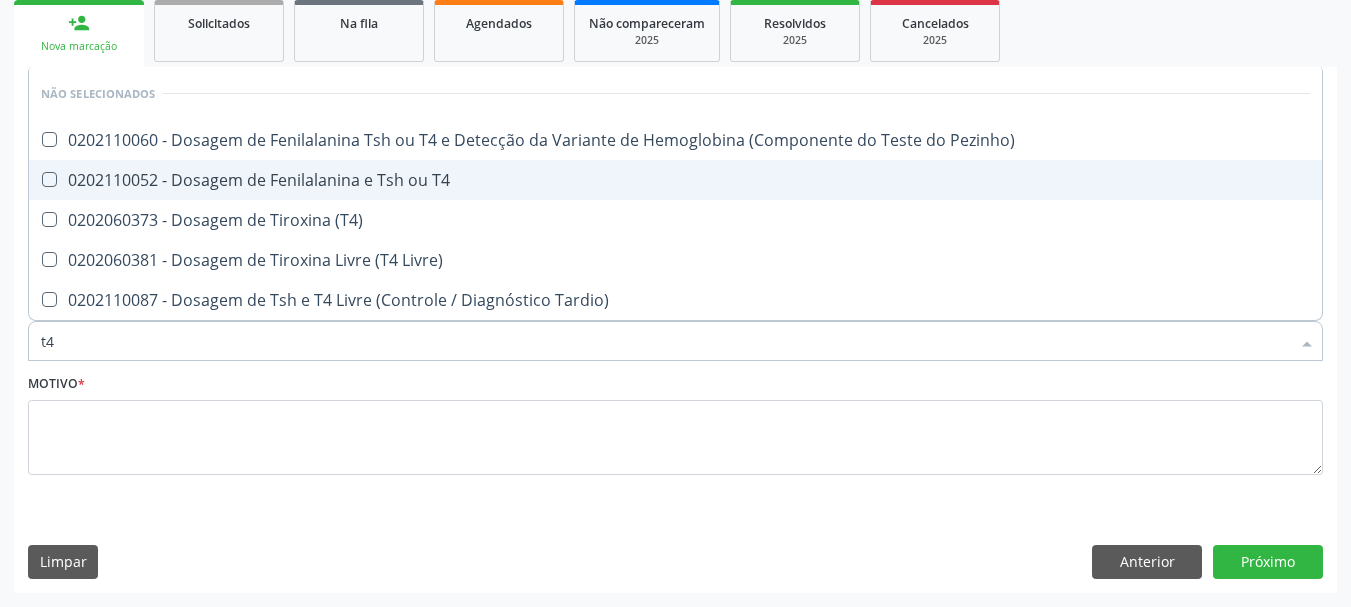 click on "0202060373 - Dosagem de Tiroxina (T4)" at bounding box center [675, 220] 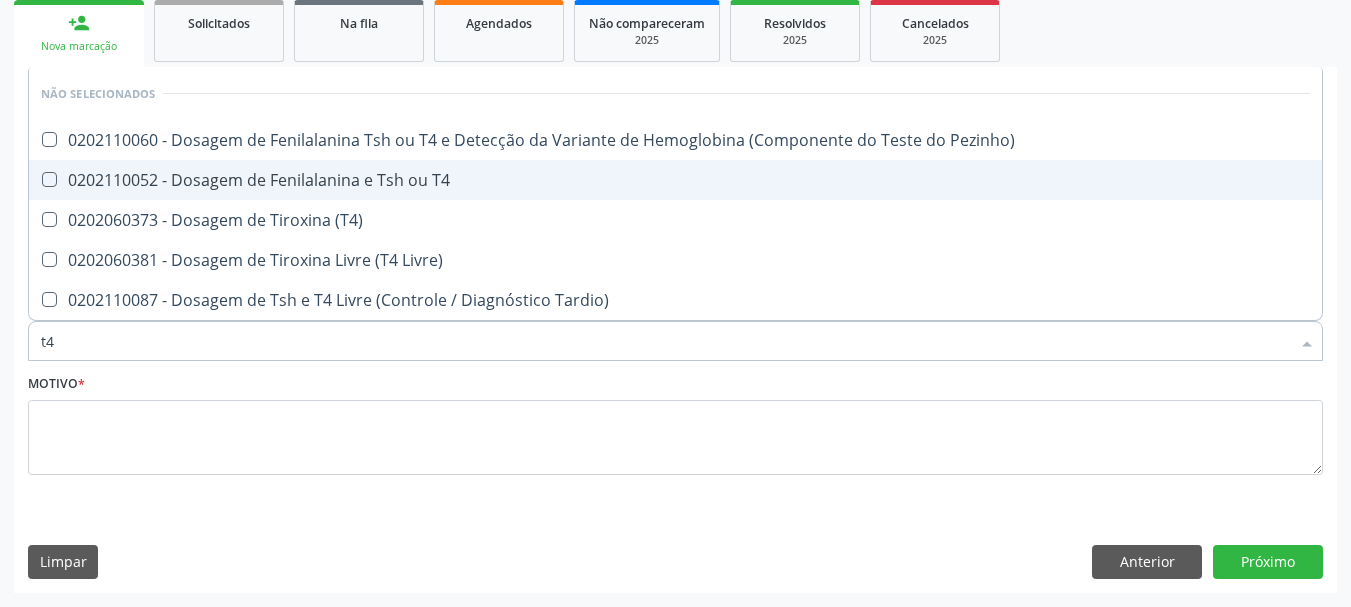 checkbox on "true" 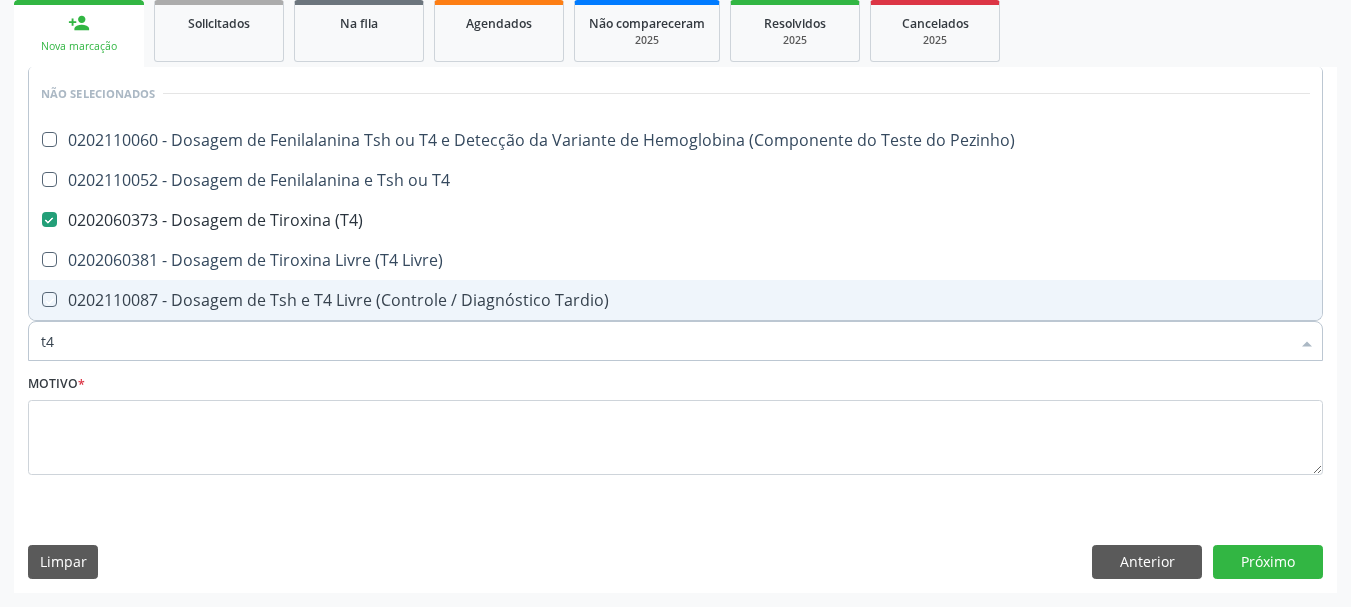 type on "t" 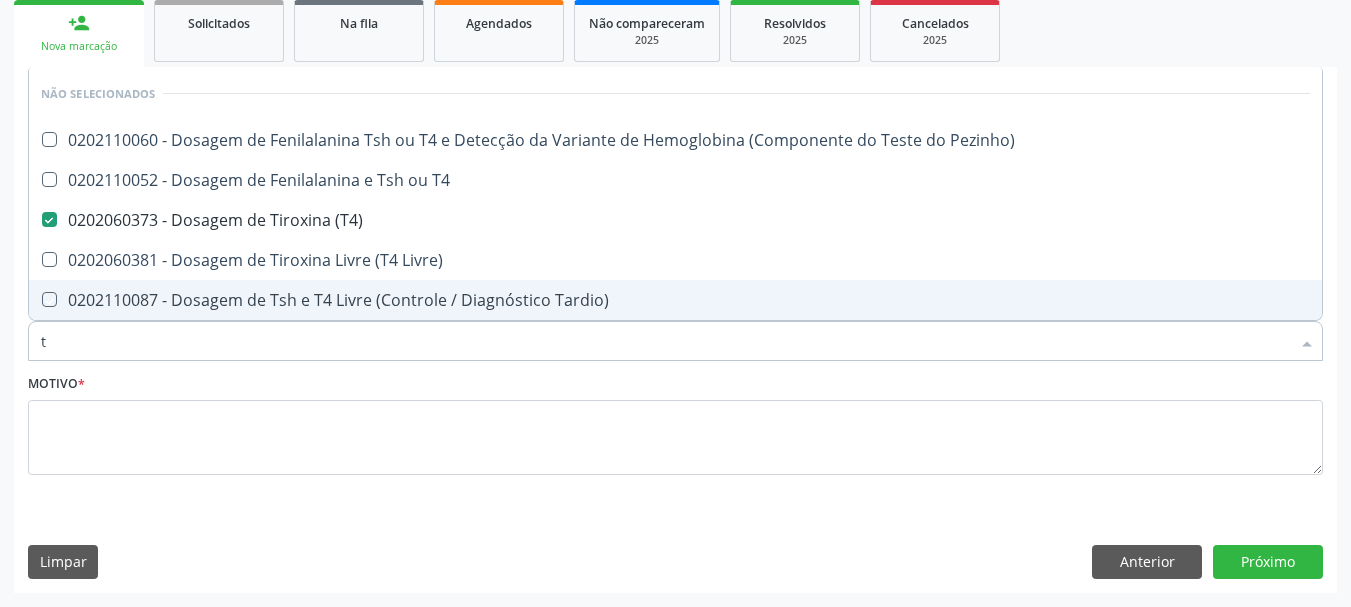 checkbox on "true" 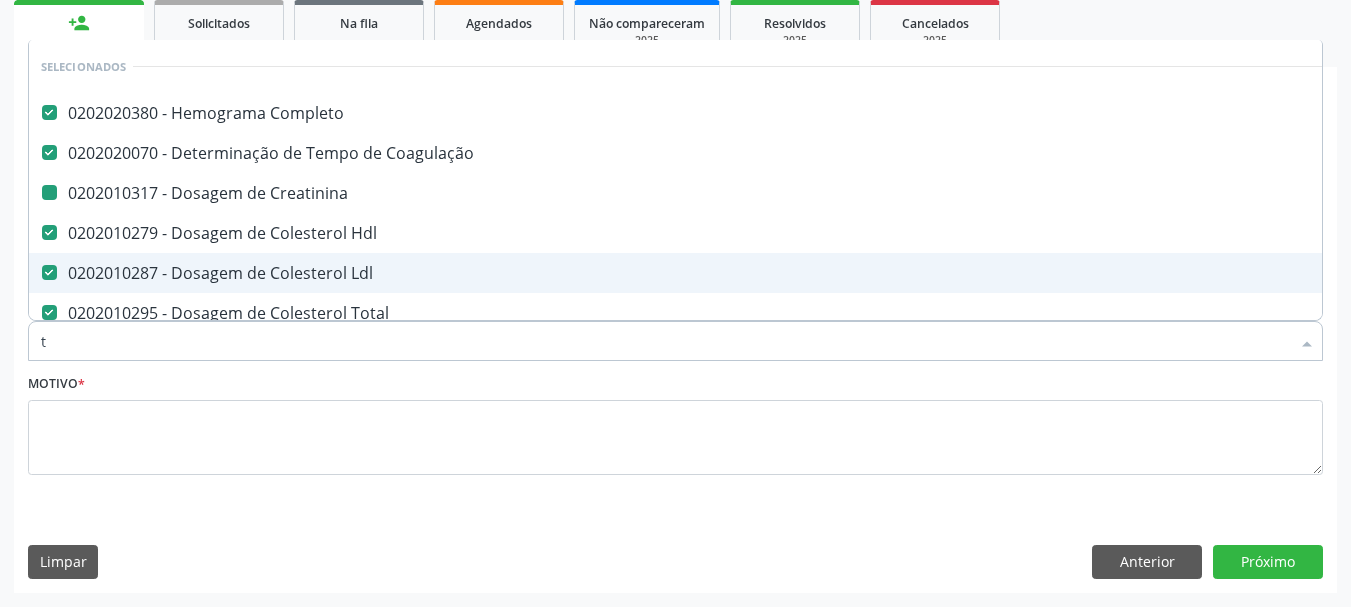 type on "ts" 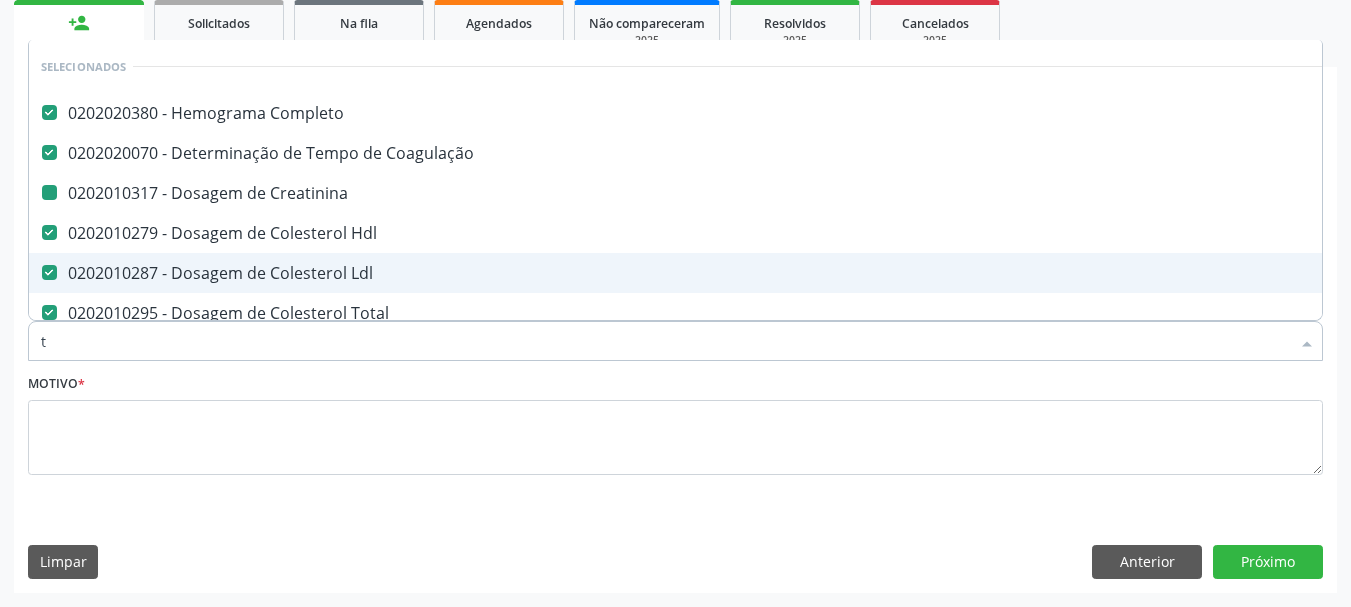 checkbox on "false" 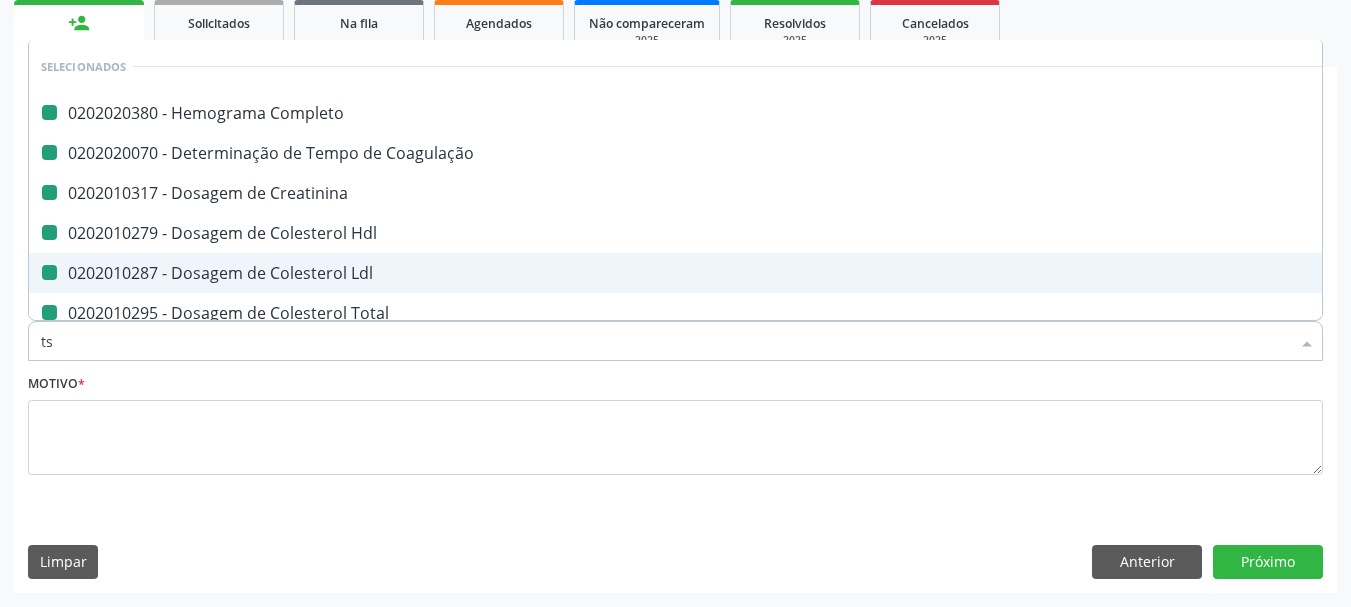 type on "tsh" 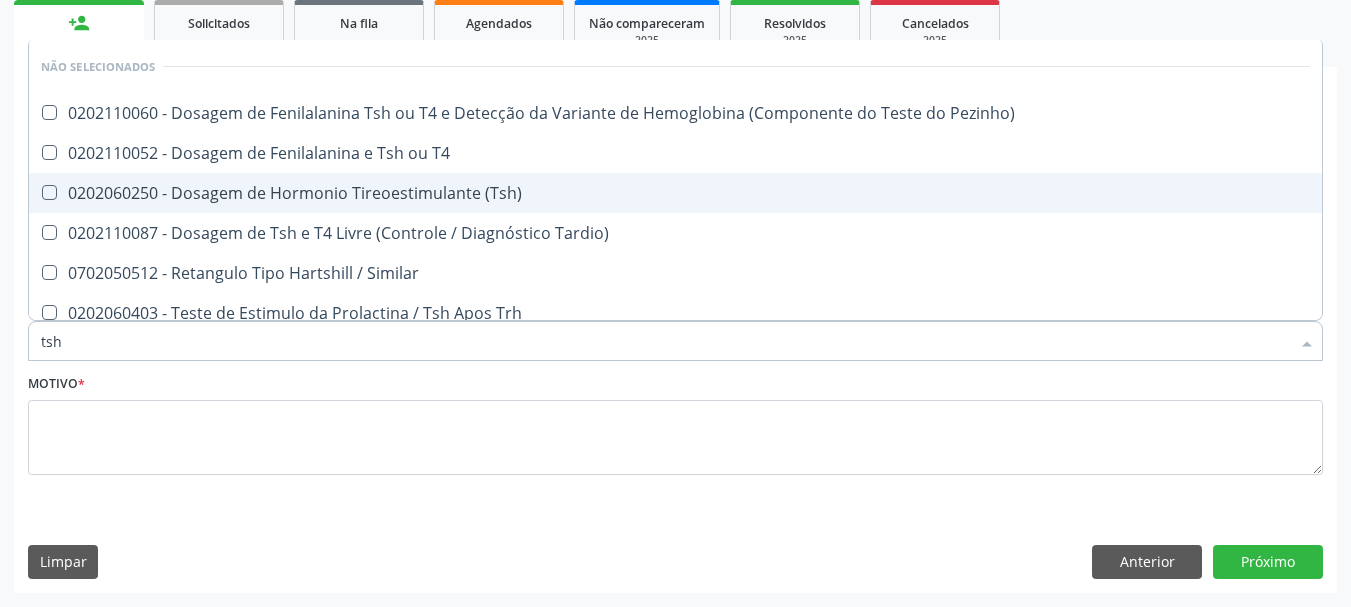 click on "0202060250 - Dosagem de Hormonio Tireoestimulante (Tsh)" at bounding box center [675, 193] 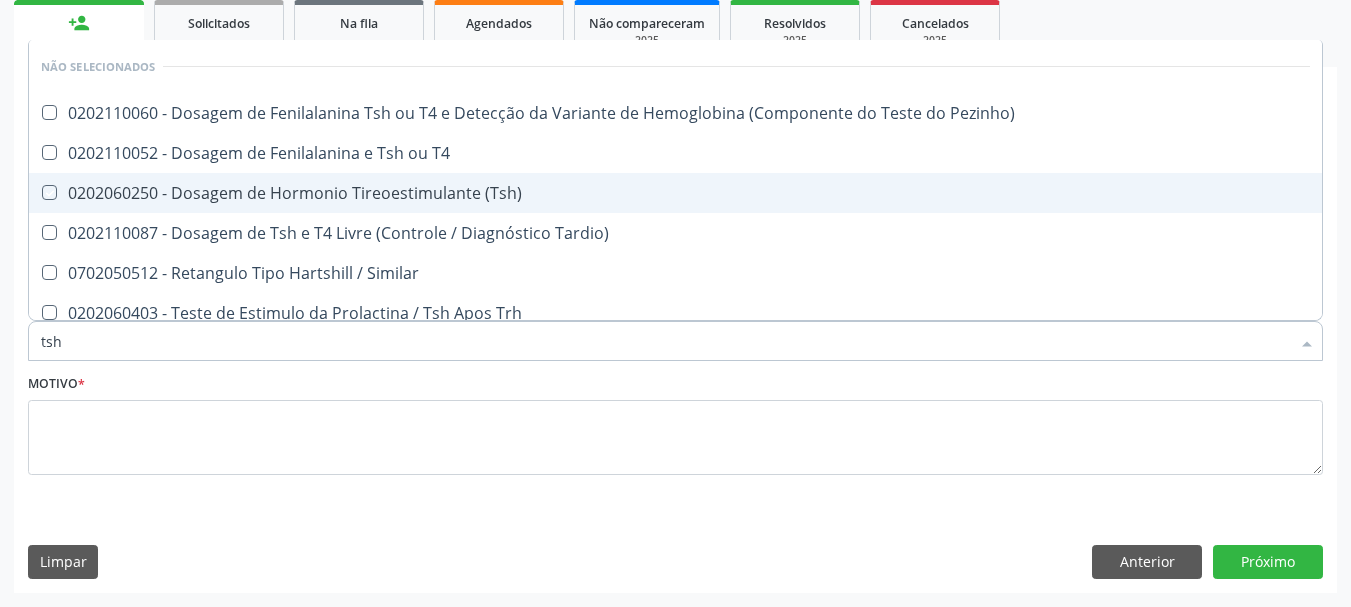 checkbox on "true" 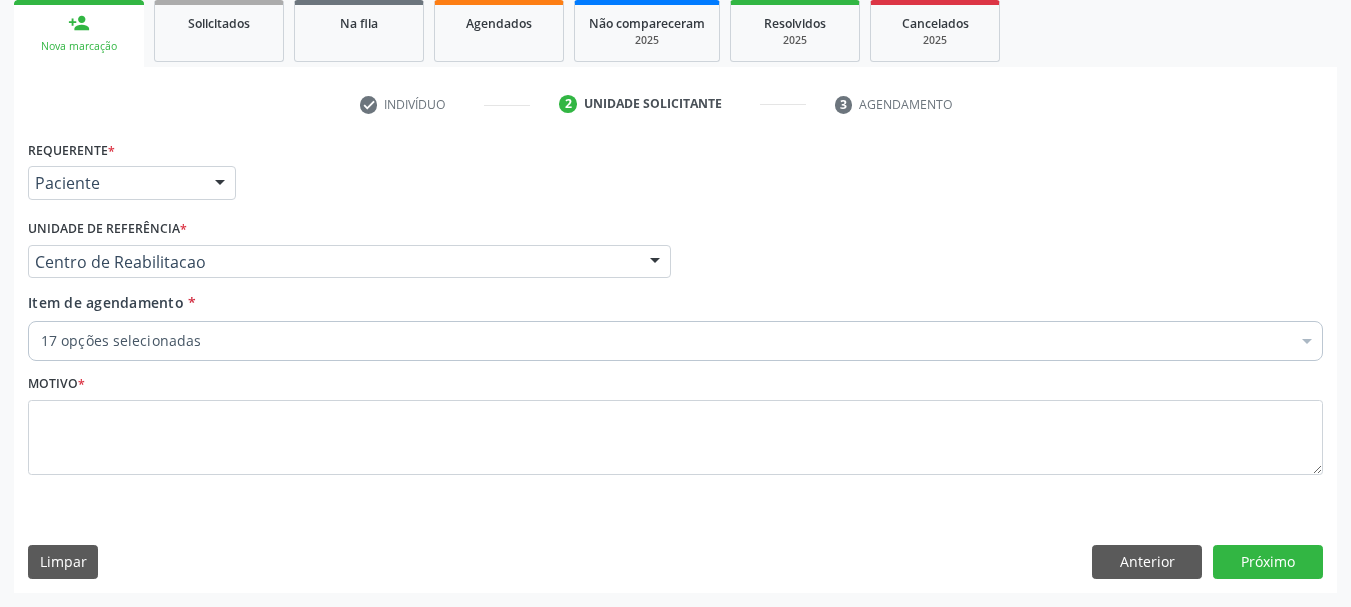 checkbox on "true" 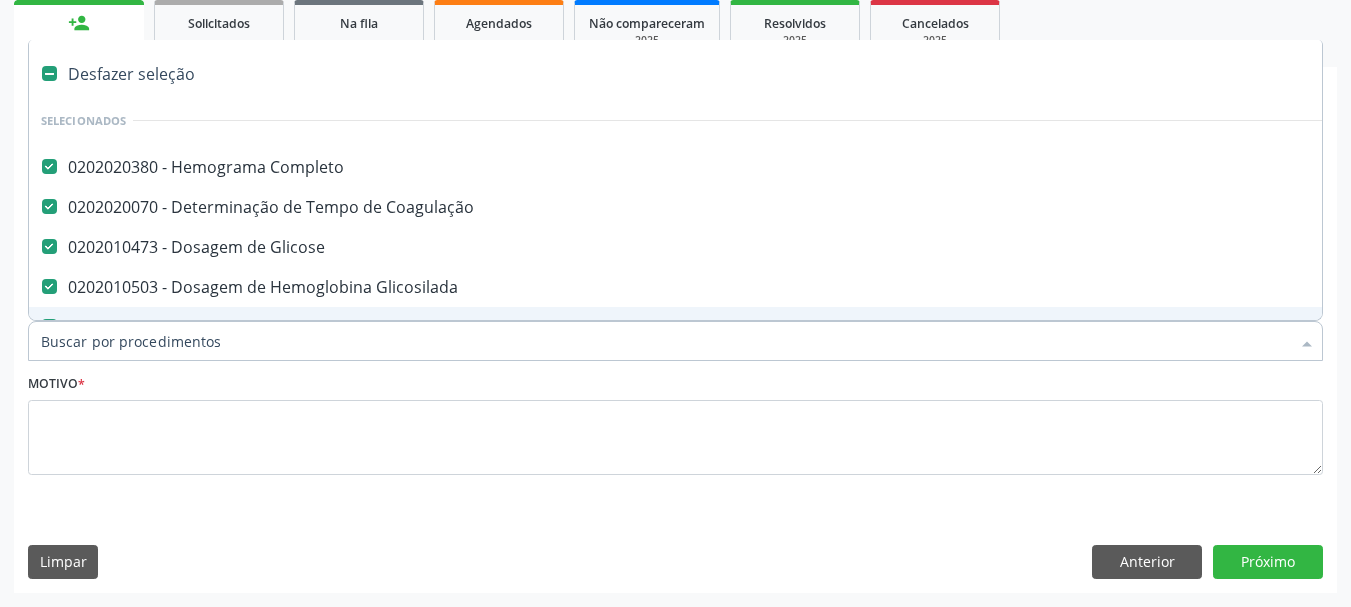 type on "u" 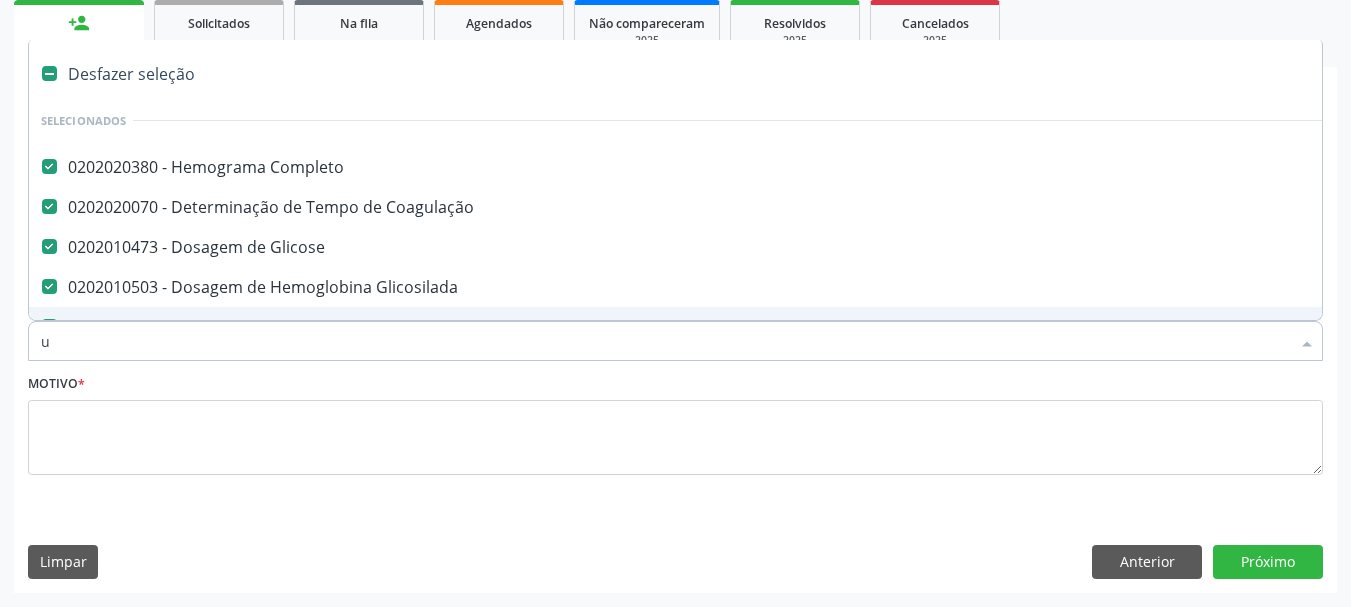 checkbox on "false" 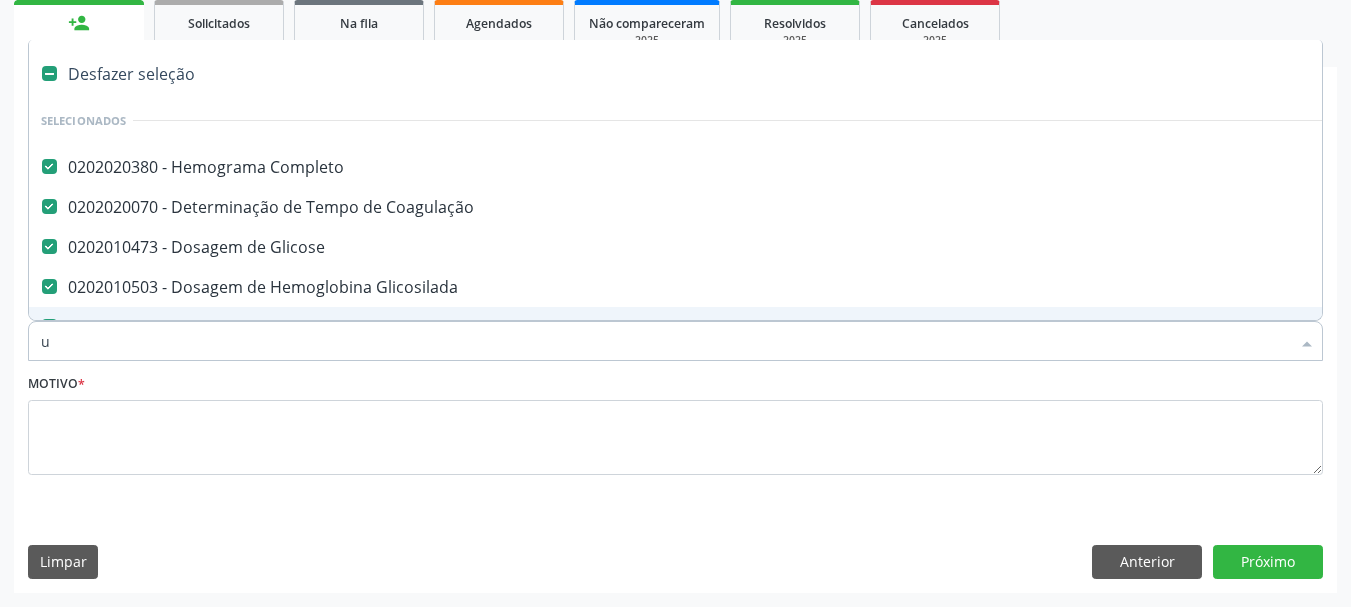 checkbox on "false" 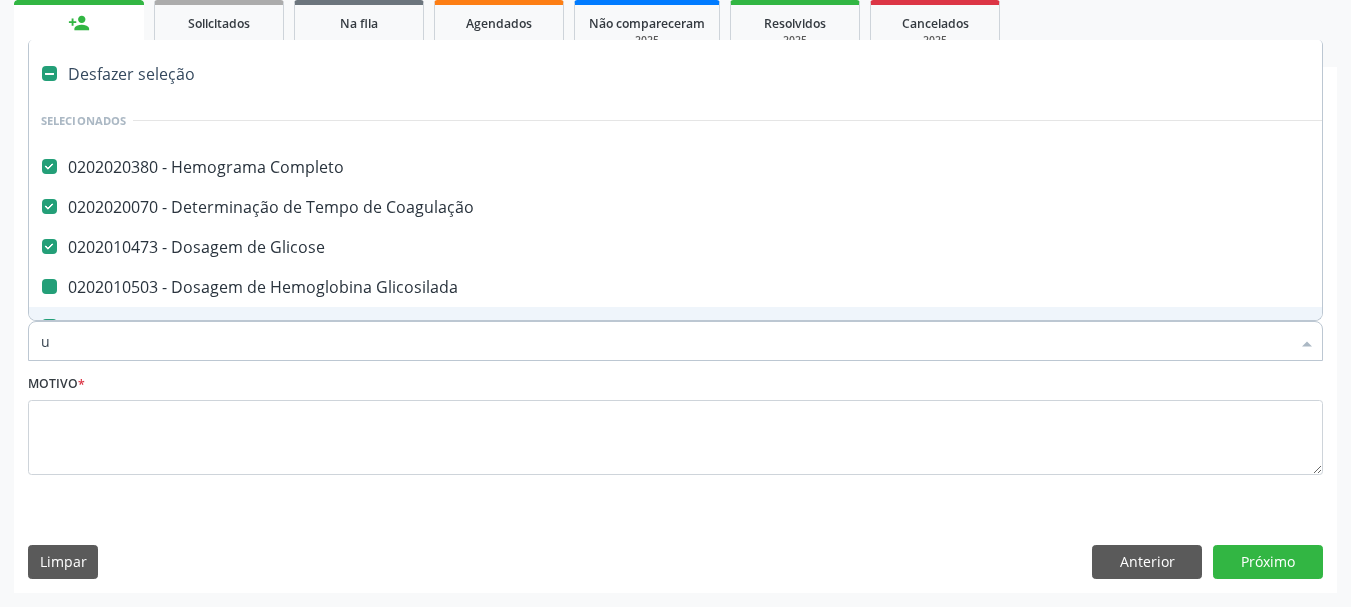 type on "ur" 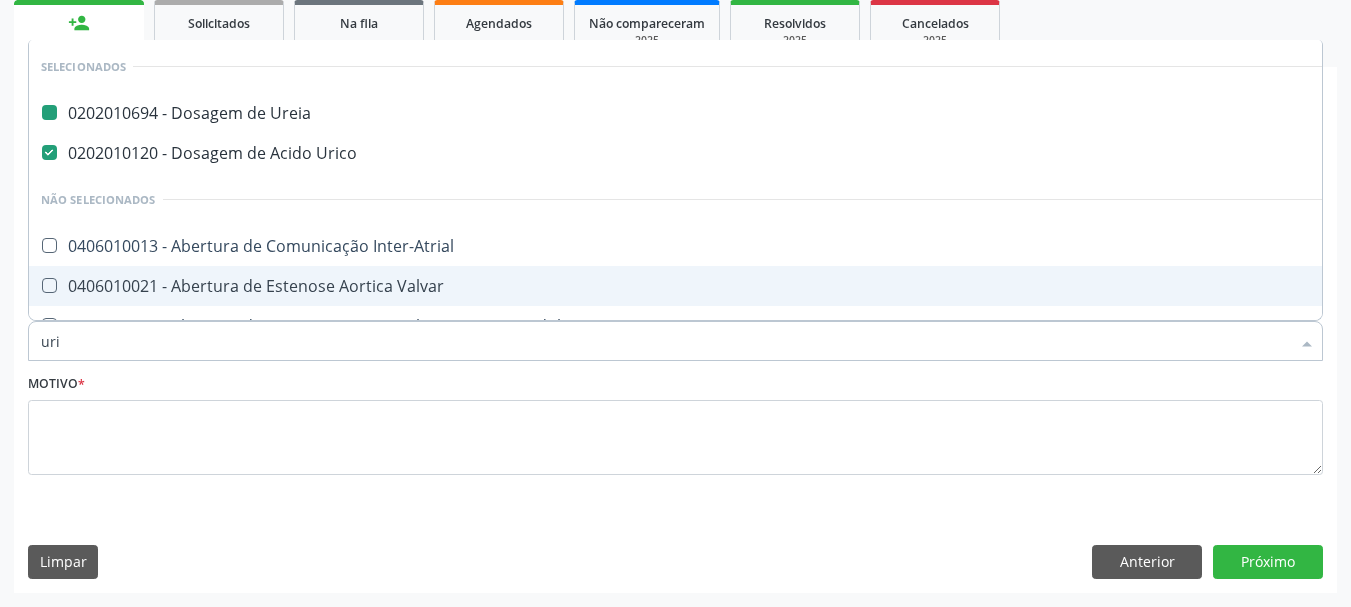 type on "urin" 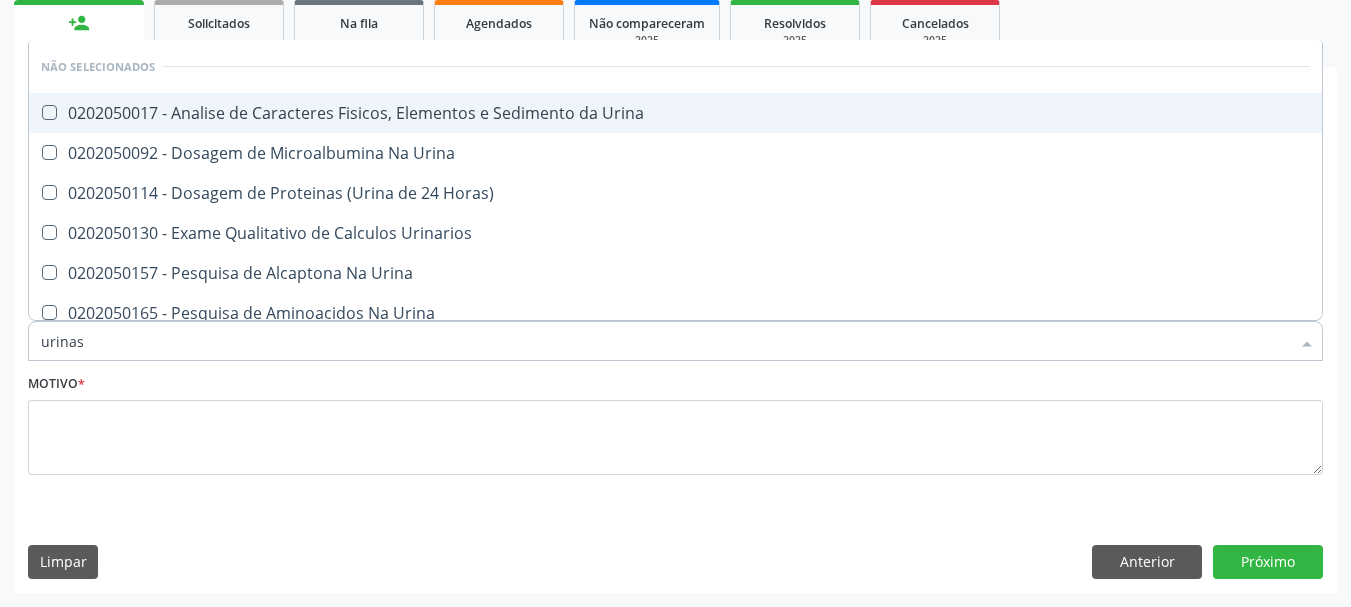 type on "urina" 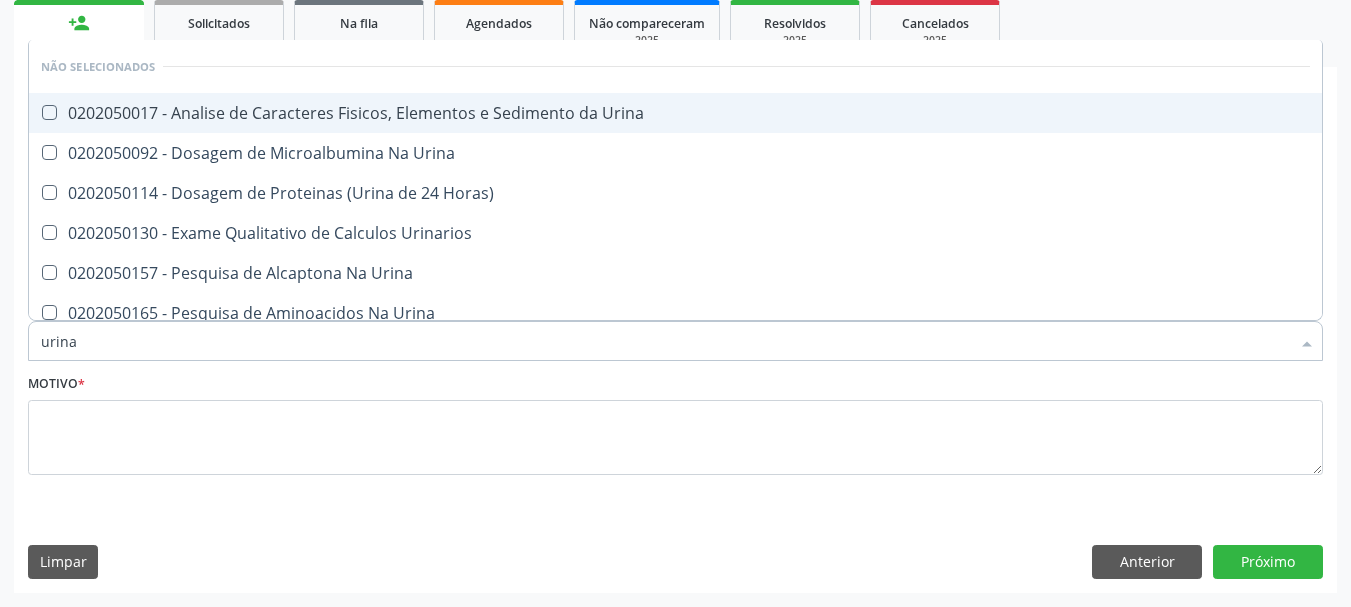 click on "0202050017 - Analise de Caracteres Fisicos, Elementos e Sedimento da Urina" at bounding box center (675, 113) 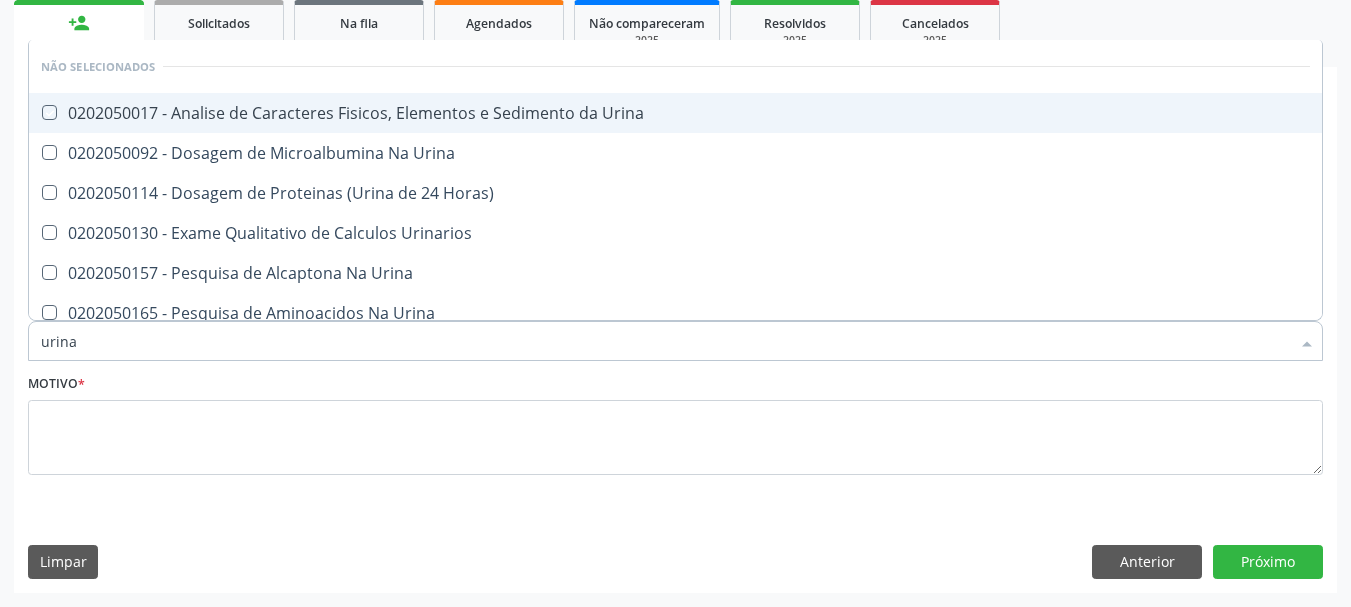 checkbox on "true" 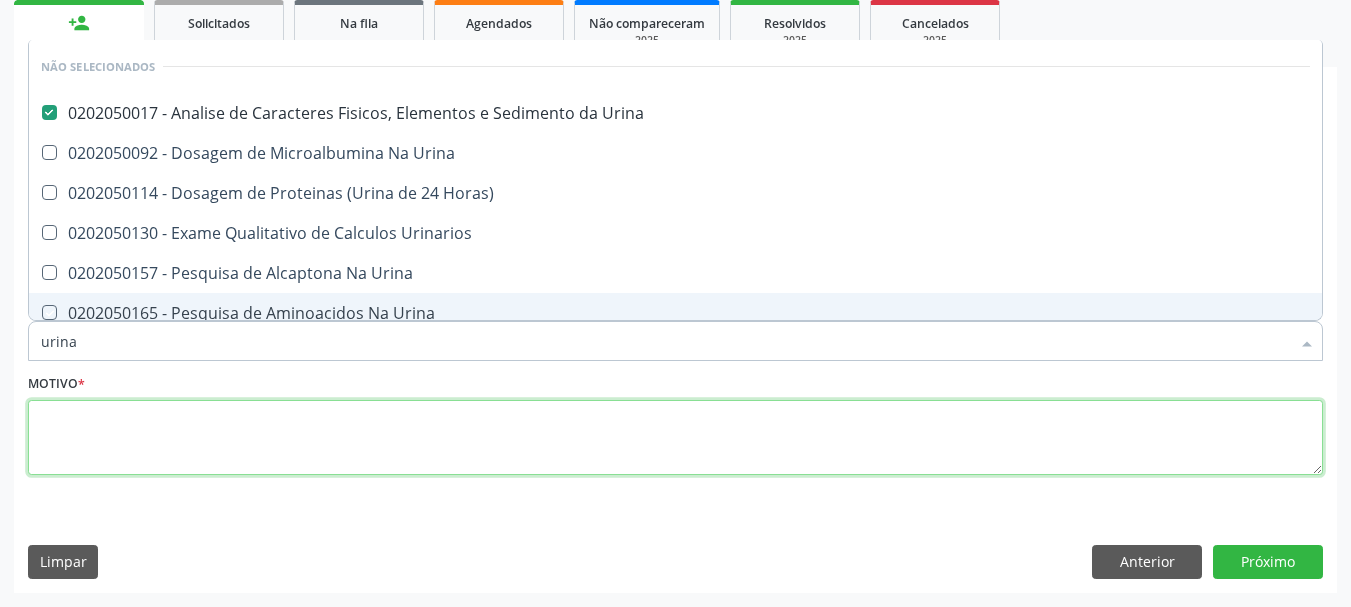 click at bounding box center (675, 438) 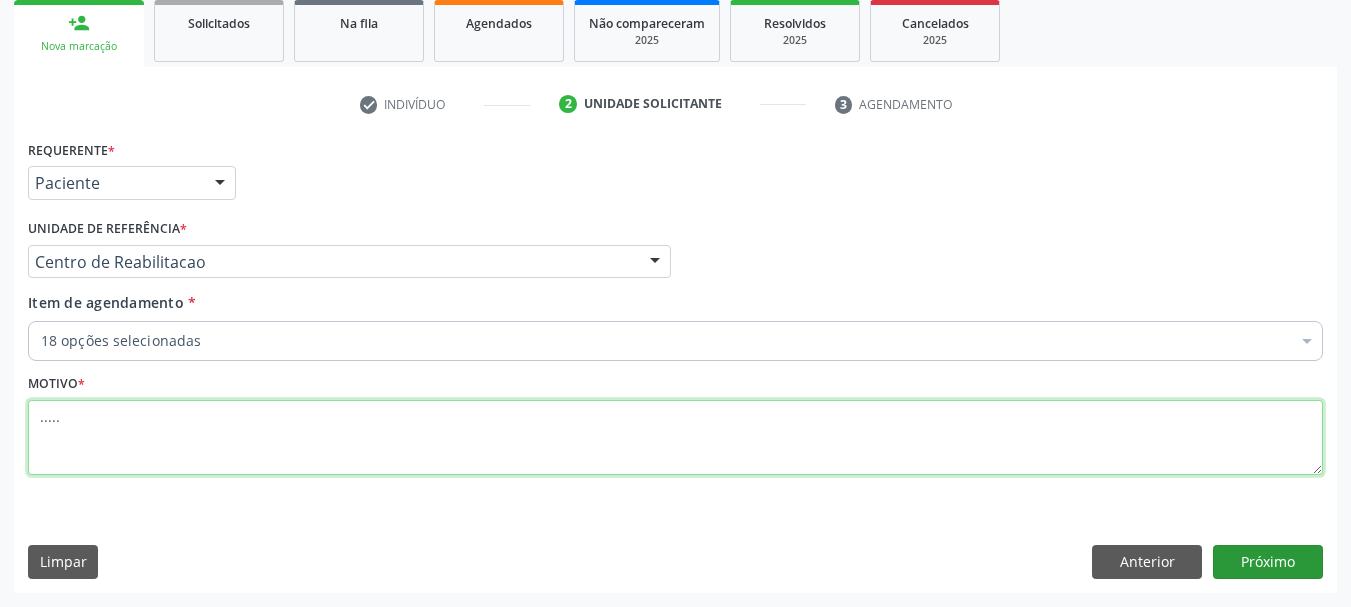 type on "....." 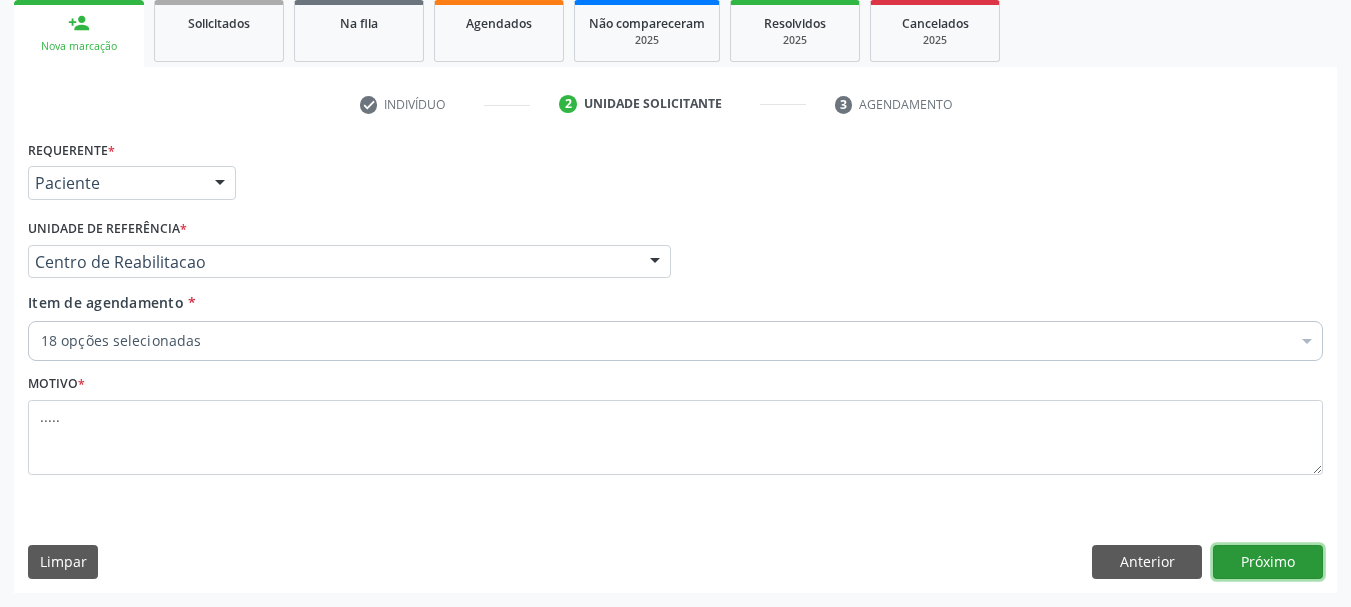 click on "Próximo" at bounding box center [1268, 562] 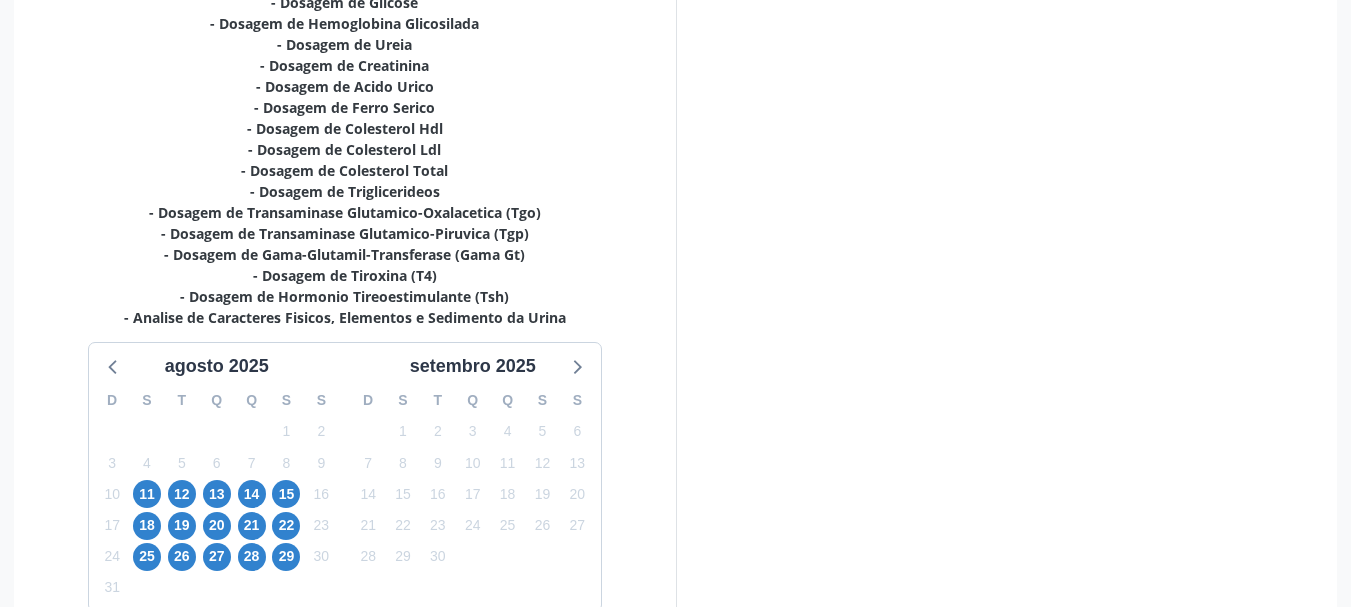 scroll, scrollTop: 599, scrollLeft: 0, axis: vertical 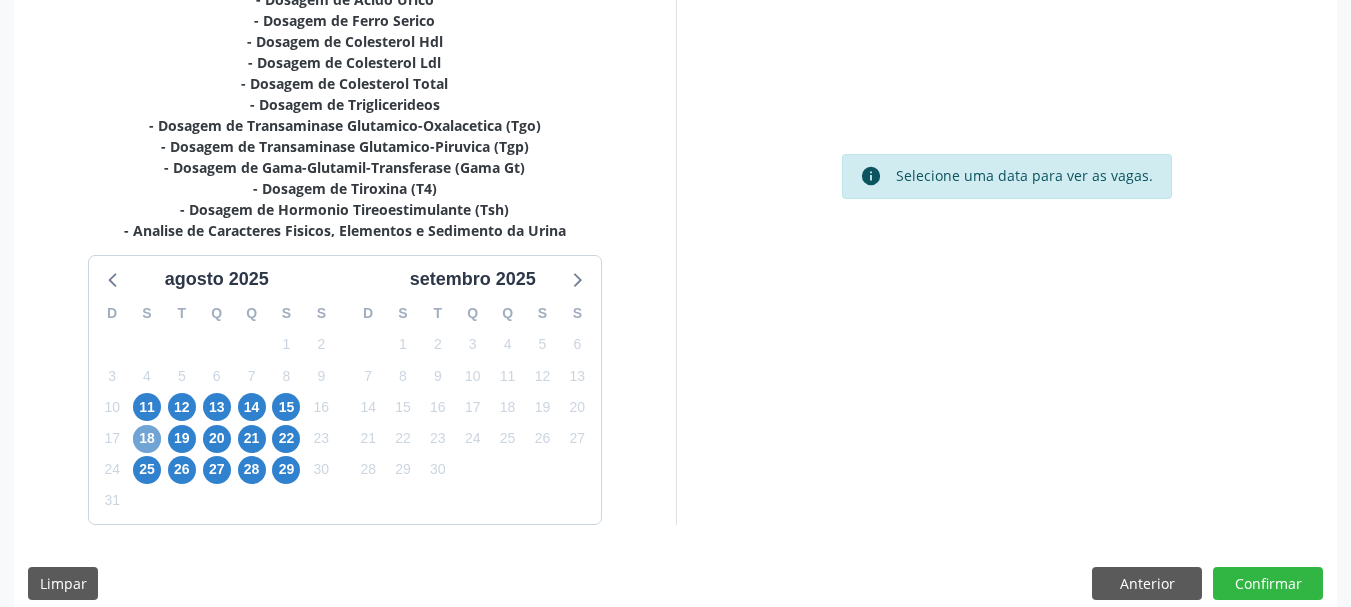 drag, startPoint x: 146, startPoint y: 435, endPoint x: 157, endPoint y: 430, distance: 12.083046 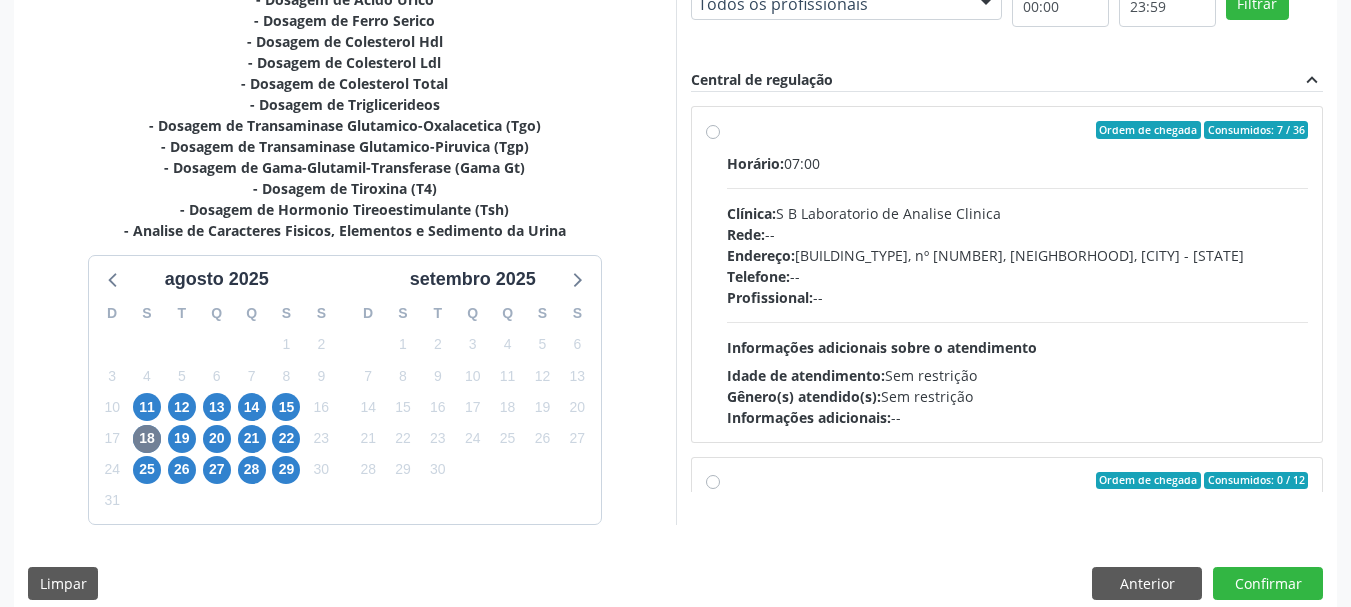 click on "Ordem de chegada
Consumidos: 7 / 36
Horário:   07:00
Clínica:  S B Laboratorio de Analise Clinica
Rede:
--
Endereço:   [BUILDING_TYPE], nº [NUMBER], [NEIGHBORHOOD], [CITY] - [STATE]
Telefone:   --
Profissional:
--
Informações adicionais sobre o atendimento
Idade de atendimento:
Sem restrição
Gênero(s) atendido(s):
Sem restrição
Informações adicionais:
--" at bounding box center (1007, 274) 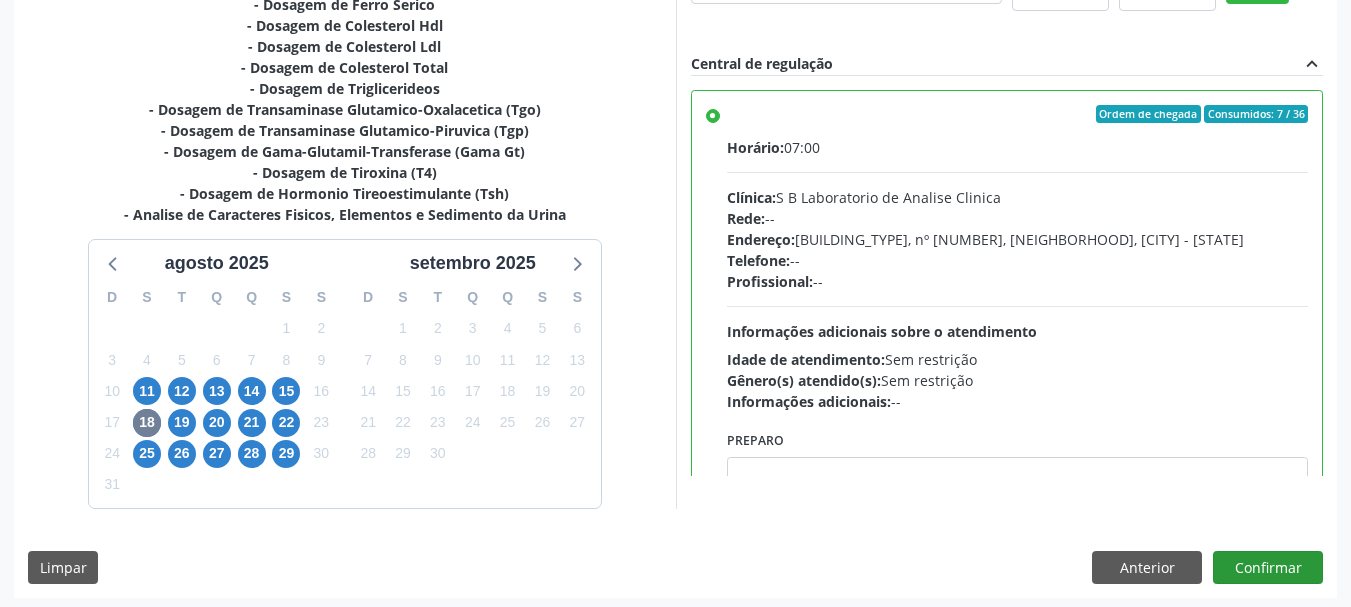 scroll, scrollTop: 620, scrollLeft: 0, axis: vertical 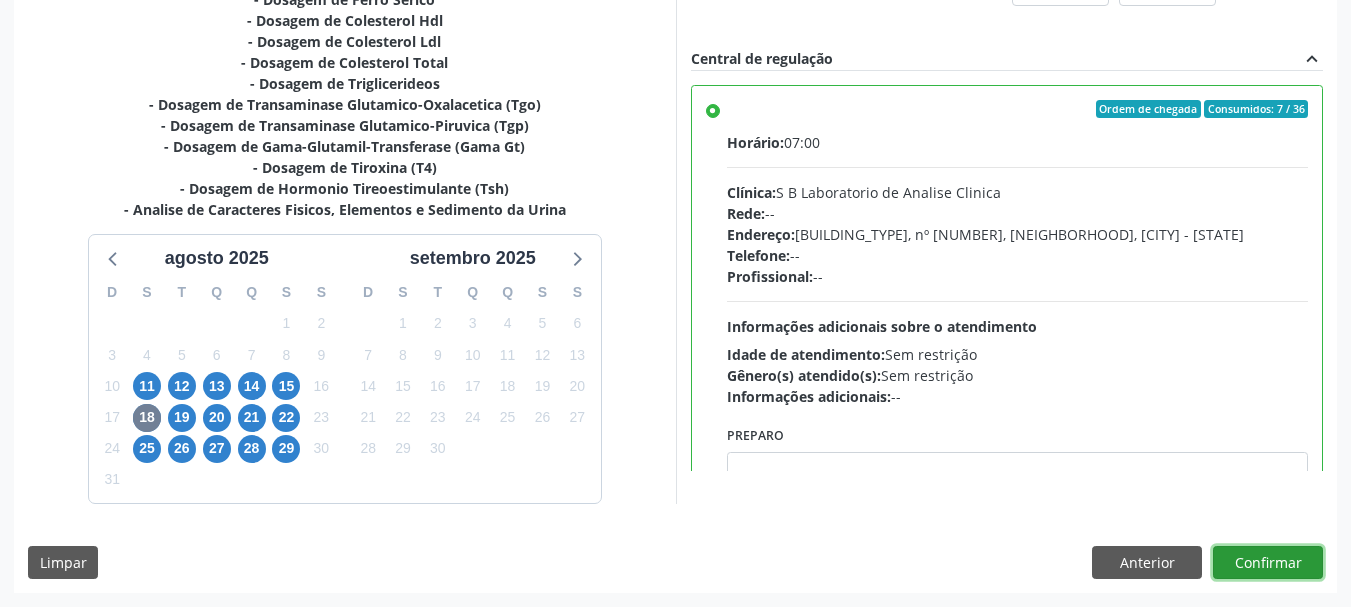 click on "Confirmar" at bounding box center (1268, 563) 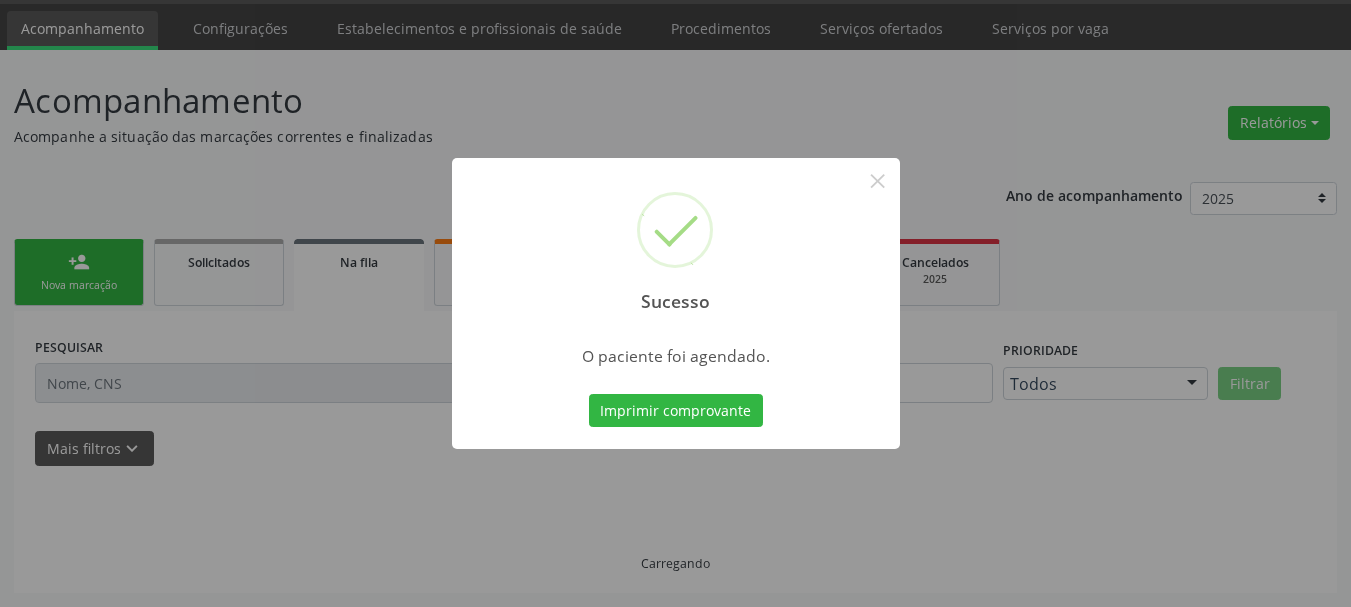 scroll, scrollTop: 60, scrollLeft: 0, axis: vertical 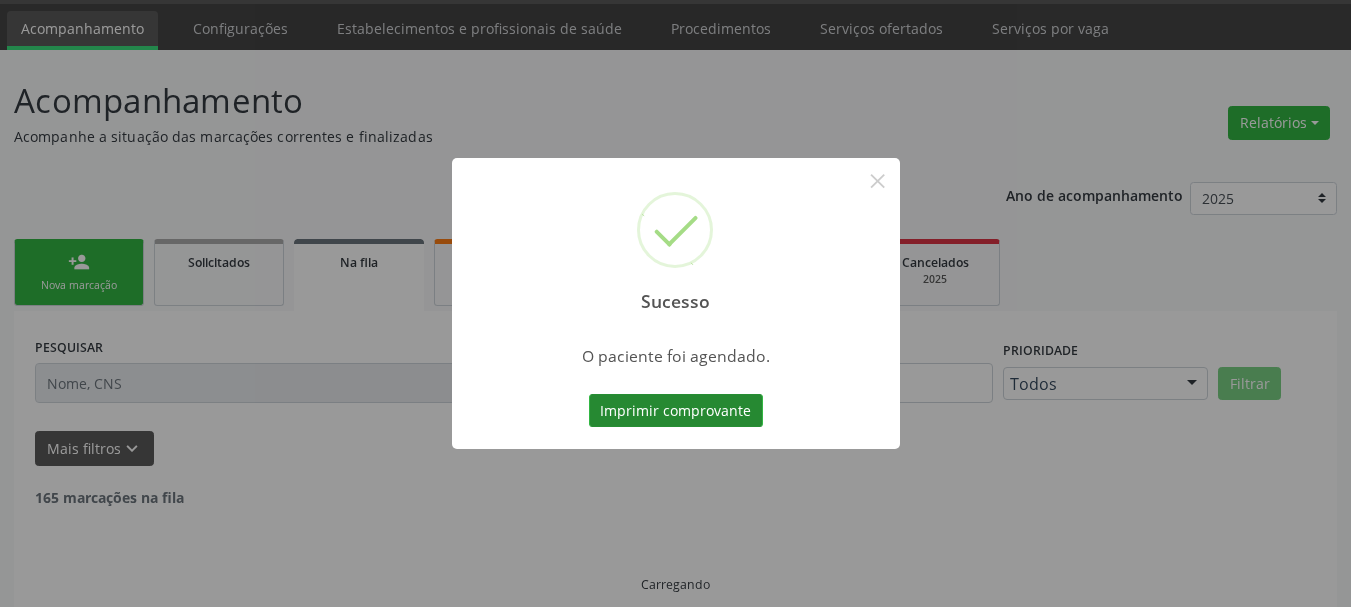 click on "Imprimir comprovante" at bounding box center (676, 411) 